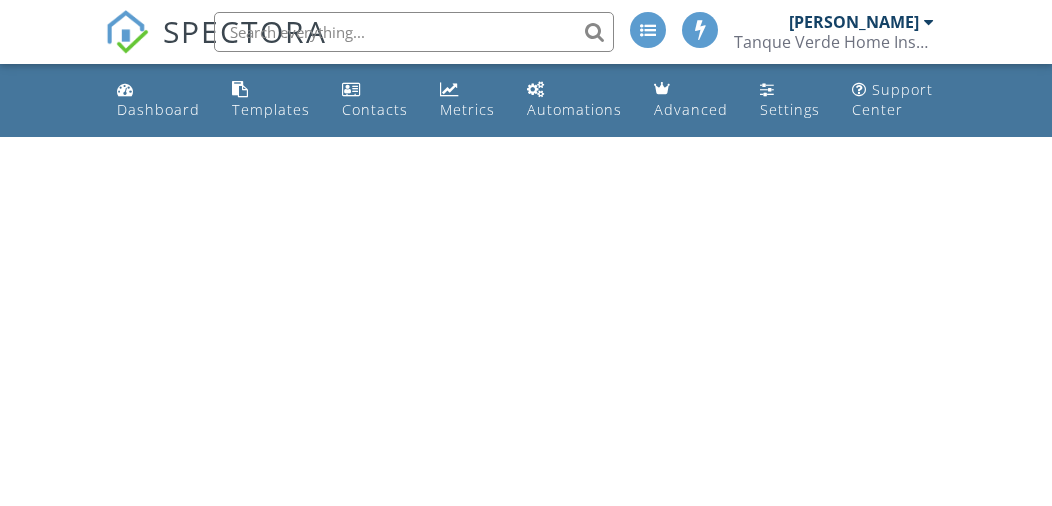 scroll, scrollTop: 0, scrollLeft: 0, axis: both 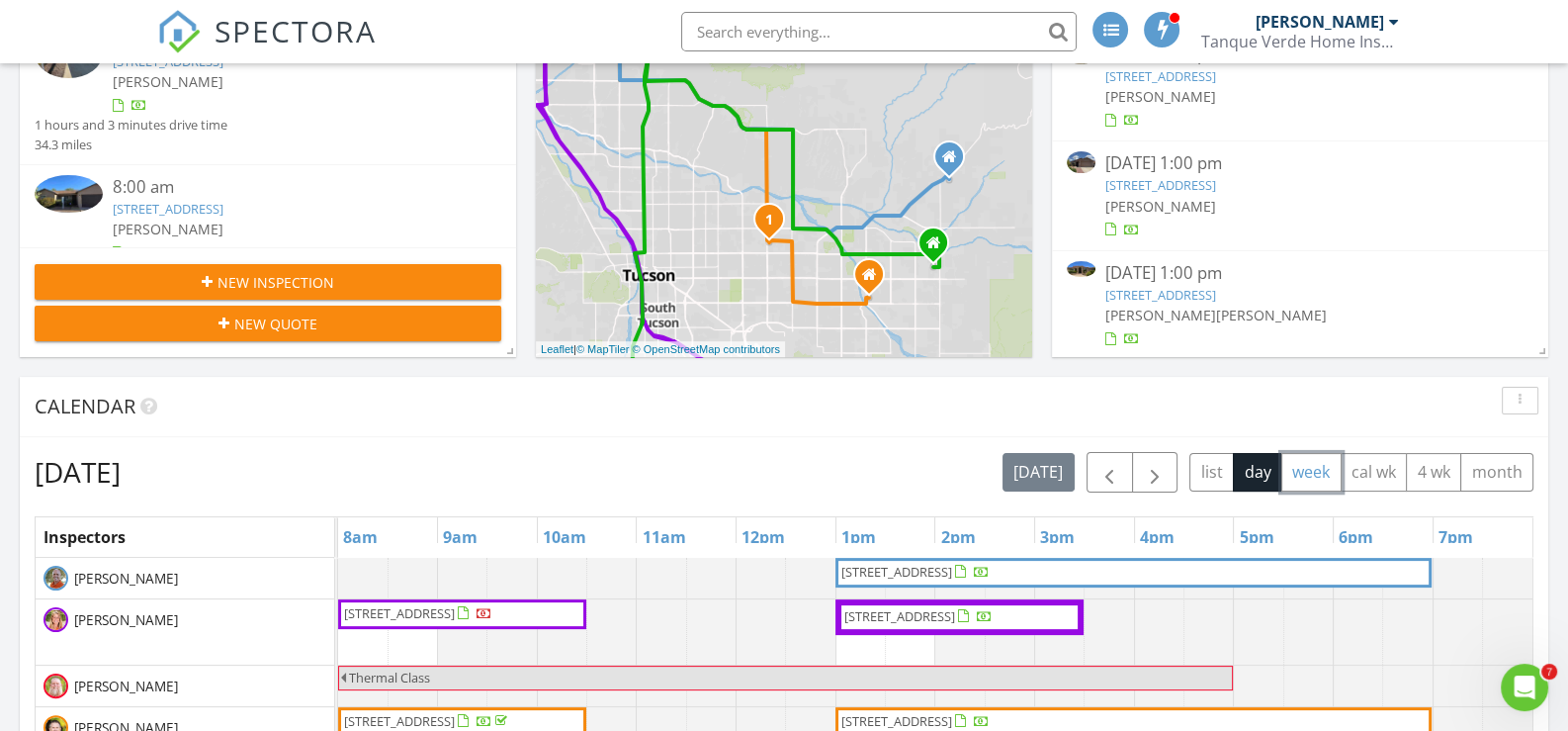 click on "week" at bounding box center (1311, 472) 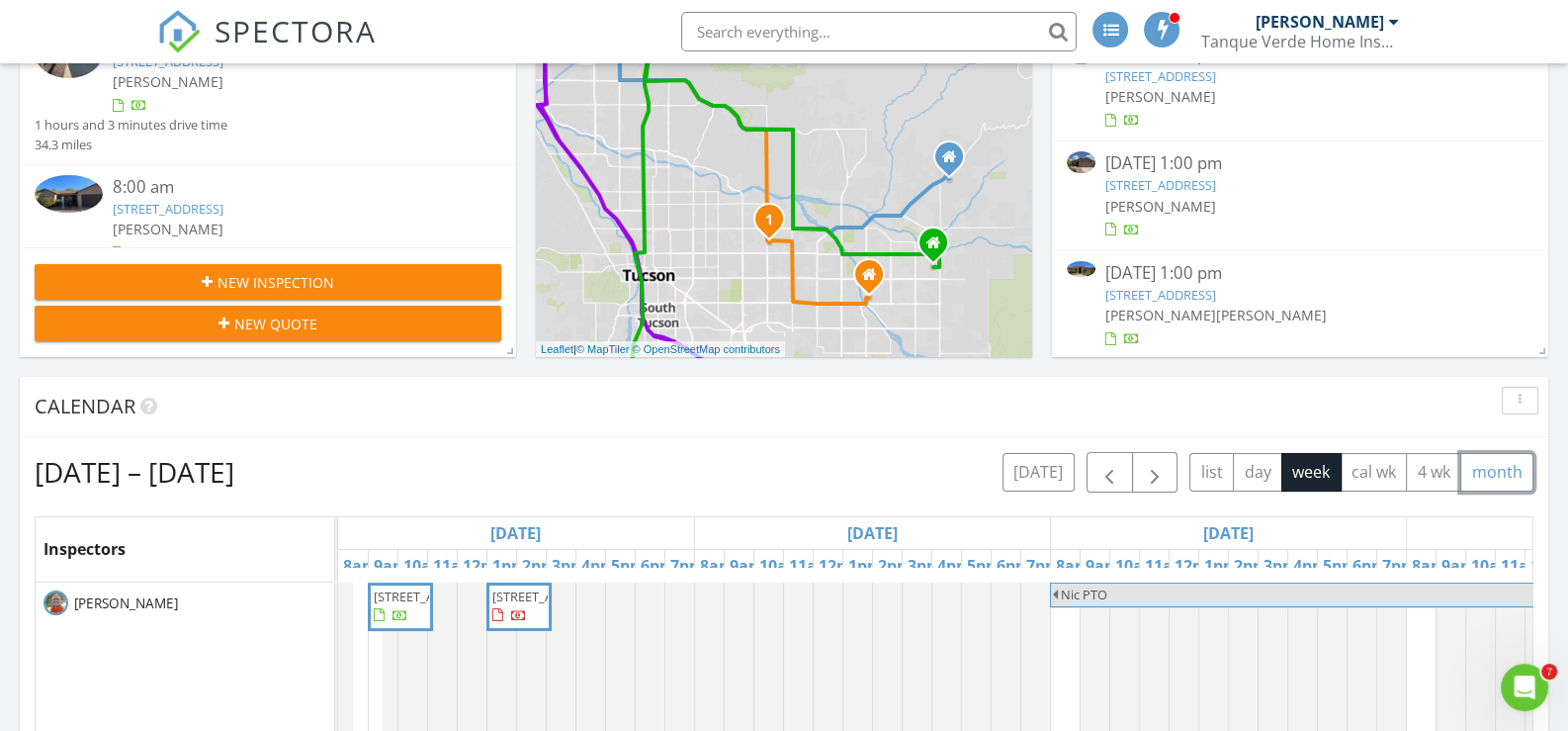 click on "month" at bounding box center (1497, 472) 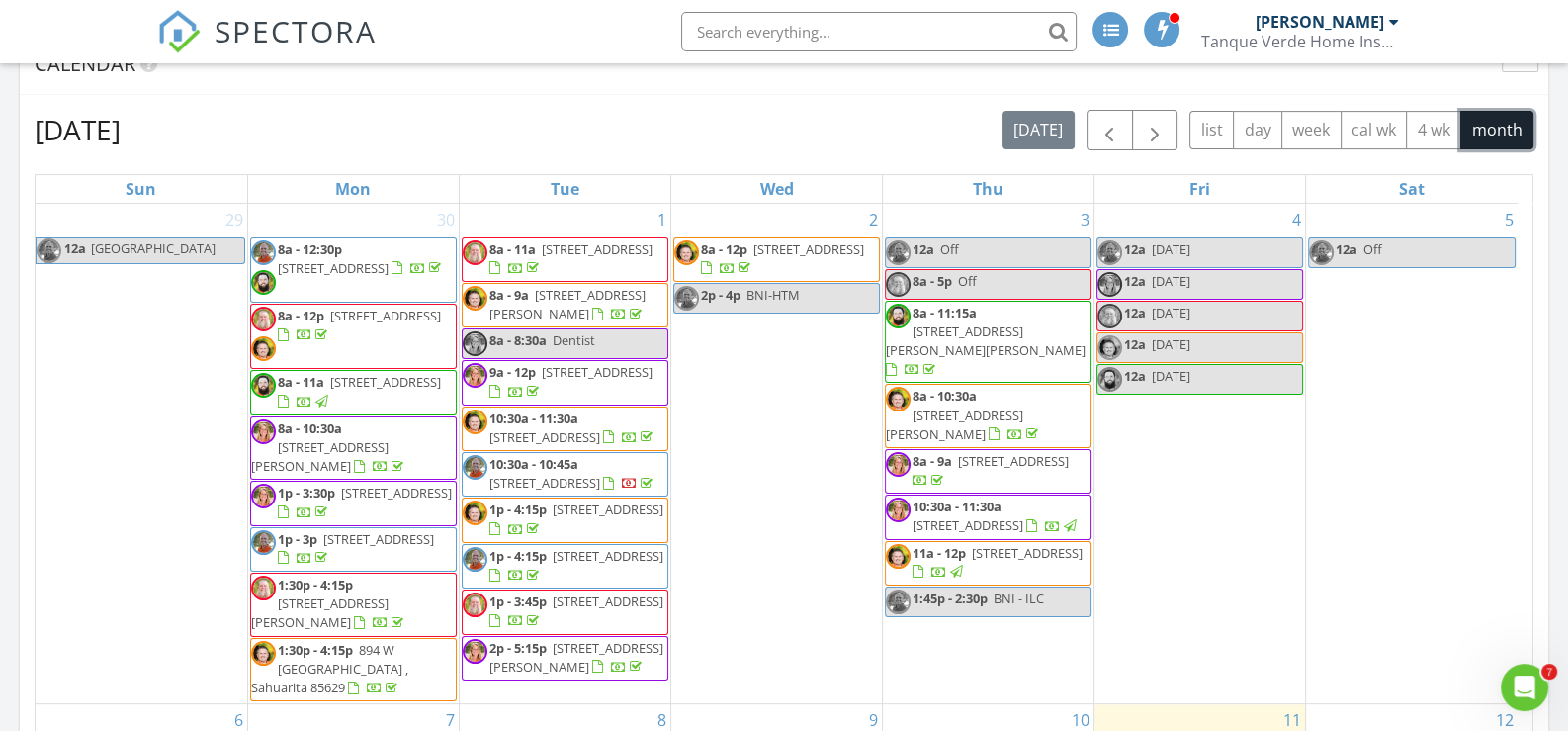 scroll, scrollTop: 889, scrollLeft: 0, axis: vertical 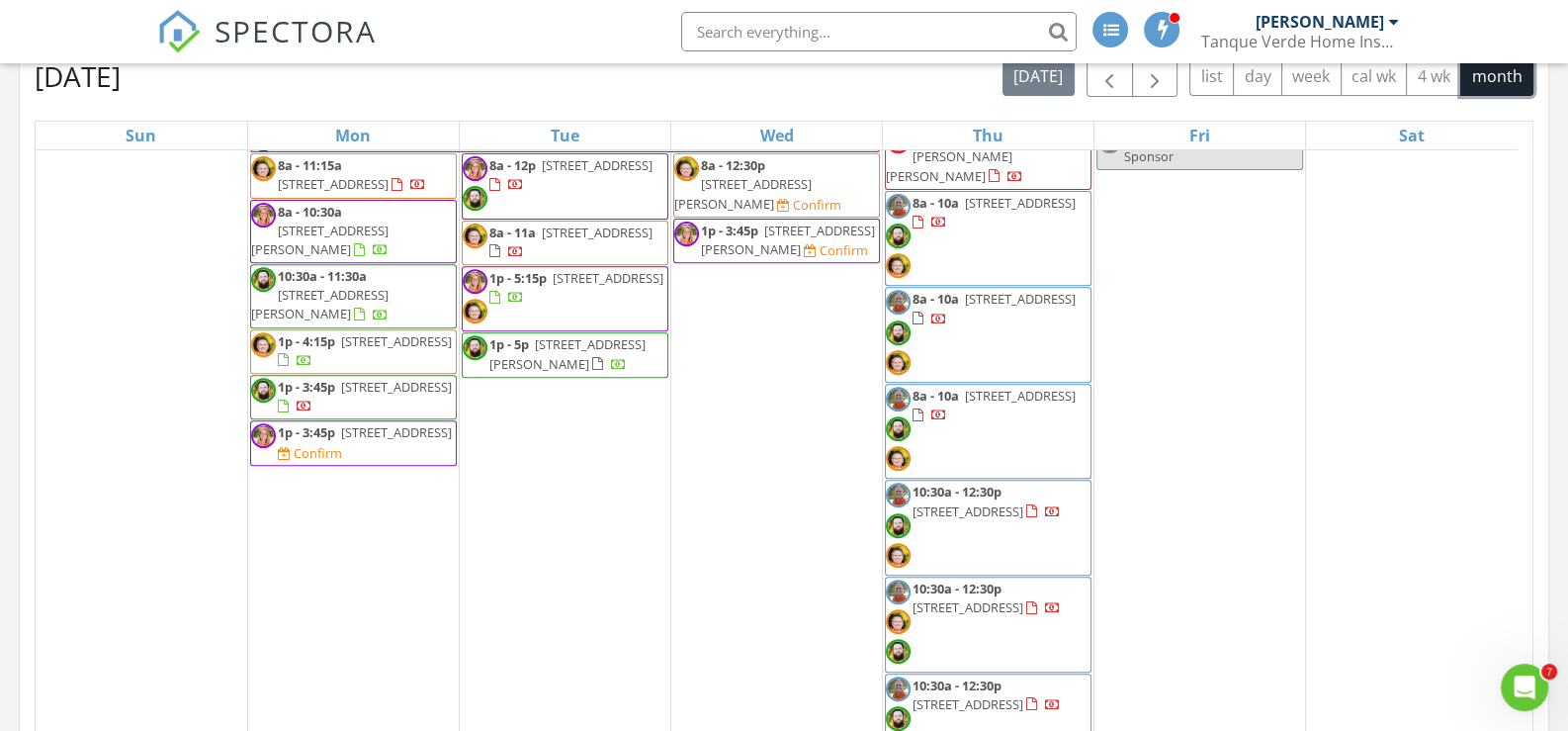 click on "715 W Calle Ocarina, Sahuarita 85629" at bounding box center (396, 432) 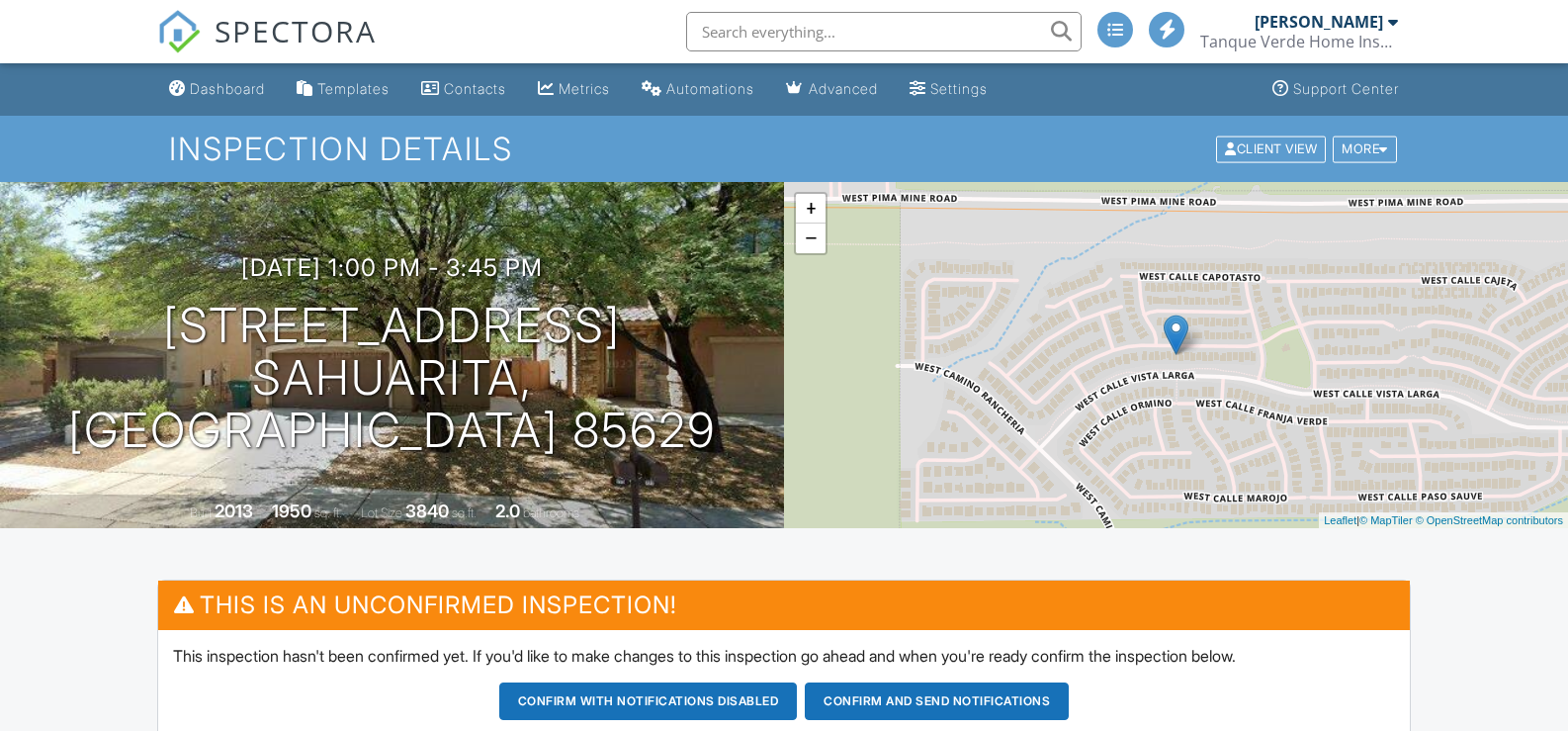 scroll, scrollTop: 0, scrollLeft: 0, axis: both 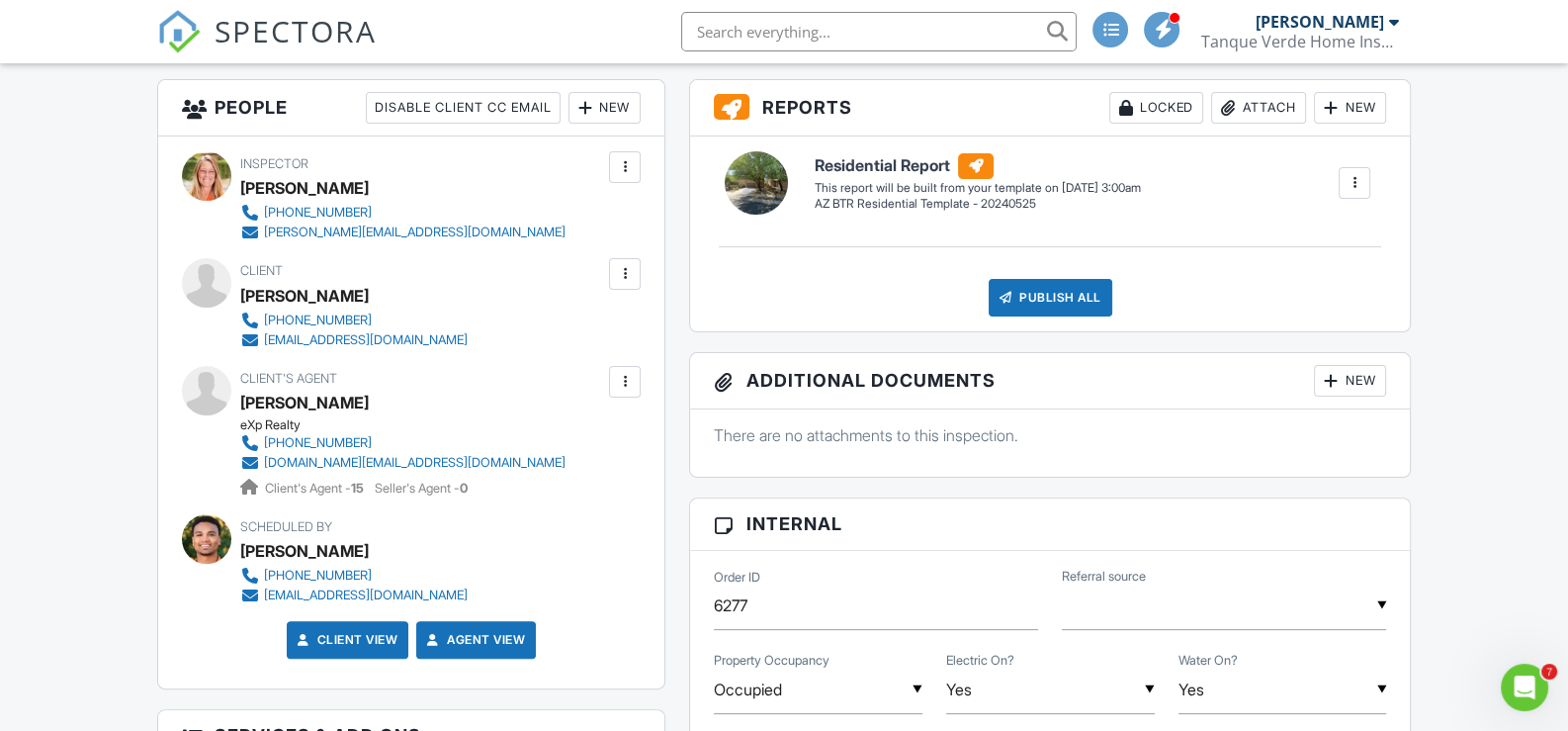 click at bounding box center [625, 274] 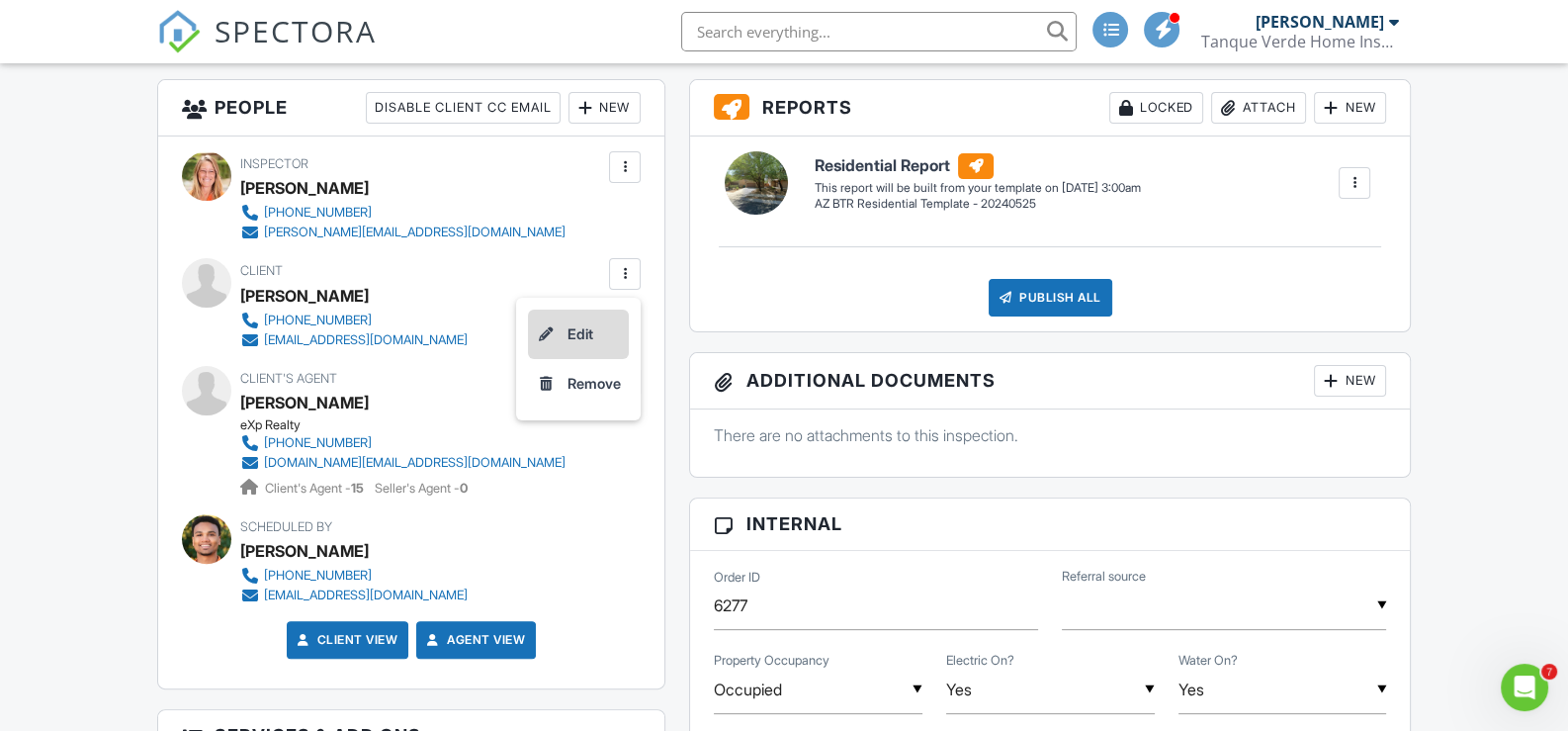 click on "Edit" at bounding box center (578, 334) 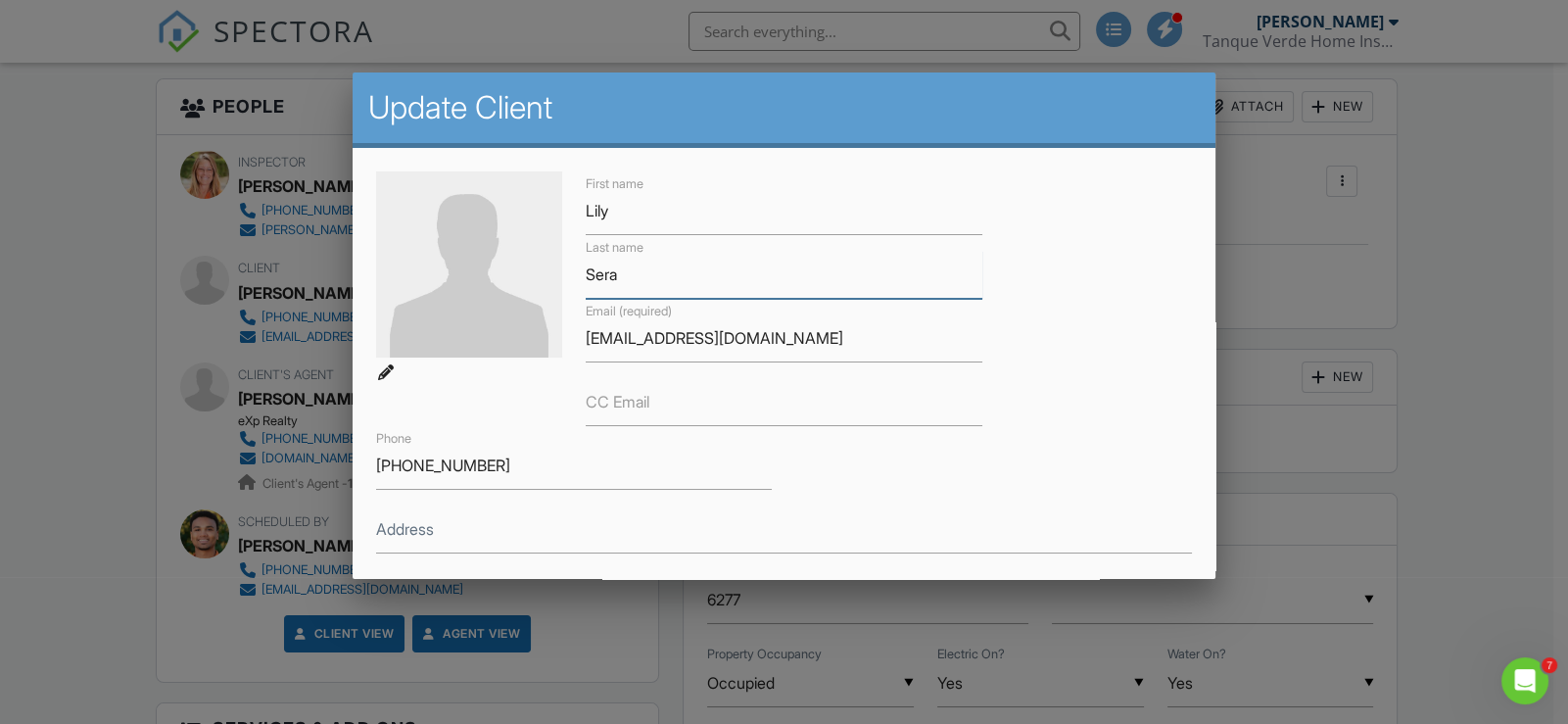 click on "Sera" at bounding box center [784, 274] 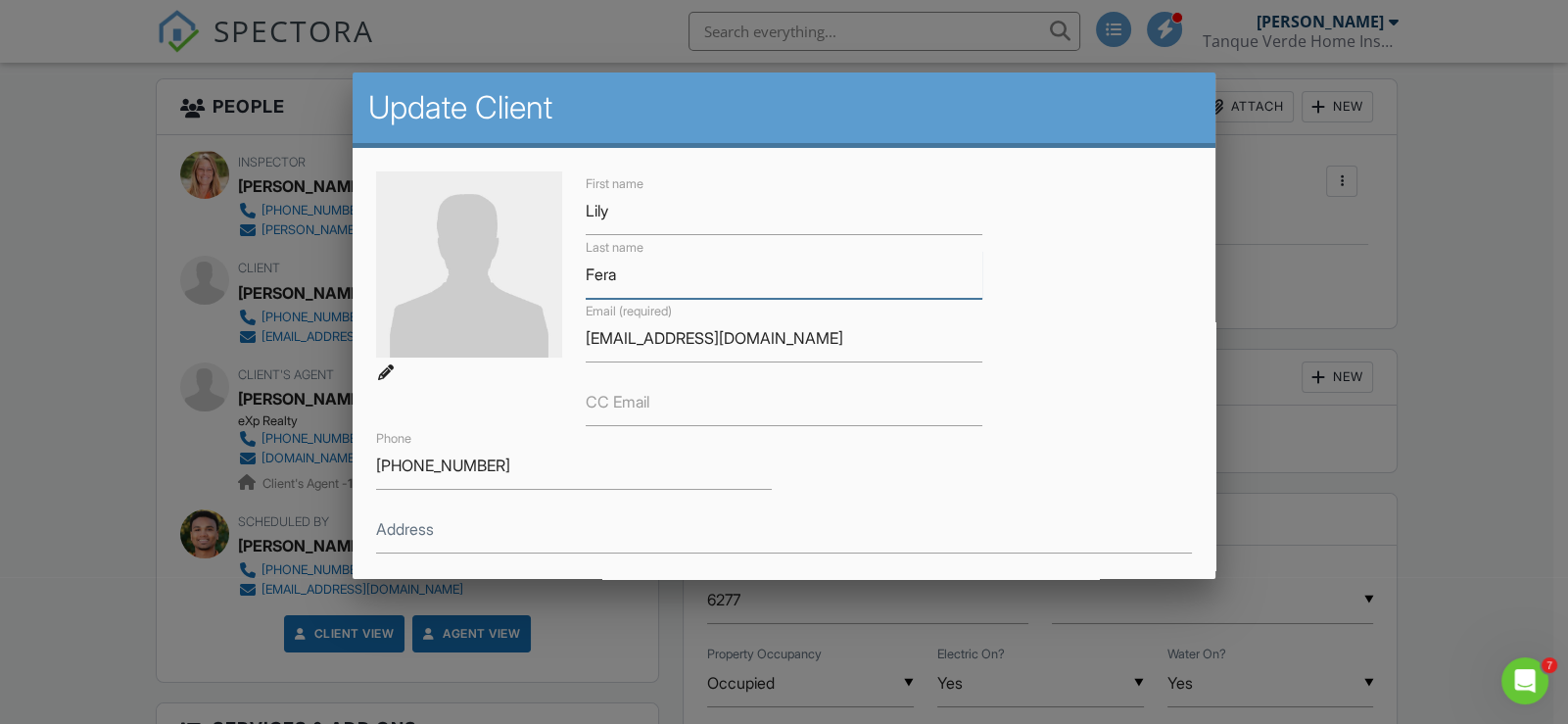 type on "Fera" 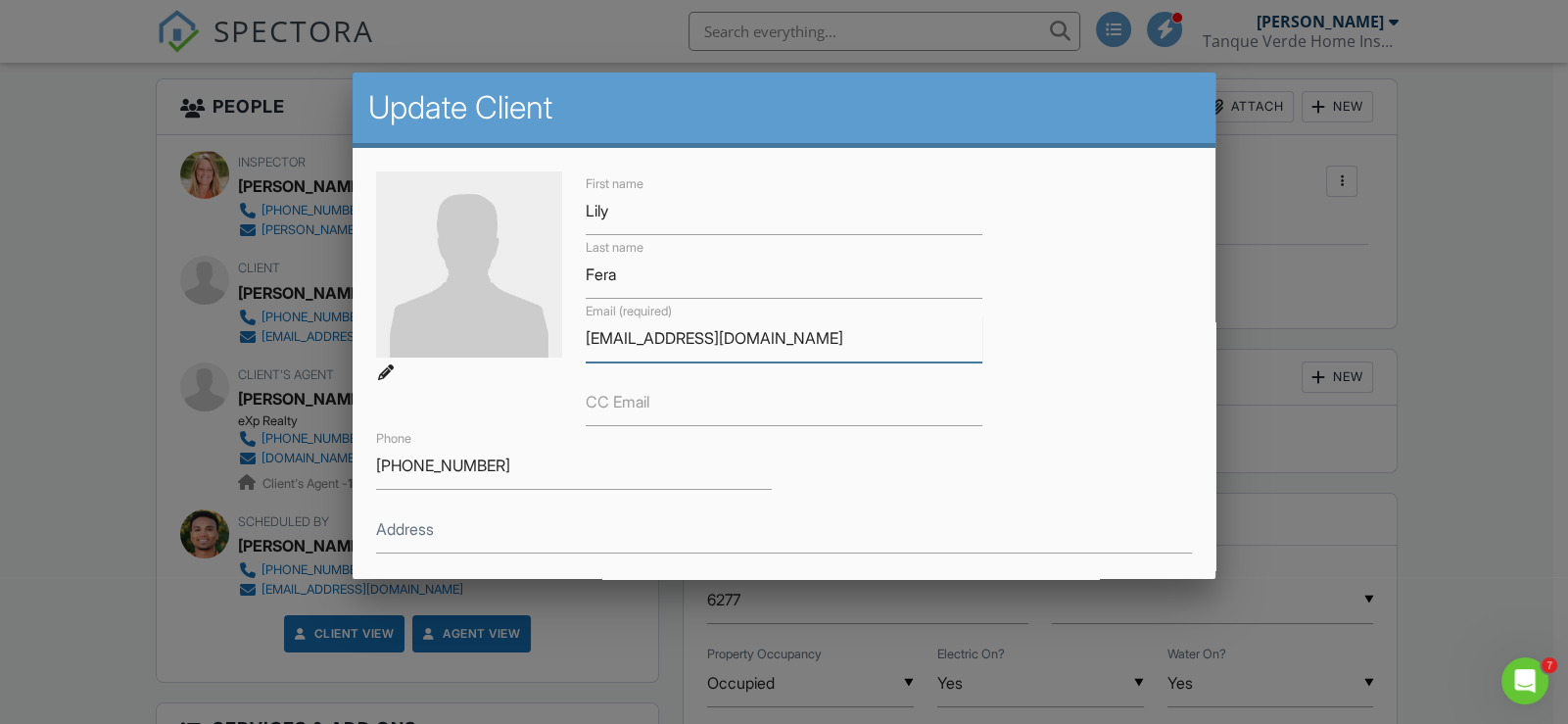 drag, startPoint x: 774, startPoint y: 327, endPoint x: 550, endPoint y: 332, distance: 224.0558 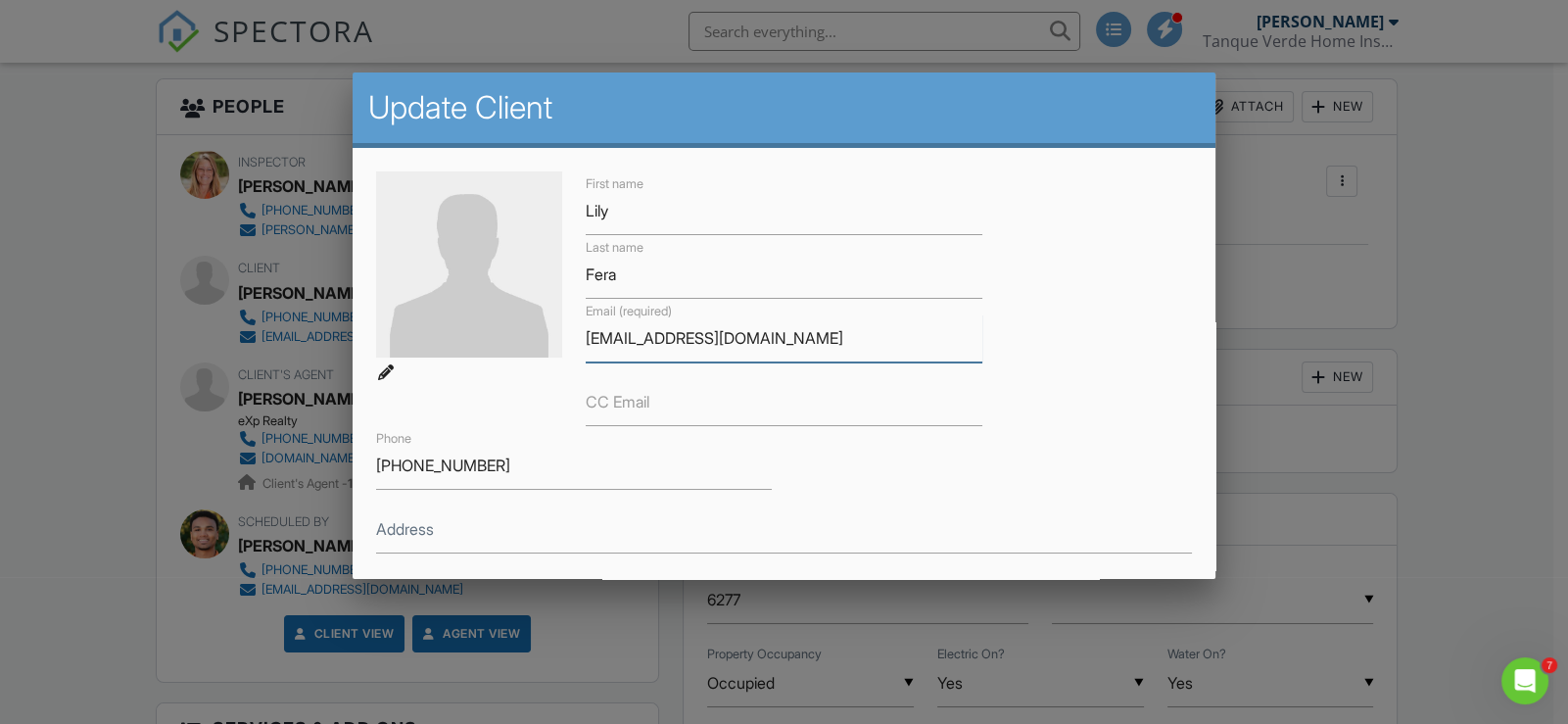click on "First name
Lily
Last name
Fera
Email (required)
lilybsera@gmail.com
CC Email
Phone
520-450-0732
Address
City
State
Zip
Tags" at bounding box center (784, 434) 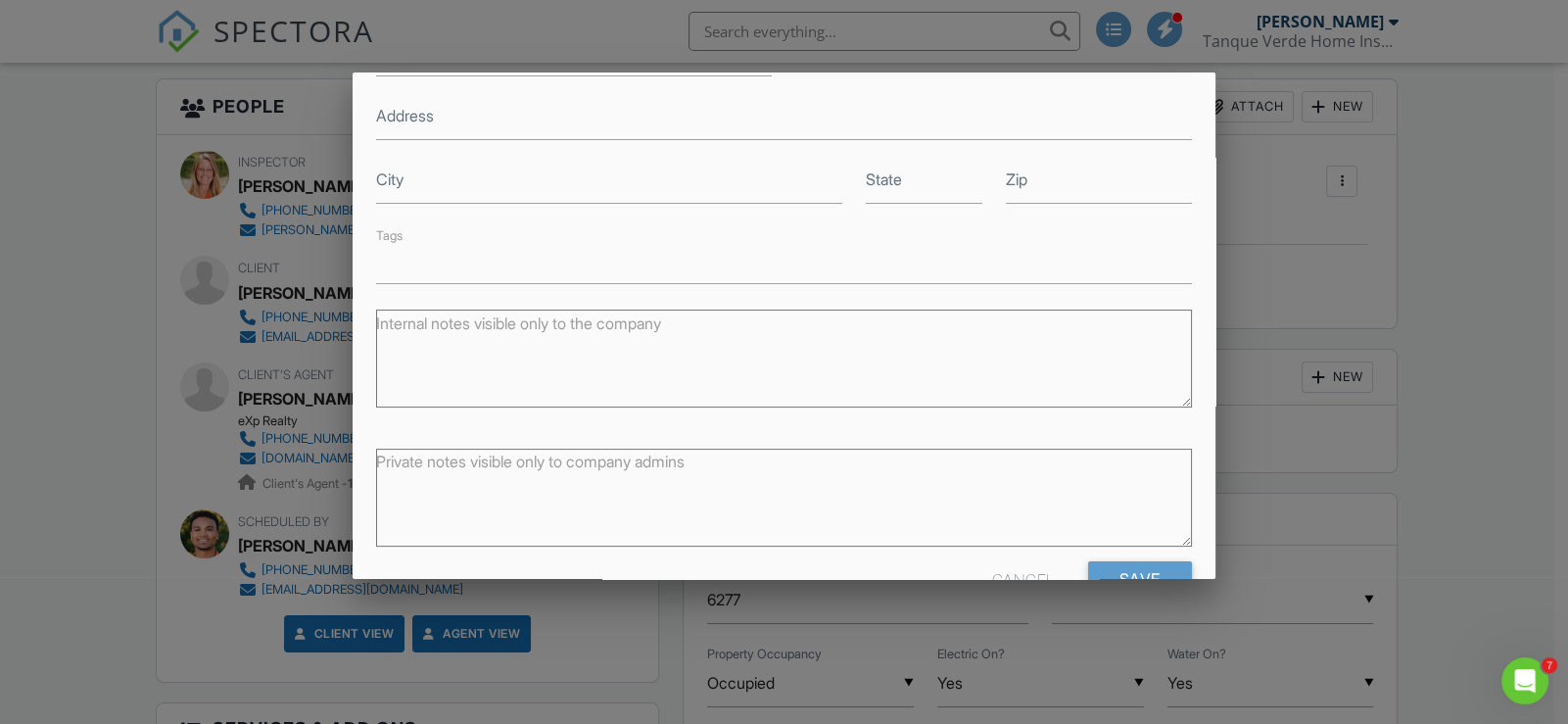 scroll, scrollTop: 467, scrollLeft: 0, axis: vertical 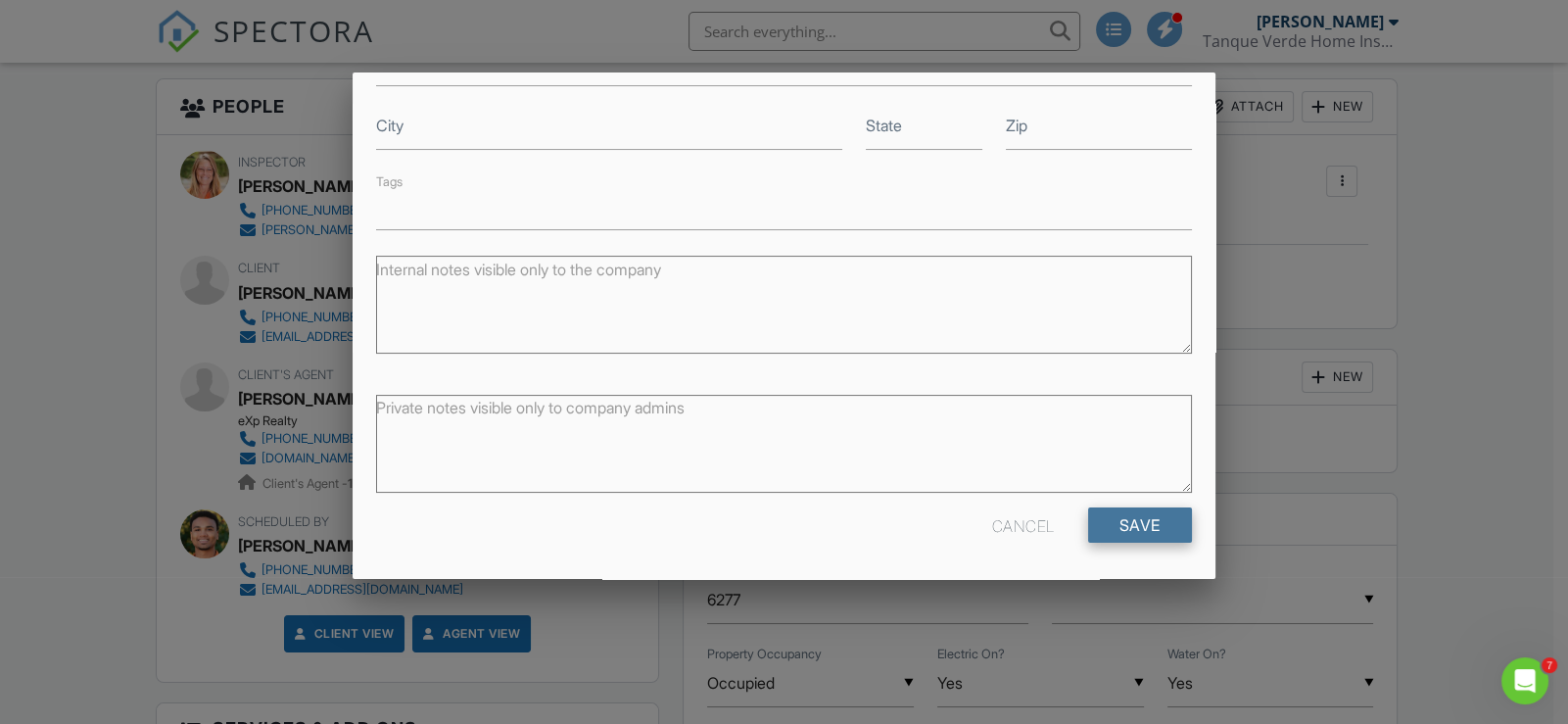 type on "[EMAIL_ADDRESS][DOMAIN_NAME]" 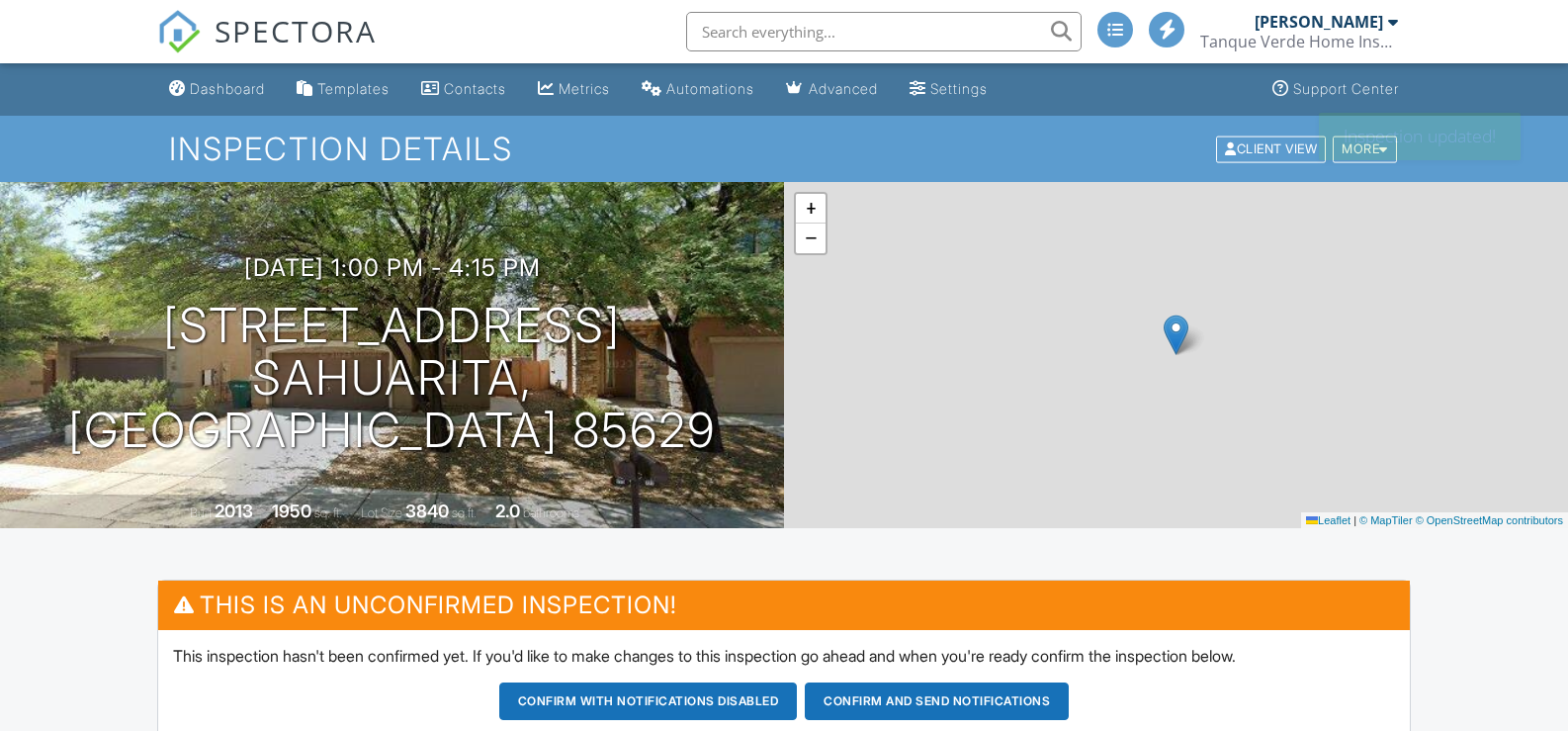 scroll, scrollTop: 0, scrollLeft: 0, axis: both 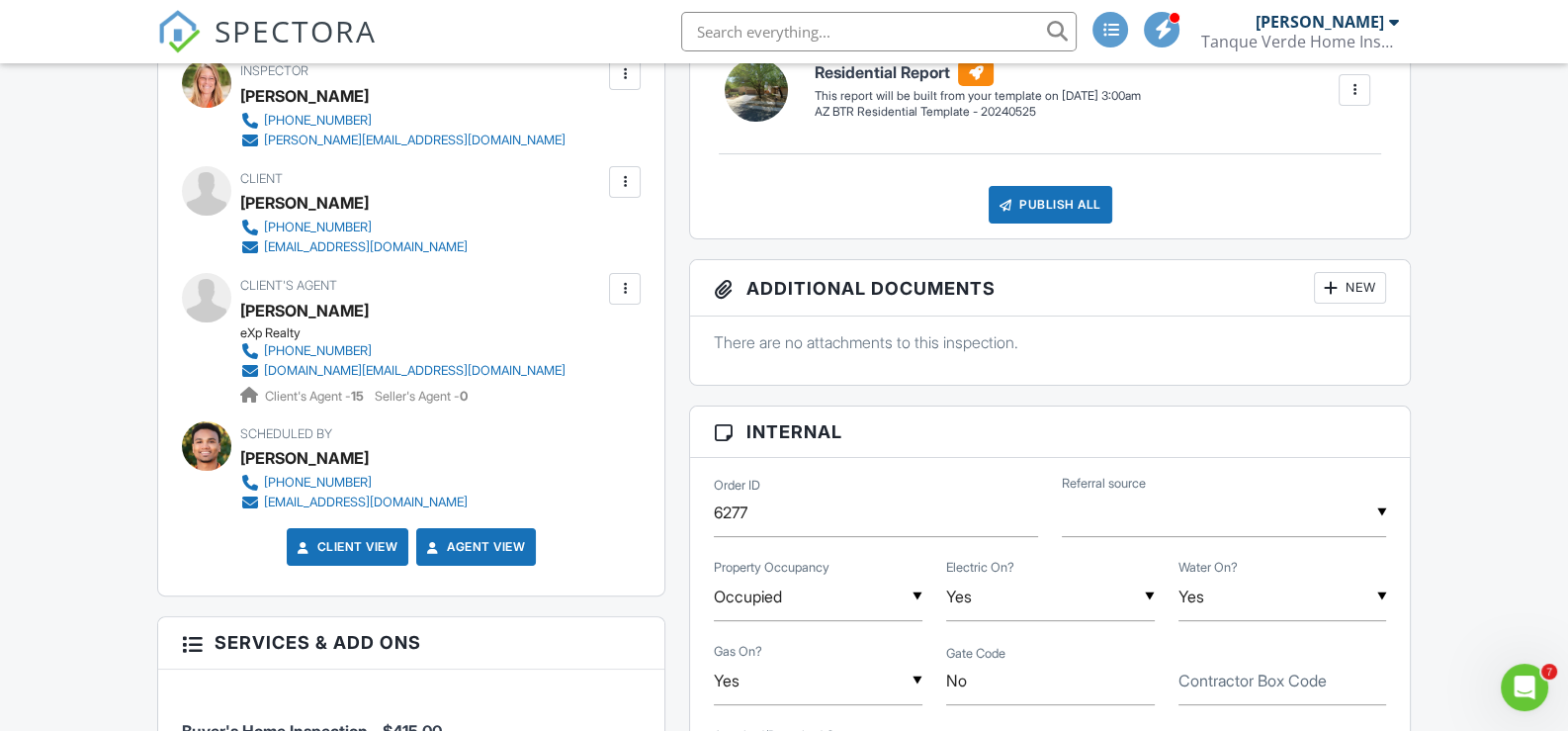 click on "SPECTORA" at bounding box center [296, 31] 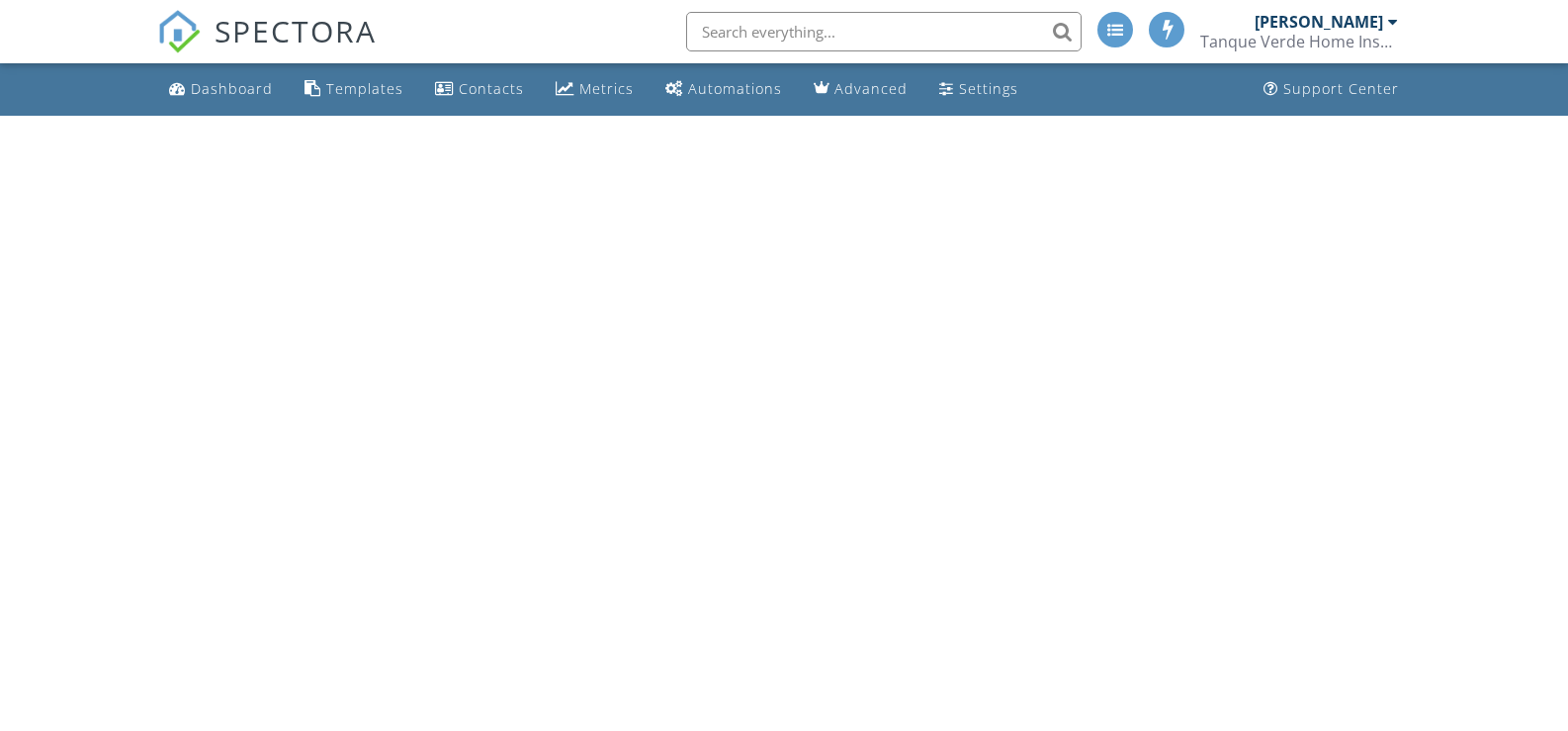 scroll, scrollTop: 0, scrollLeft: 0, axis: both 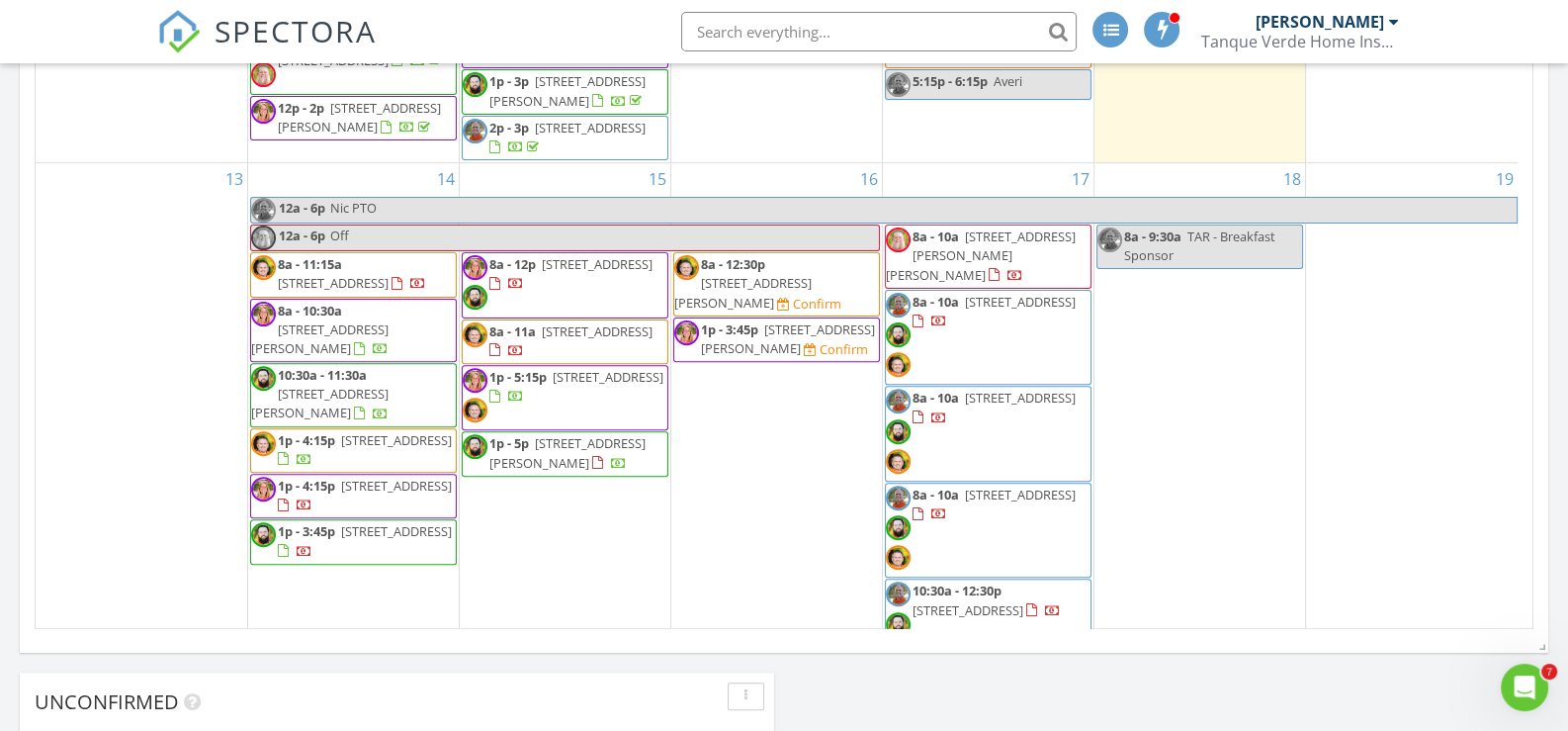 click on "[STREET_ADDRESS][PERSON_NAME]" at bounding box center [742, 292] 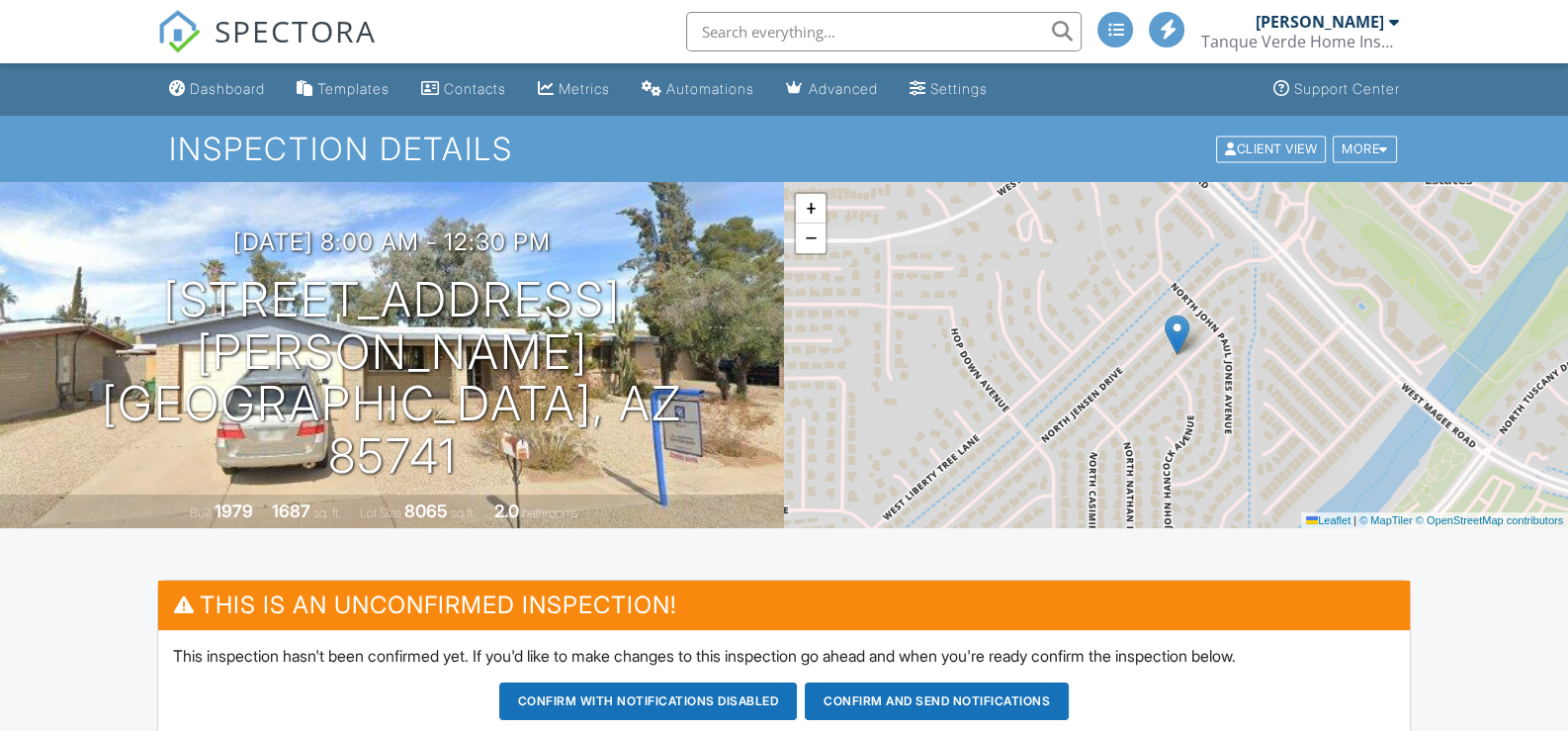 scroll, scrollTop: 594, scrollLeft: 0, axis: vertical 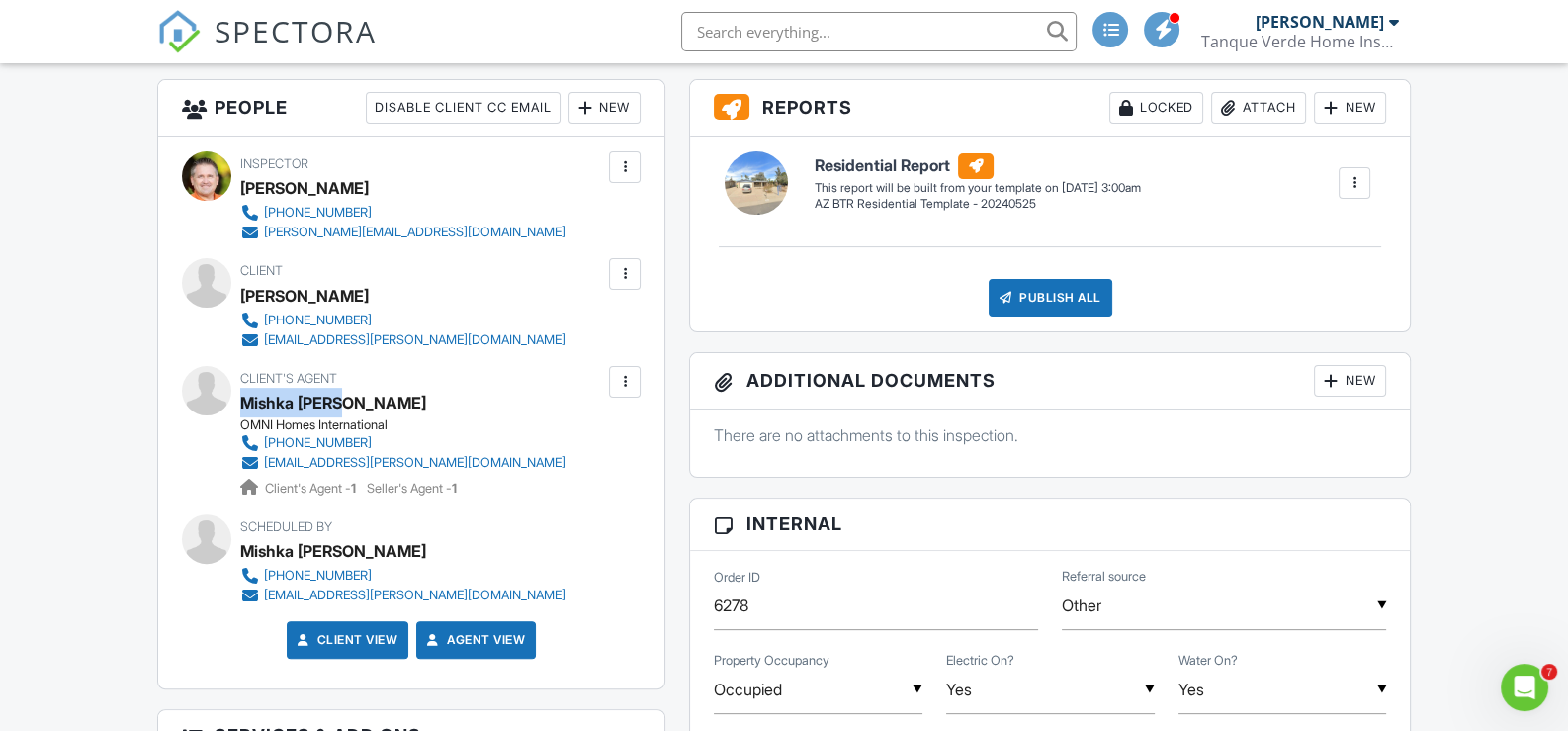 drag, startPoint x: 395, startPoint y: 404, endPoint x: 245, endPoint y: 408, distance: 150.05332 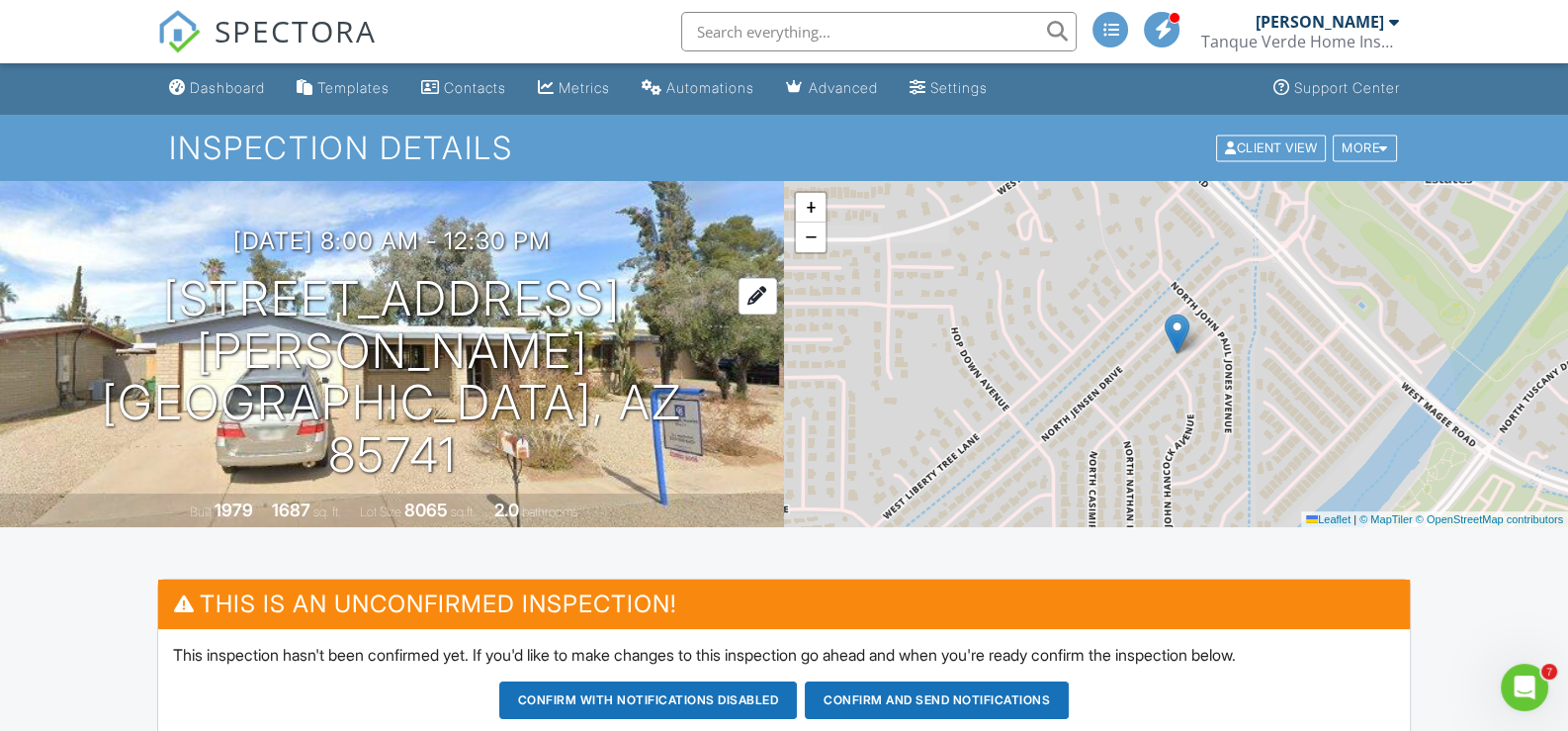 scroll, scrollTop: 0, scrollLeft: 0, axis: both 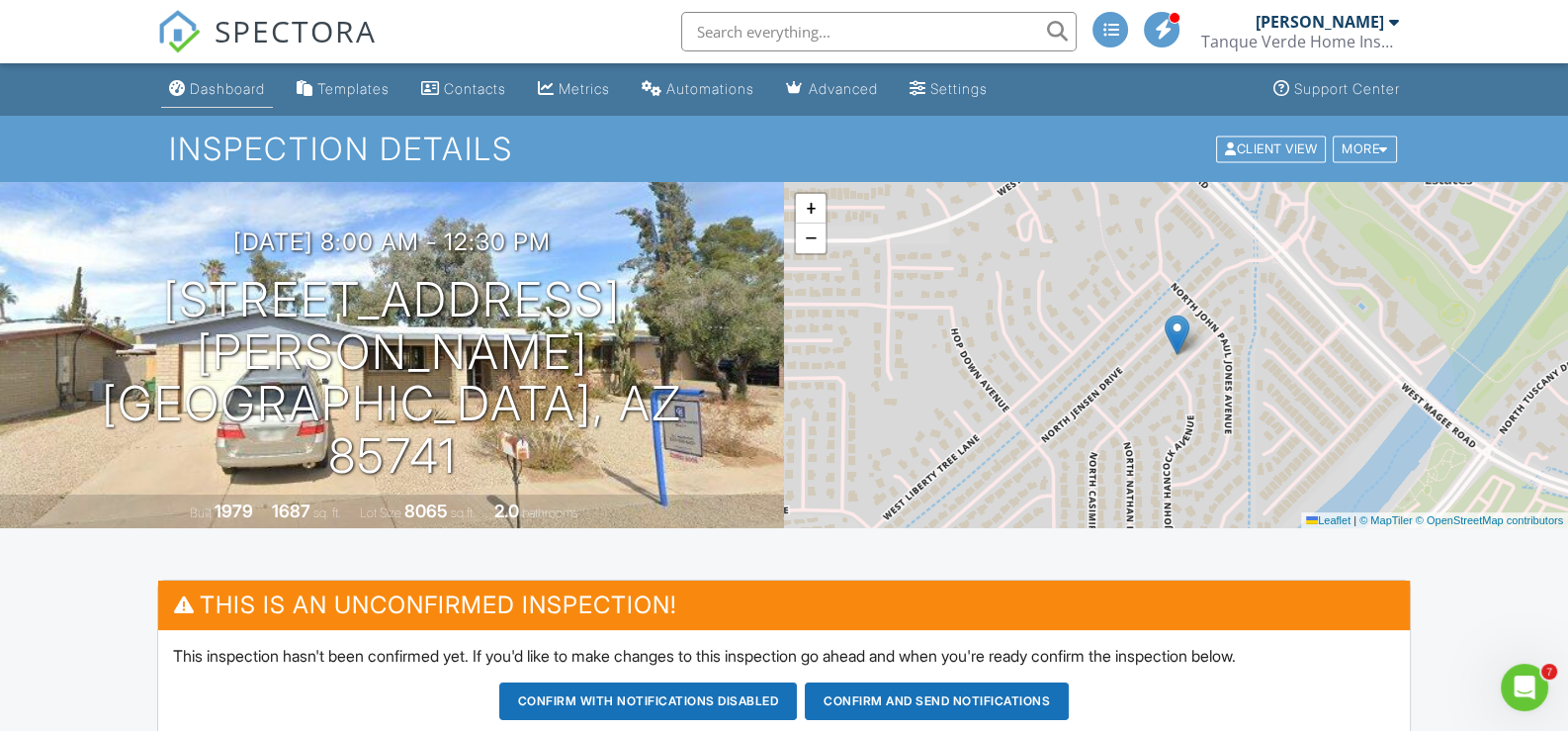 click on "Dashboard" at bounding box center [227, 88] 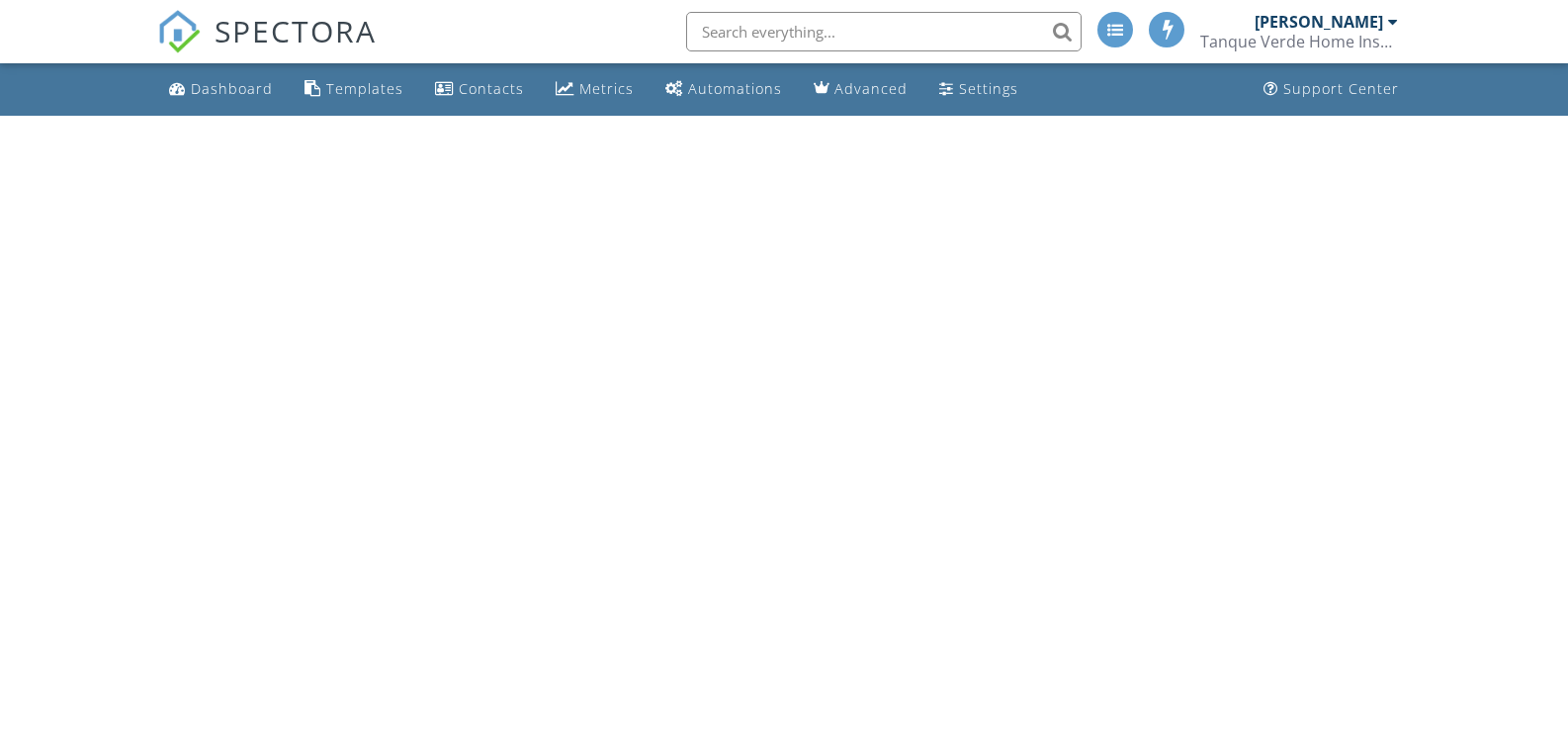 scroll, scrollTop: 0, scrollLeft: 0, axis: both 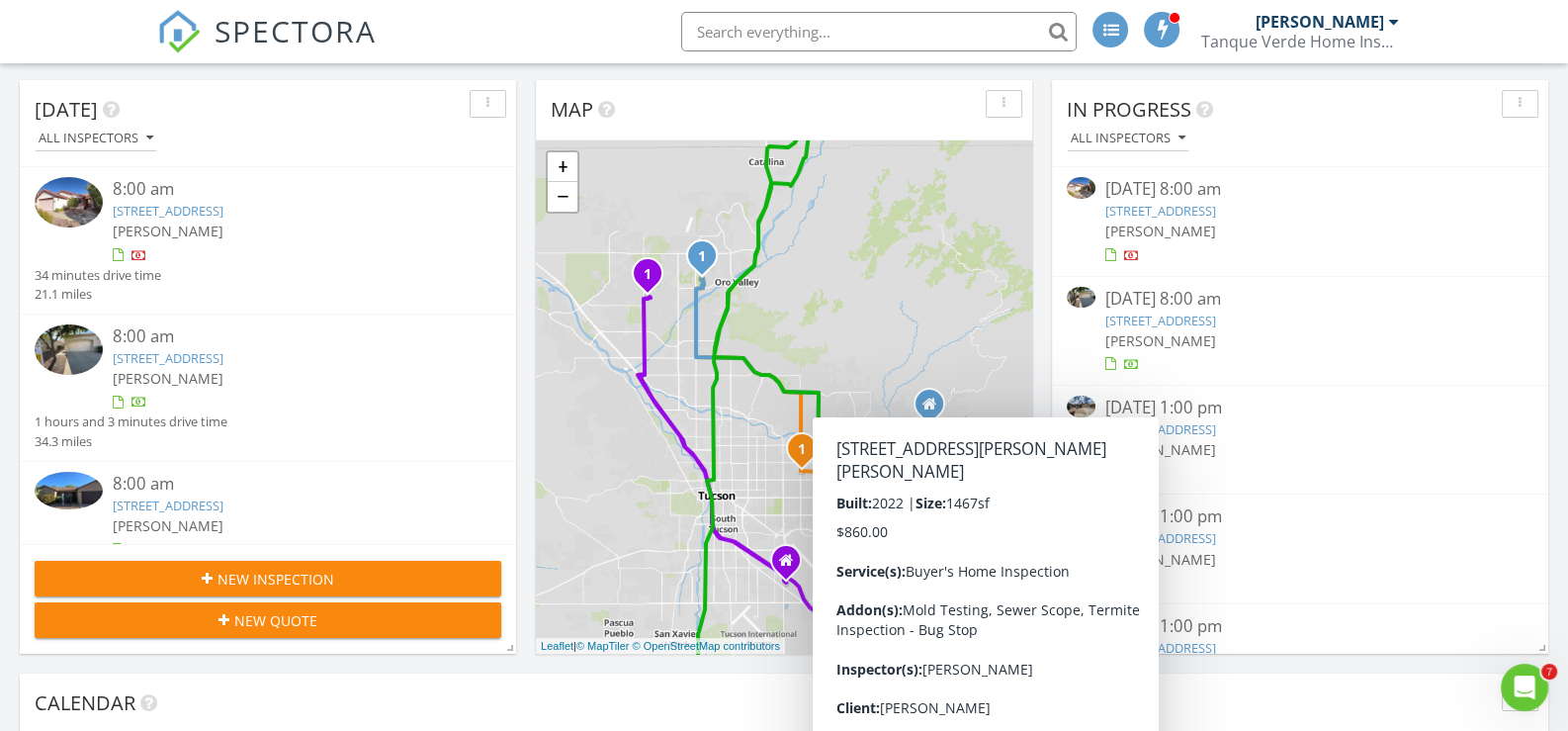 click on "Today
All Inspectors
8:00 am
3564 W Sky Ridge Loop, Tucson, AZ 85742
Mechelle Cross
34 minutes drive time   21.1 miles       8:00 am
38893 S Tranquil Dr, Tucson, AZ 85739
Tom Dolan
1 hours and 3 minutes drive time   34.3 miles       8:00 am
4781 E Joslyn Heights Pl, Tucson, AZ 85712
Aaron Daniels
15 minutes drive time   6.8 miles       1:00 pm
917 E Spring Water Canyon Dr, Sahuarita, AZ 85629
Tom Dolan
1 hours and 20 minutes drive time   52.6 miles       1:00 pm
8807 S Desert Rainbow Dr, Tucson, AZ 85747
Mechelle Cross
52 minutes drive time   34.5 miles       1:00 pm" at bounding box center [784, 1059] 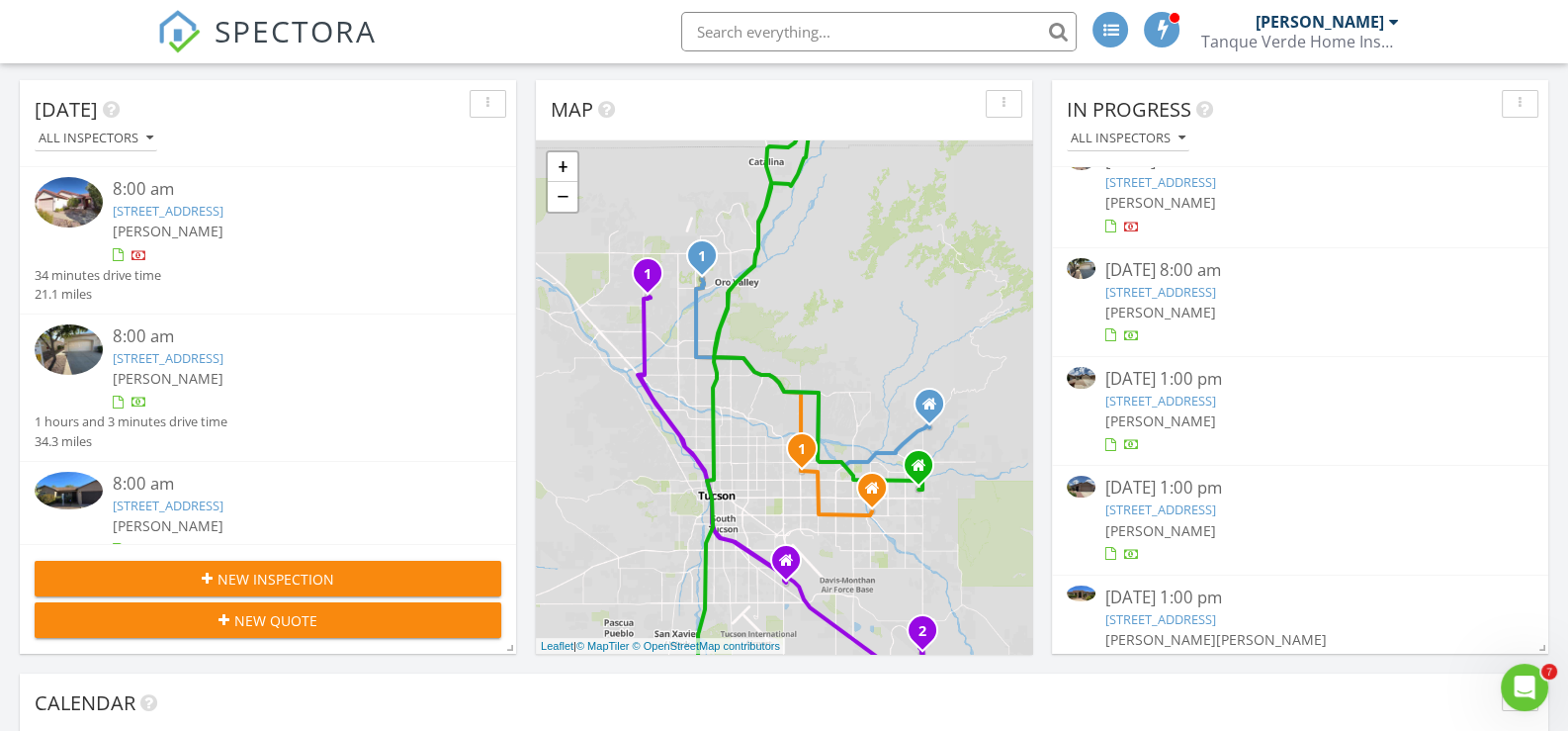 scroll, scrollTop: 56, scrollLeft: 0, axis: vertical 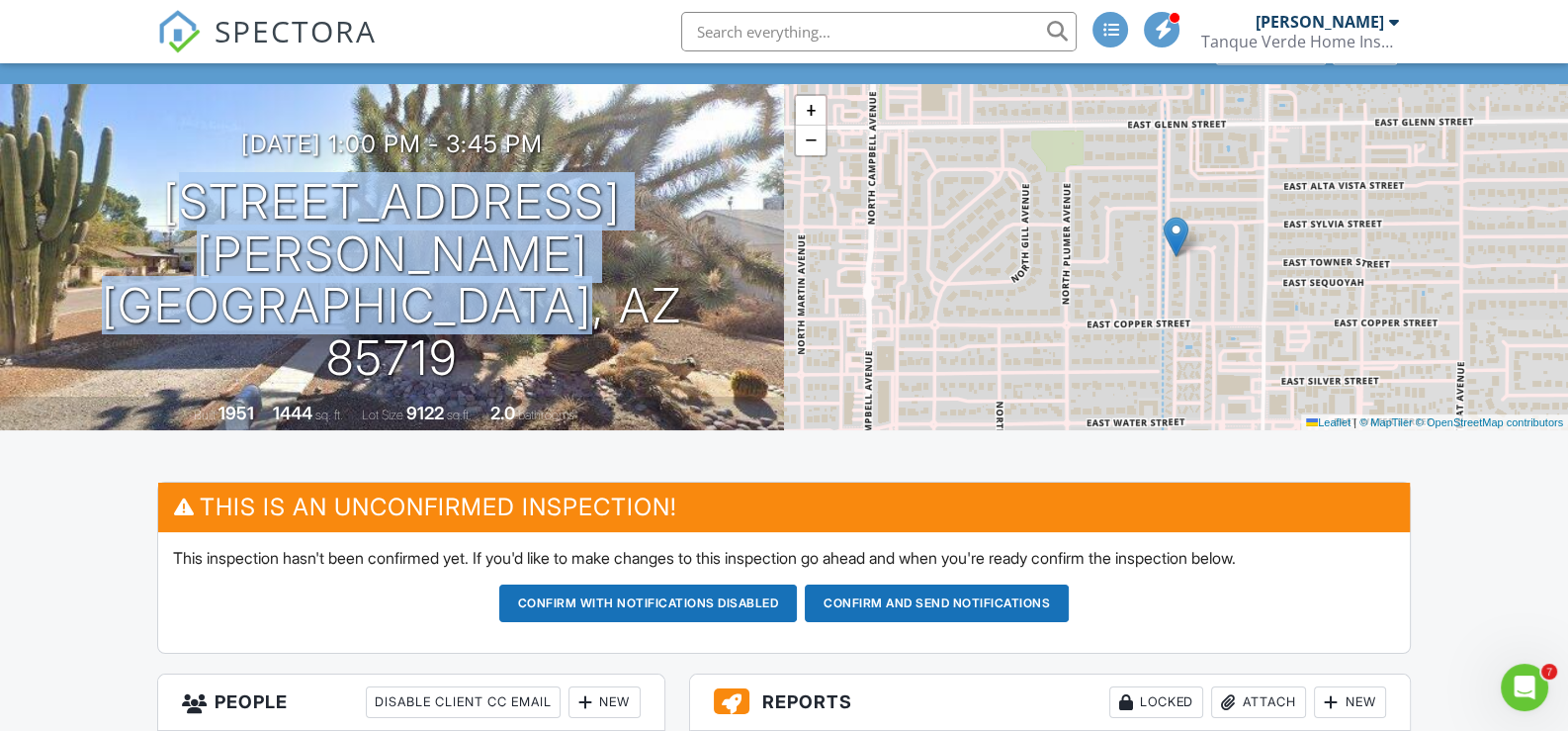 drag, startPoint x: 634, startPoint y: 324, endPoint x: 82, endPoint y: 274, distance: 554.2599 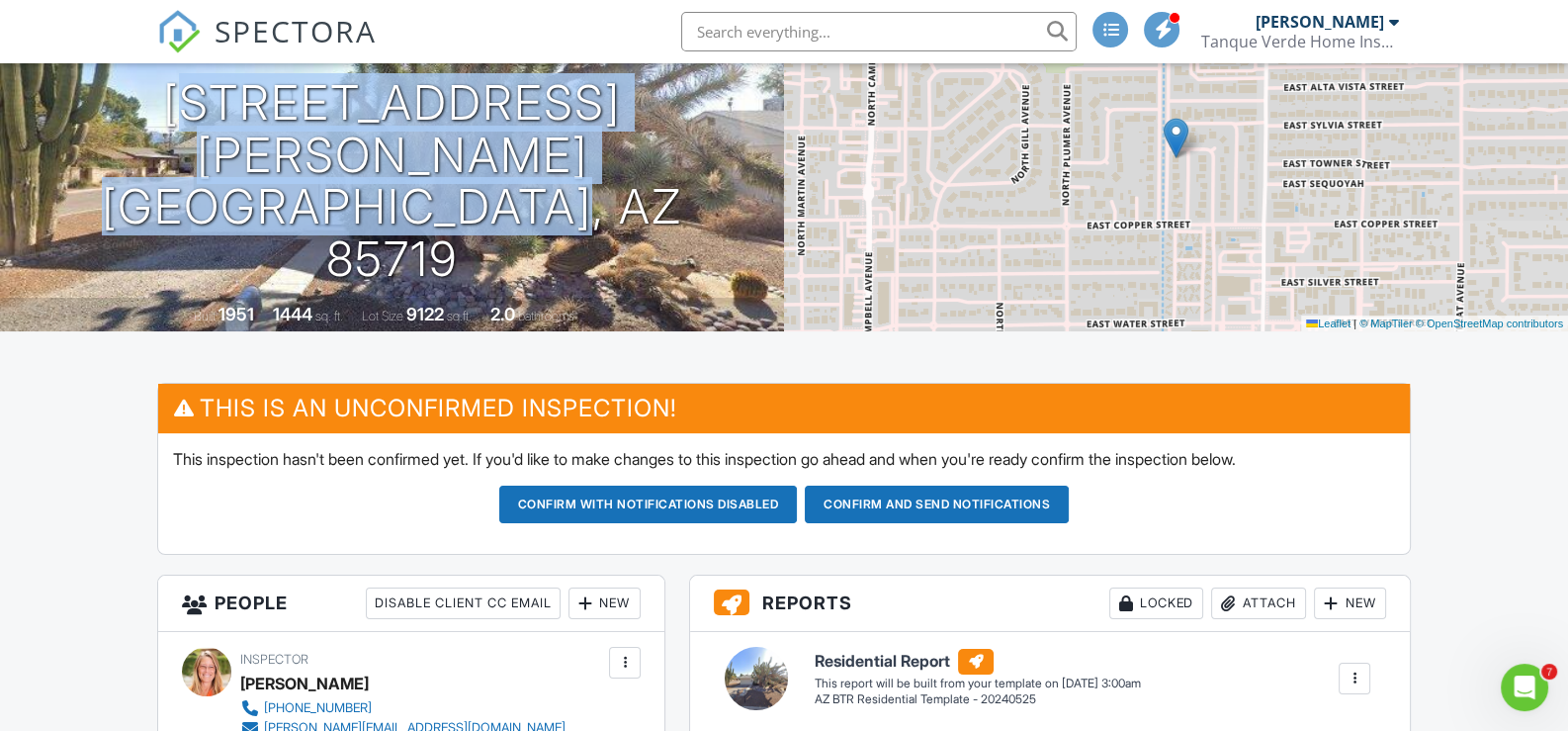 scroll, scrollTop: 98, scrollLeft: 0, axis: vertical 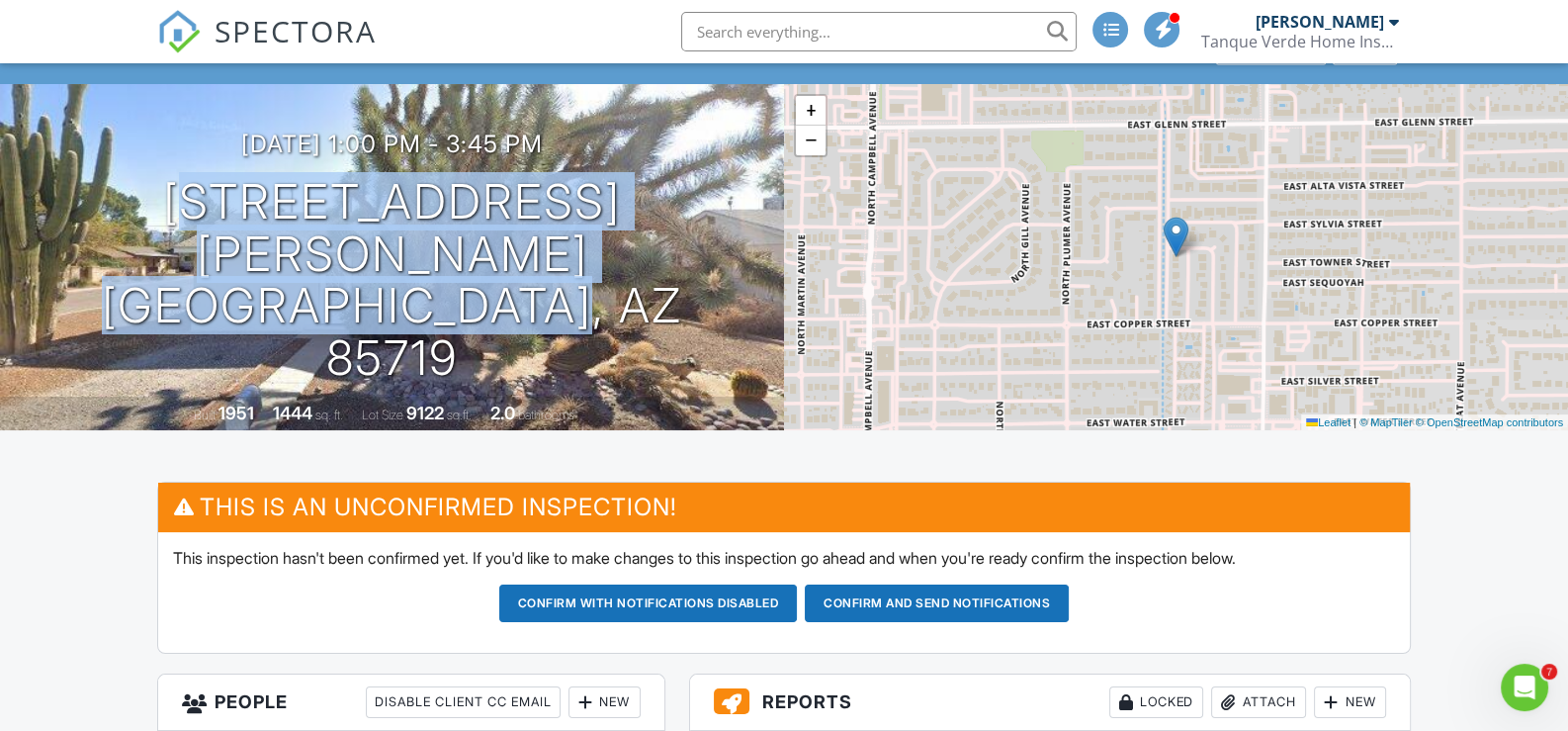 copy on "[STREET_ADDRESS][PERSON_NAME]" 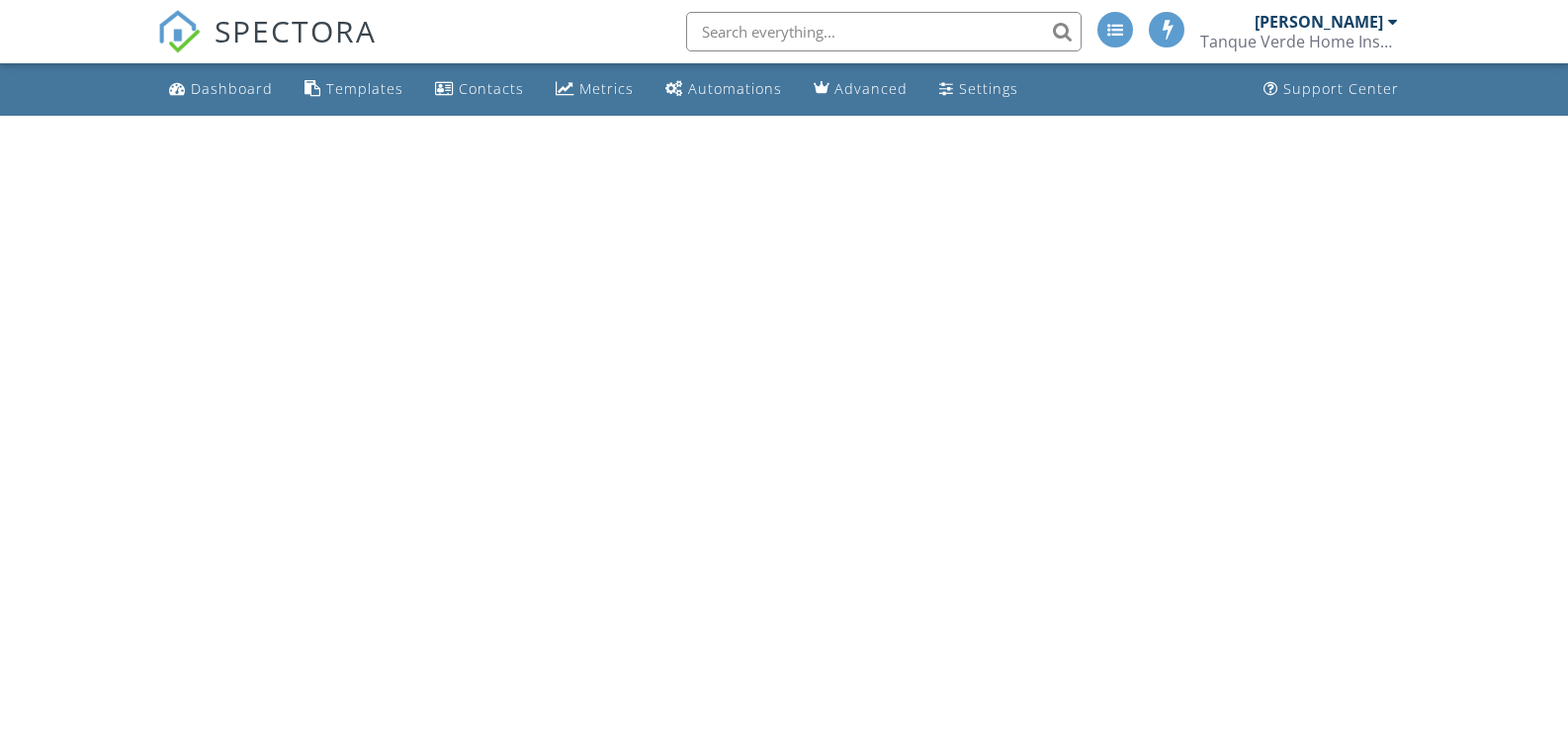 scroll, scrollTop: 0, scrollLeft: 0, axis: both 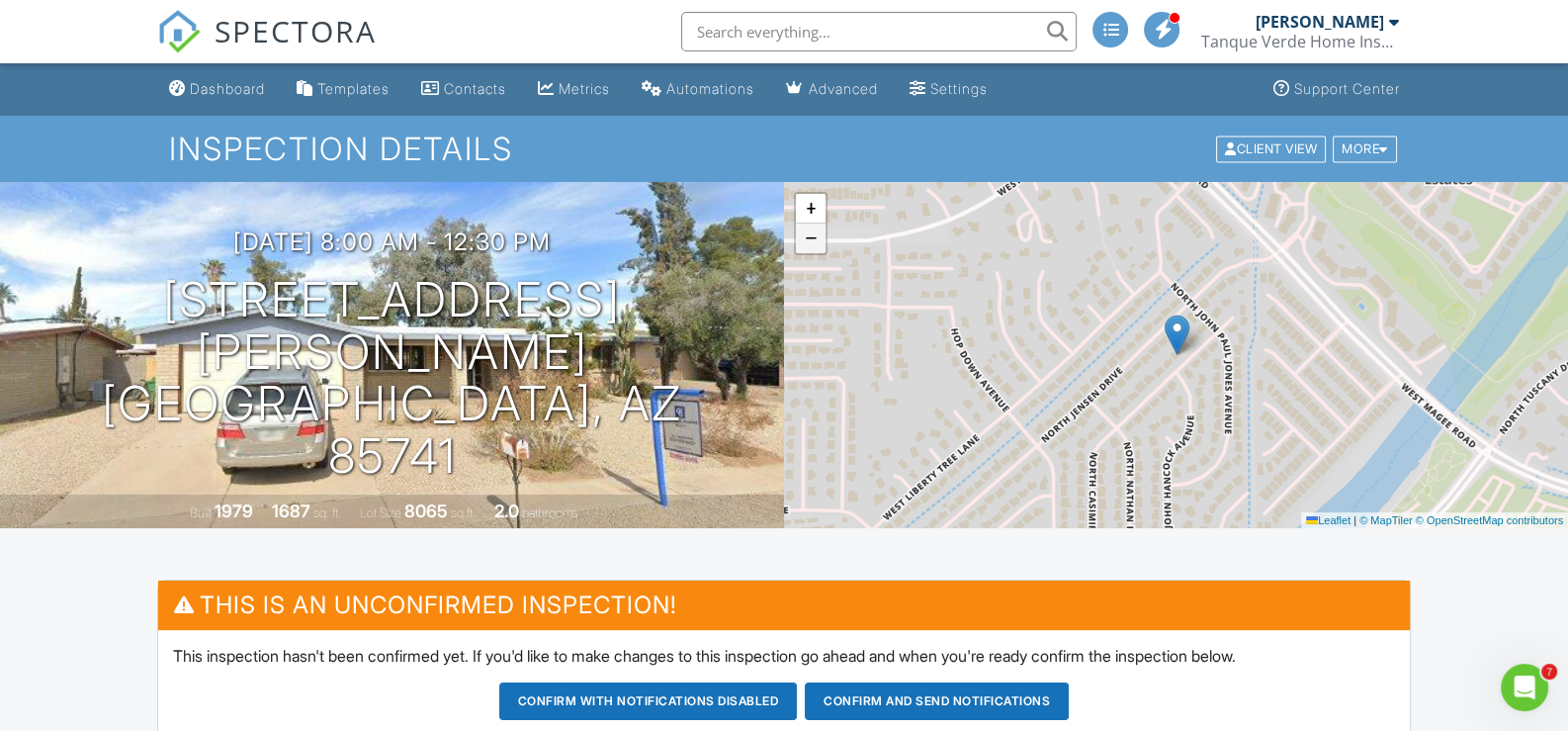 click on "−" at bounding box center [811, 238] 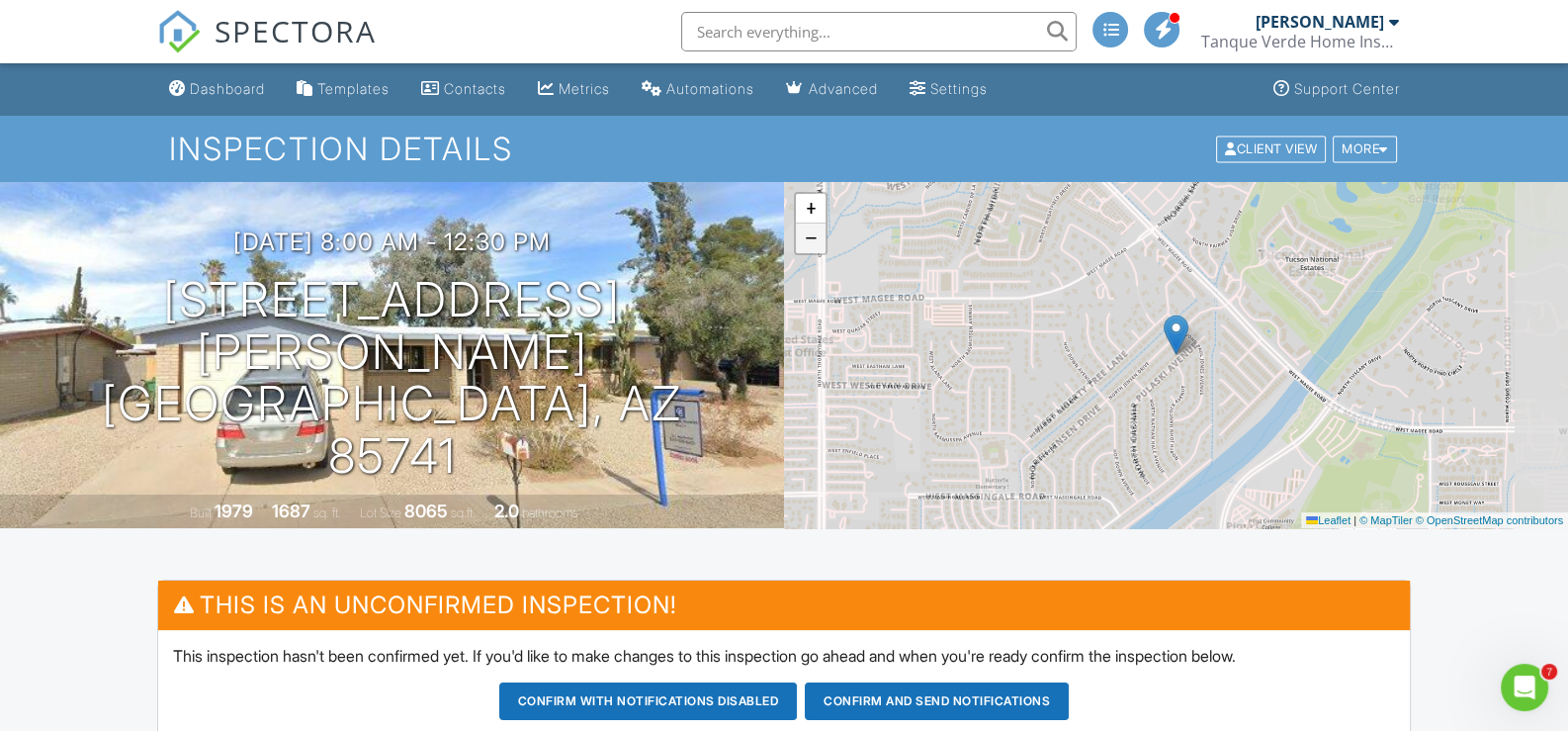 click on "−" at bounding box center [811, 238] 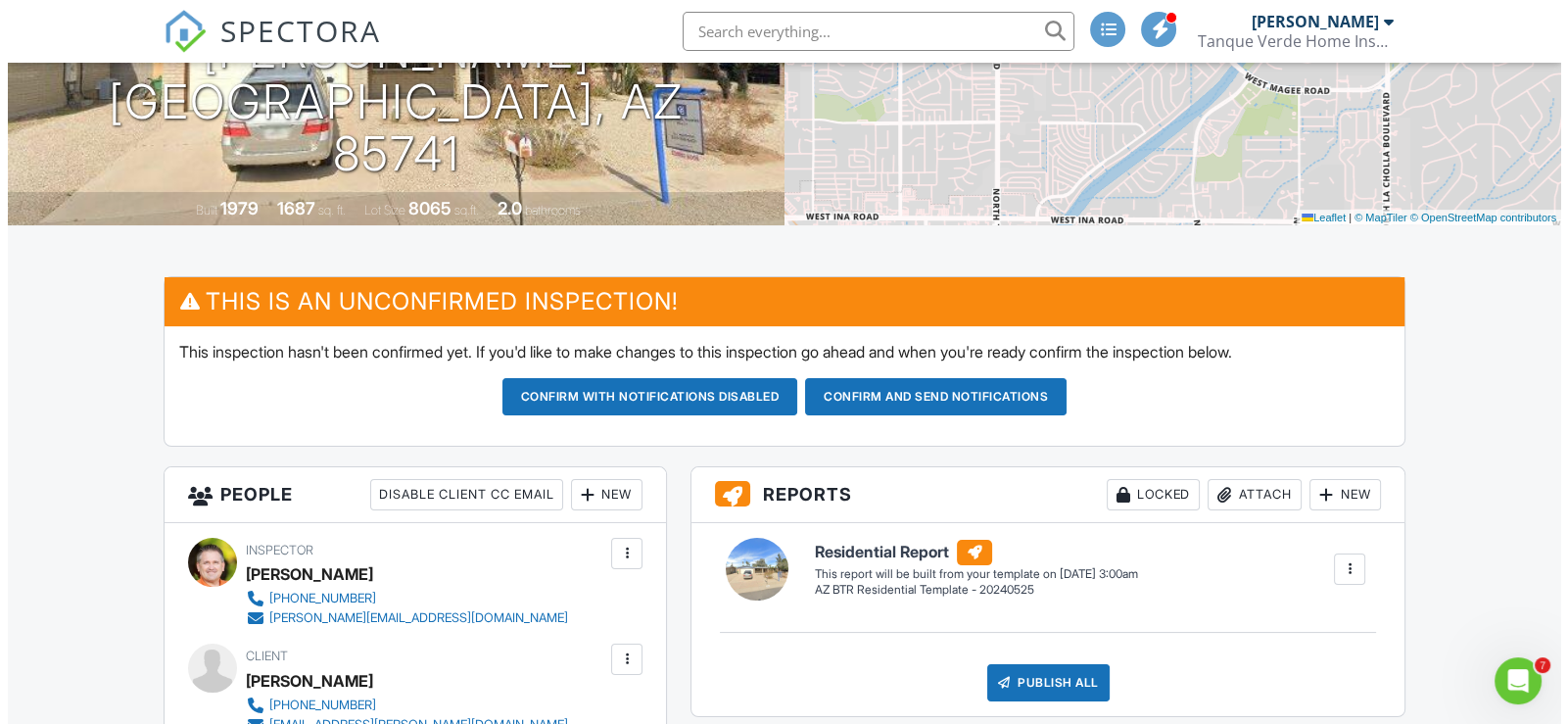 scroll, scrollTop: 588, scrollLeft: 0, axis: vertical 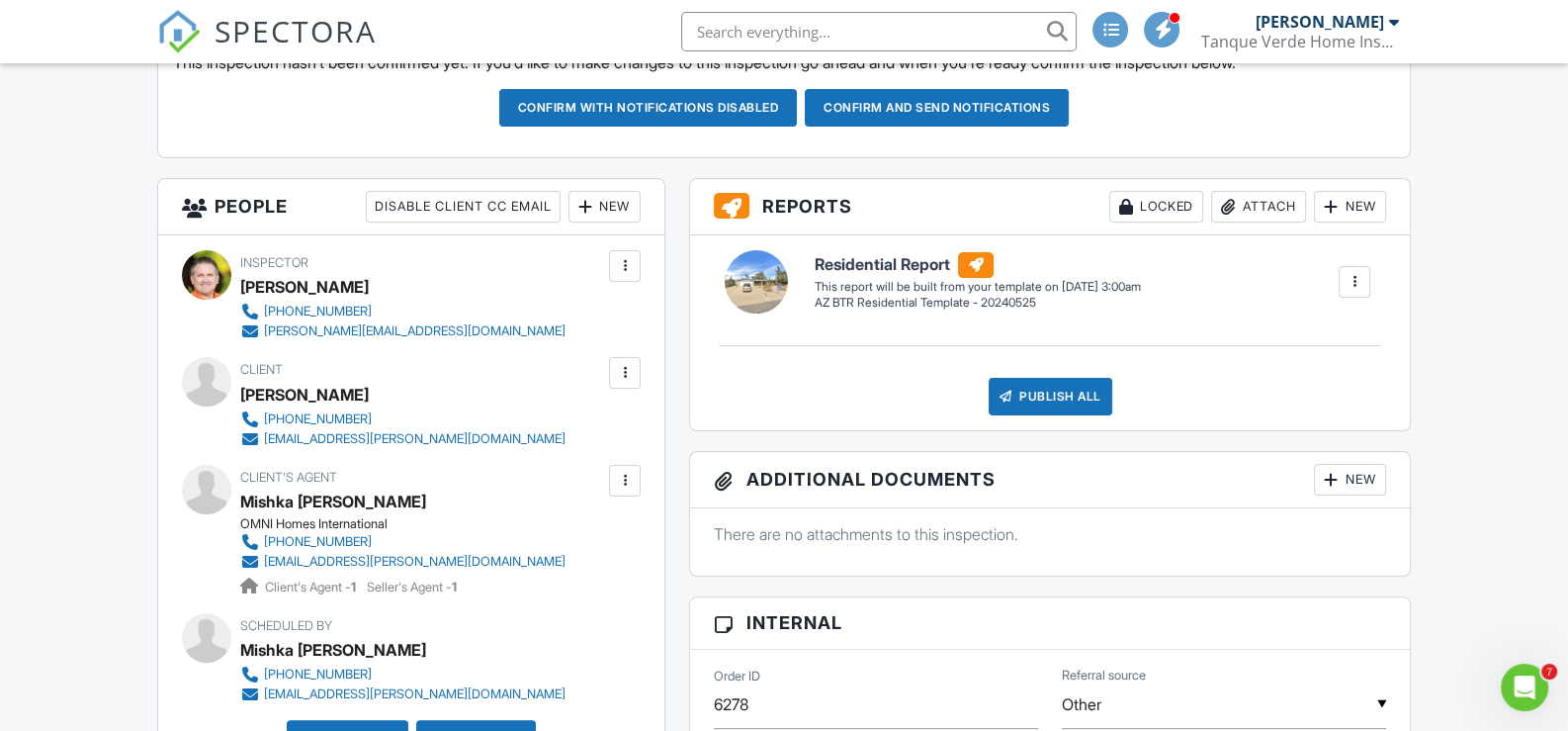 click on "New" at bounding box center [604, 207] 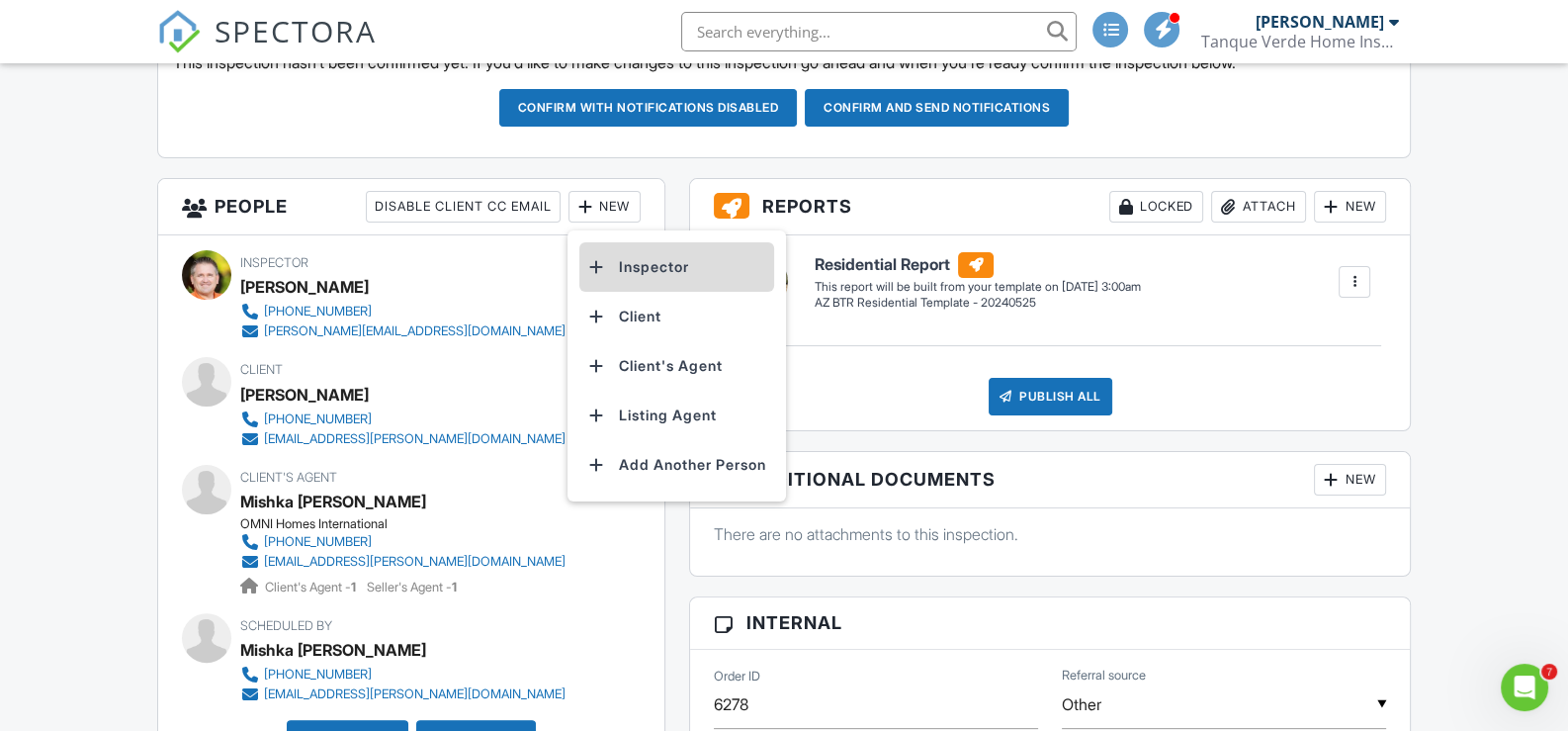 click on "Inspector" at bounding box center (676, 267) 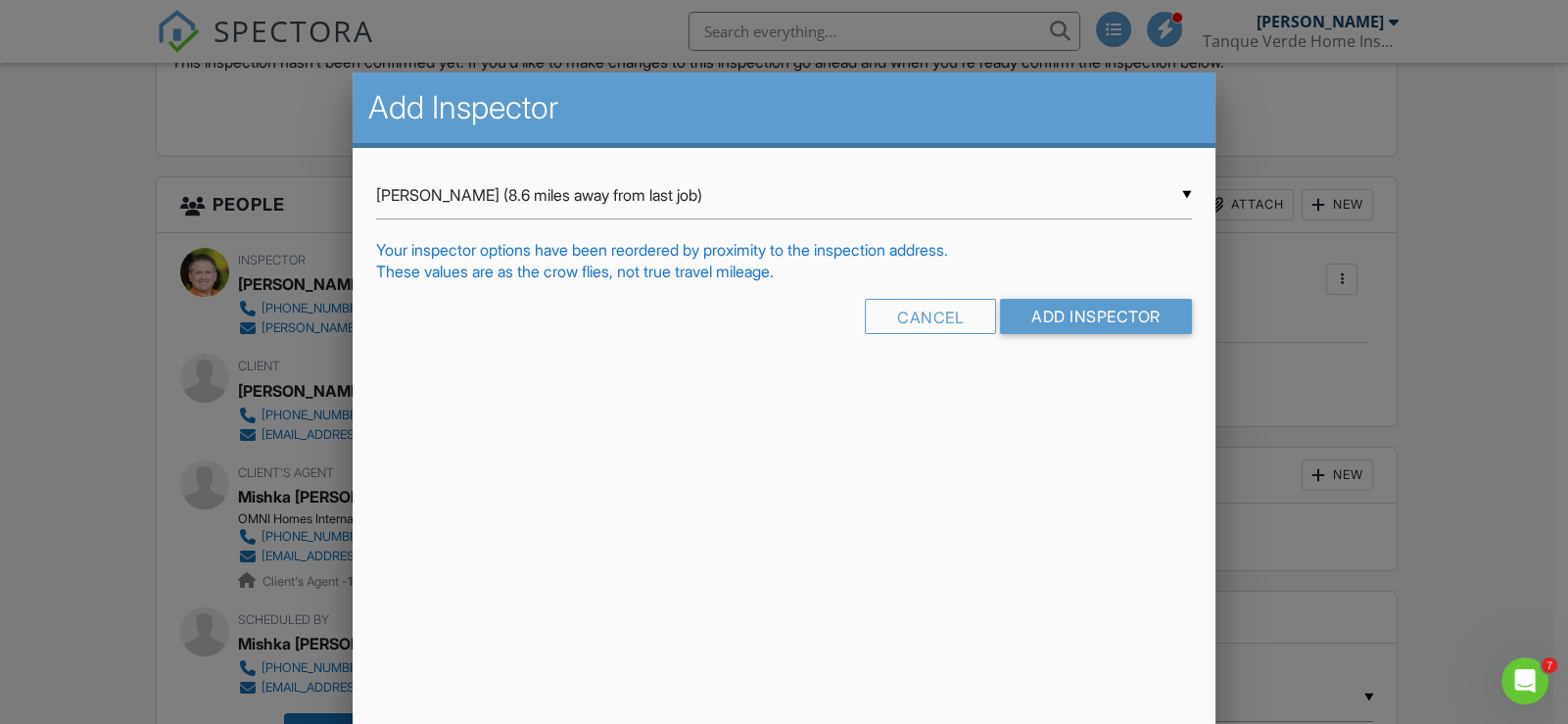 click on "▼ Mechelle Cross (8.6 miles away from last job) Mechelle Cross (8.6 miles away from last job) Michael Soulliard (16.3 miles away from home) Tom Dolan (17.1 miles away from home) Curt Skaggs (42.9 miles away from home) Mechelle Cross (8.6 miles away from last job) Michael Soulliard (16.3 miles away from home) Tom Dolan (17.1 miles away from home) Curt Skaggs (42.9 miles away from home)" at bounding box center [784, 195] 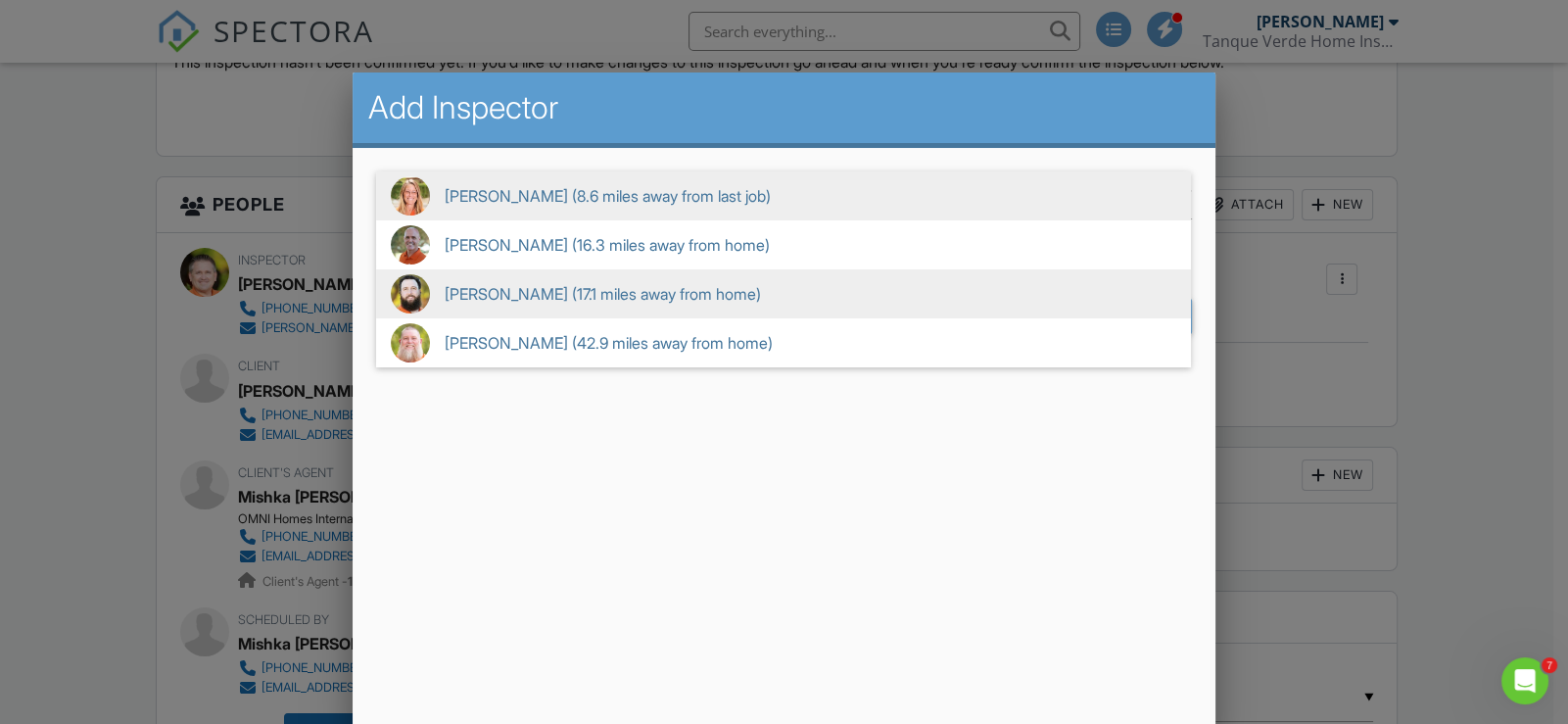 click on "Tom Dolan (17.1 miles away from home)" at bounding box center (784, 294) 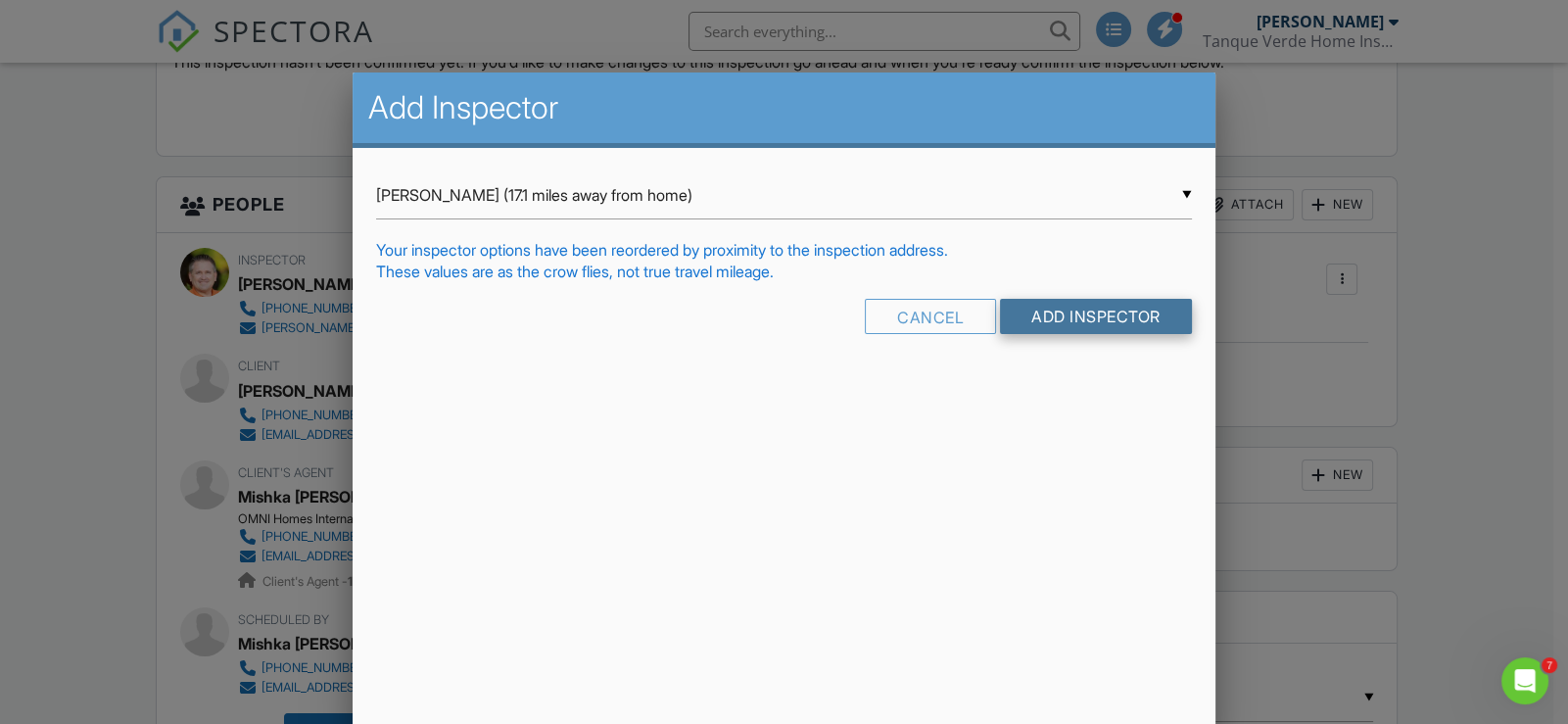 click on "Add Inspector" at bounding box center [1096, 316] 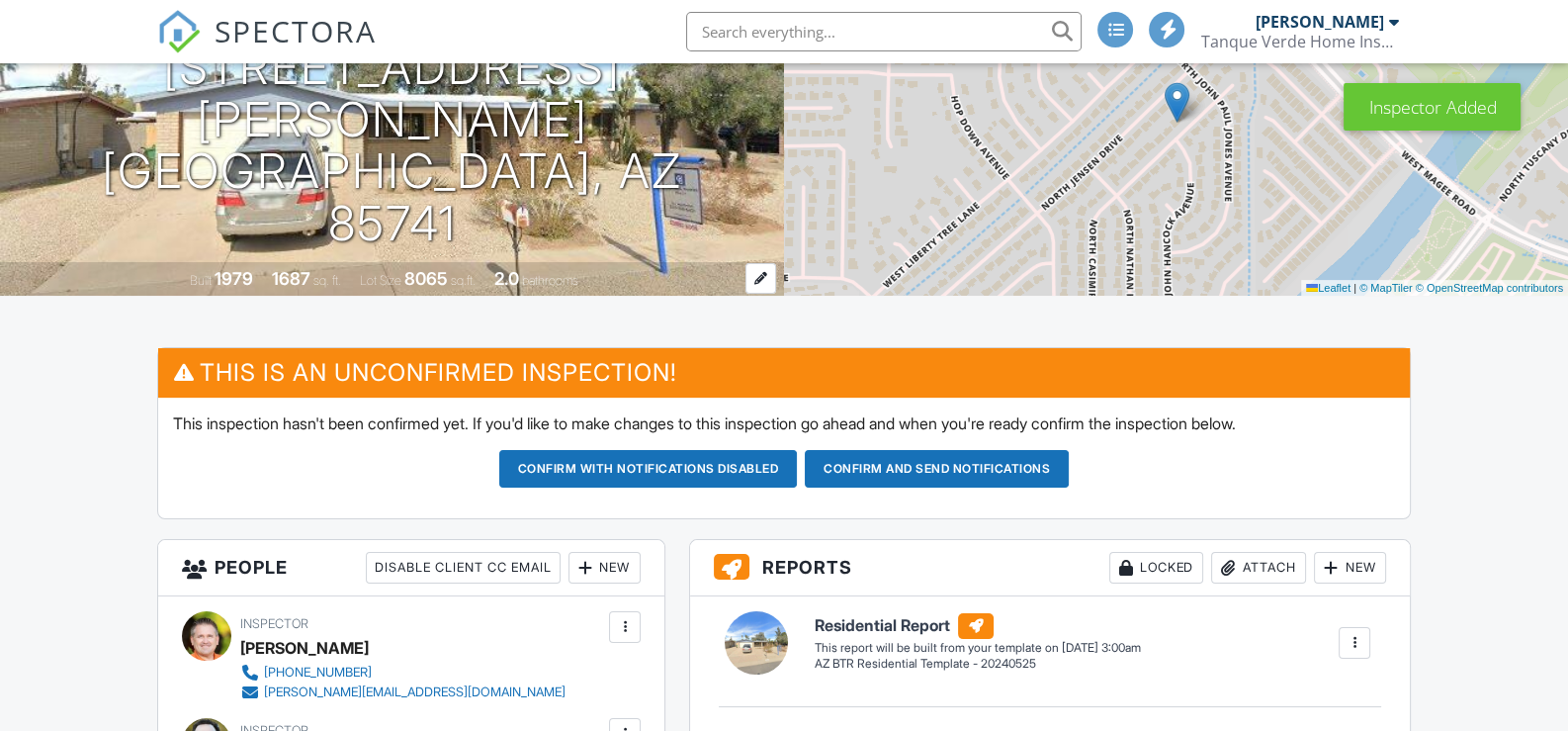 scroll, scrollTop: 297, scrollLeft: 0, axis: vertical 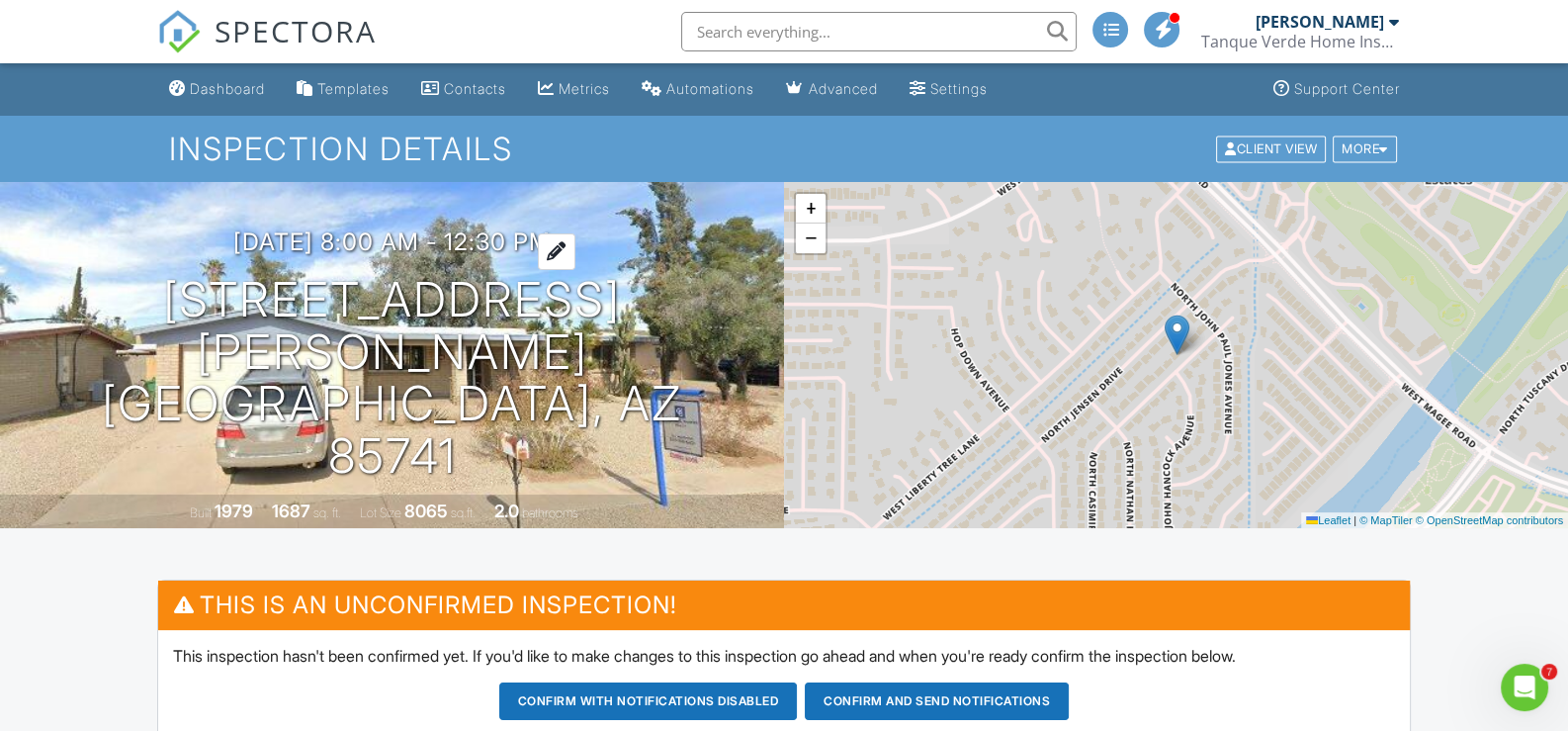 click on "[DATE]  8:00 am
- 12:30 pm" at bounding box center [392, 241] 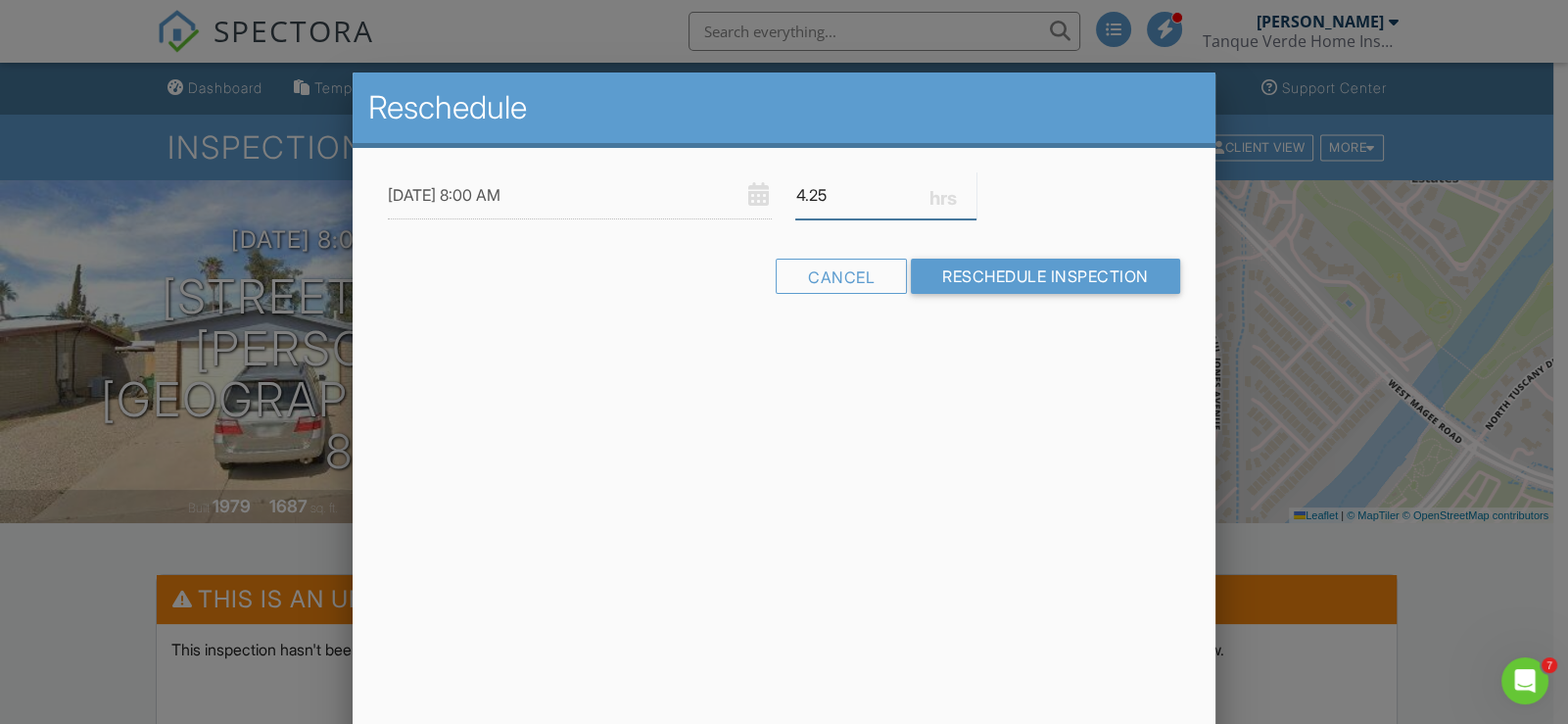 click on "4.25" at bounding box center (885, 195) 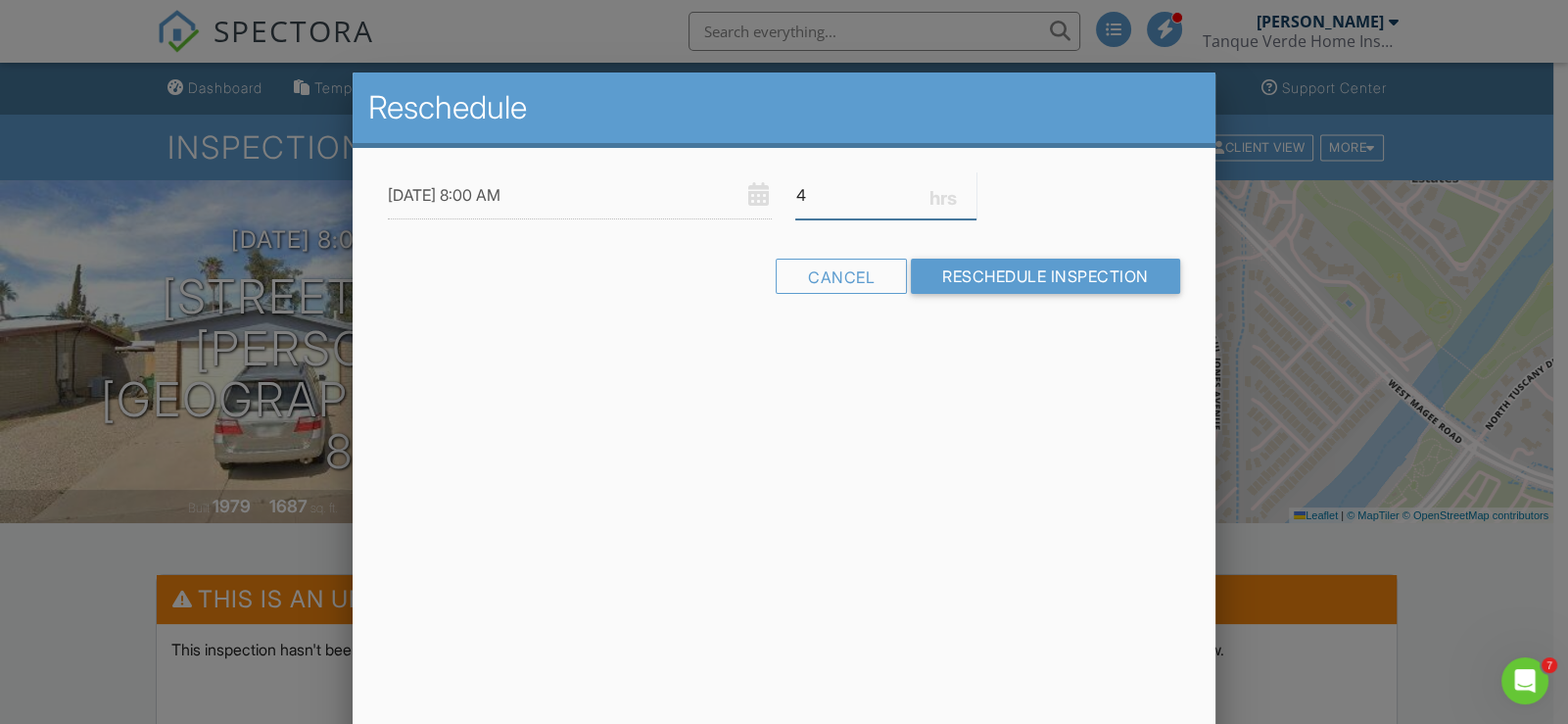 click on "4" at bounding box center (885, 195) 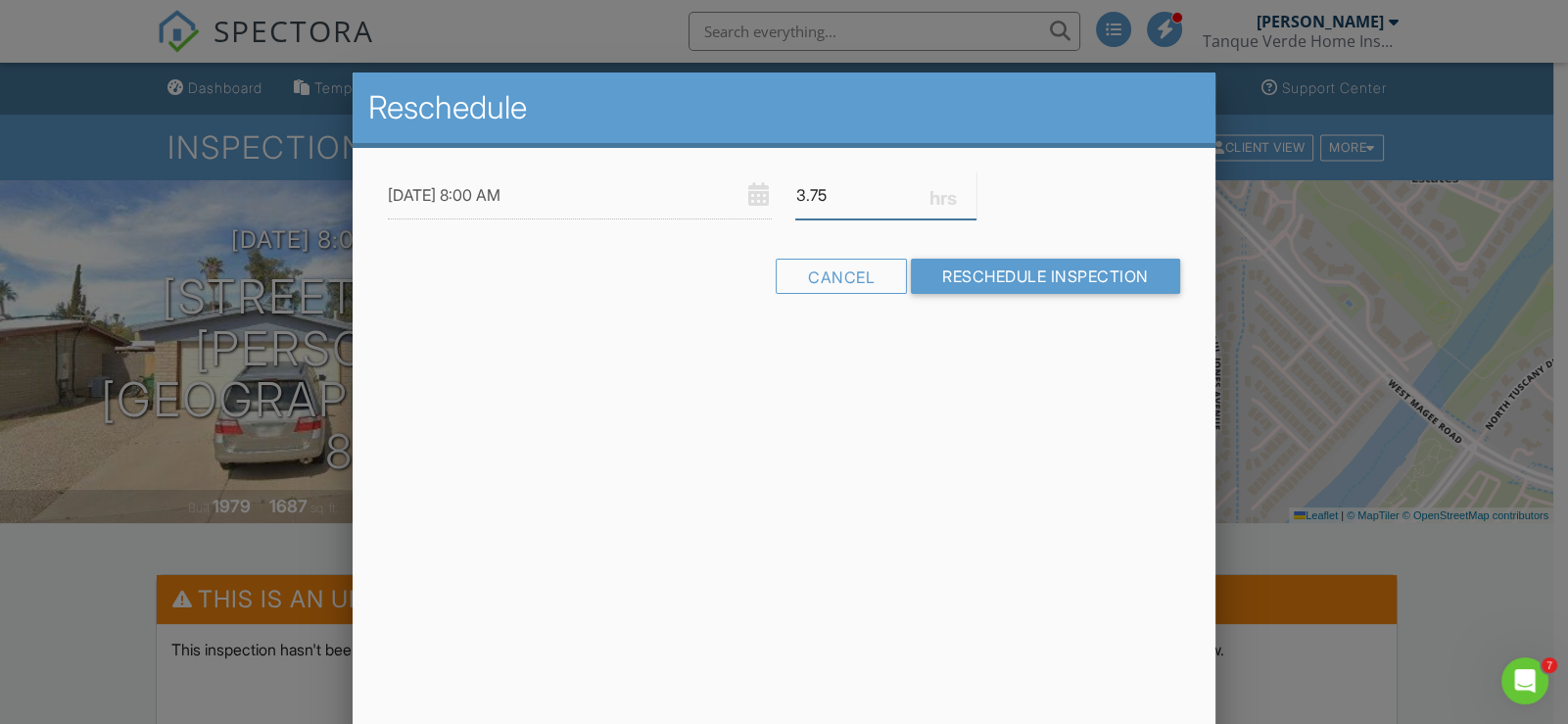 type on "3.75" 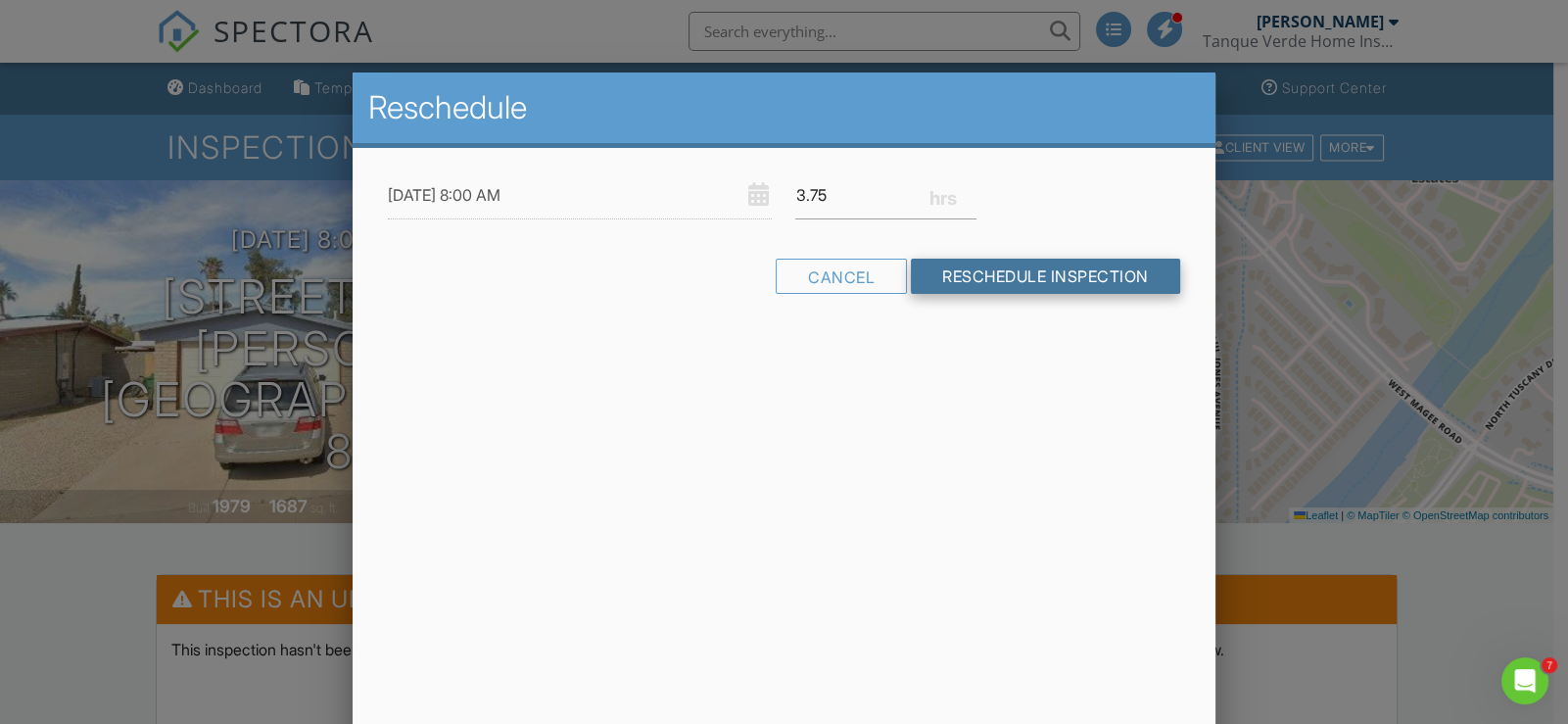 click on "Reschedule Inspection" at bounding box center [1045, 276] 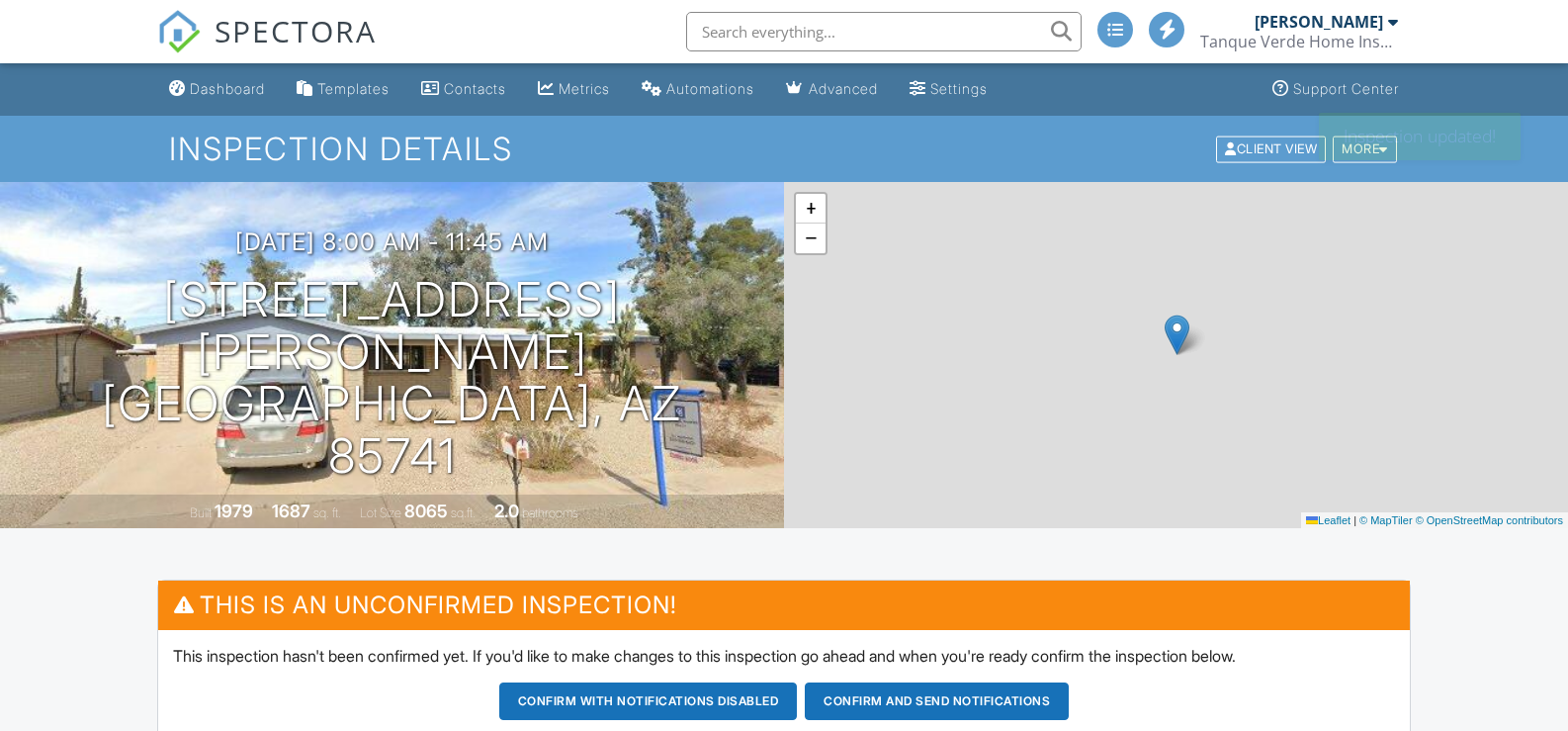 scroll, scrollTop: 0, scrollLeft: 0, axis: both 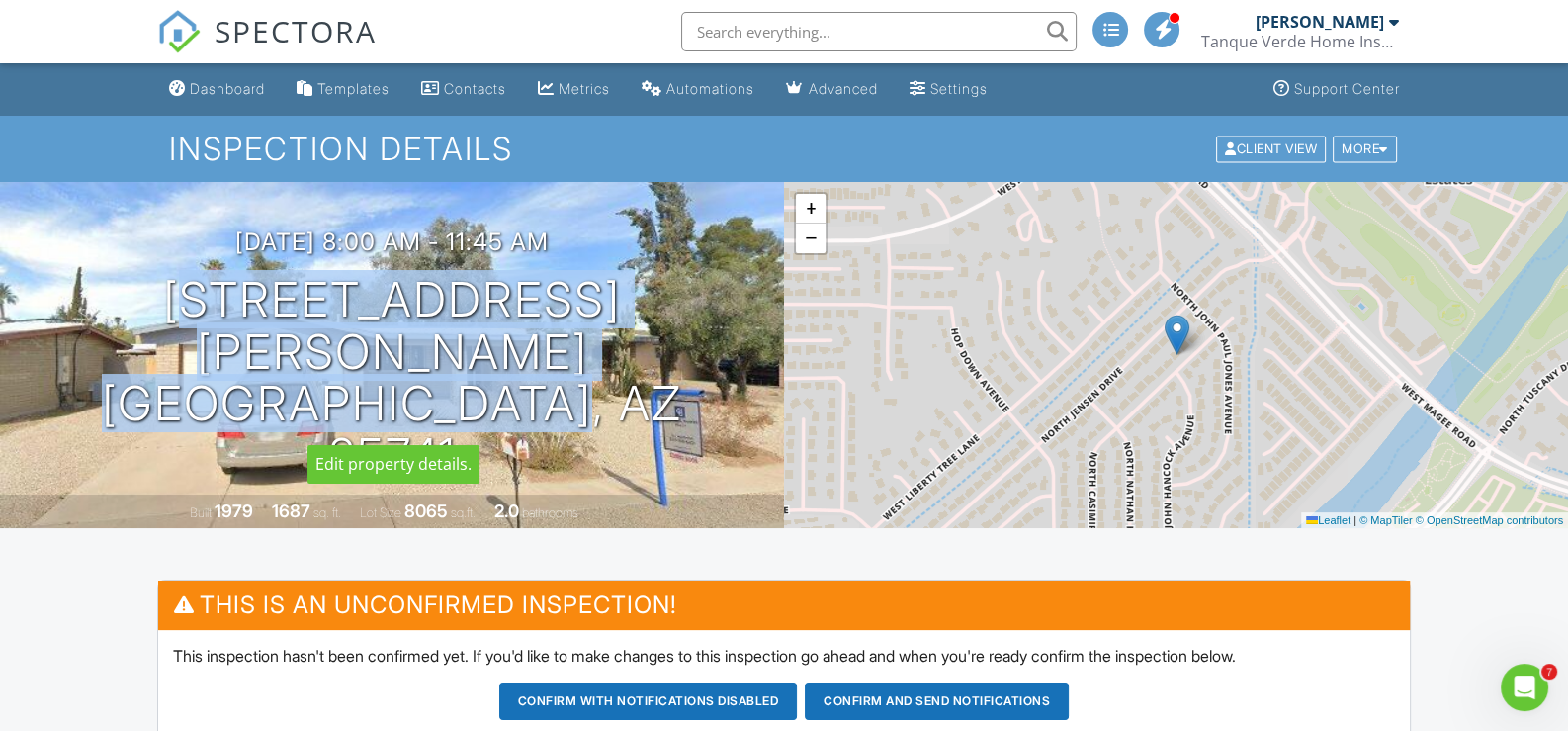 drag, startPoint x: 628, startPoint y: 410, endPoint x: -16, endPoint y: 366, distance: 645.5014 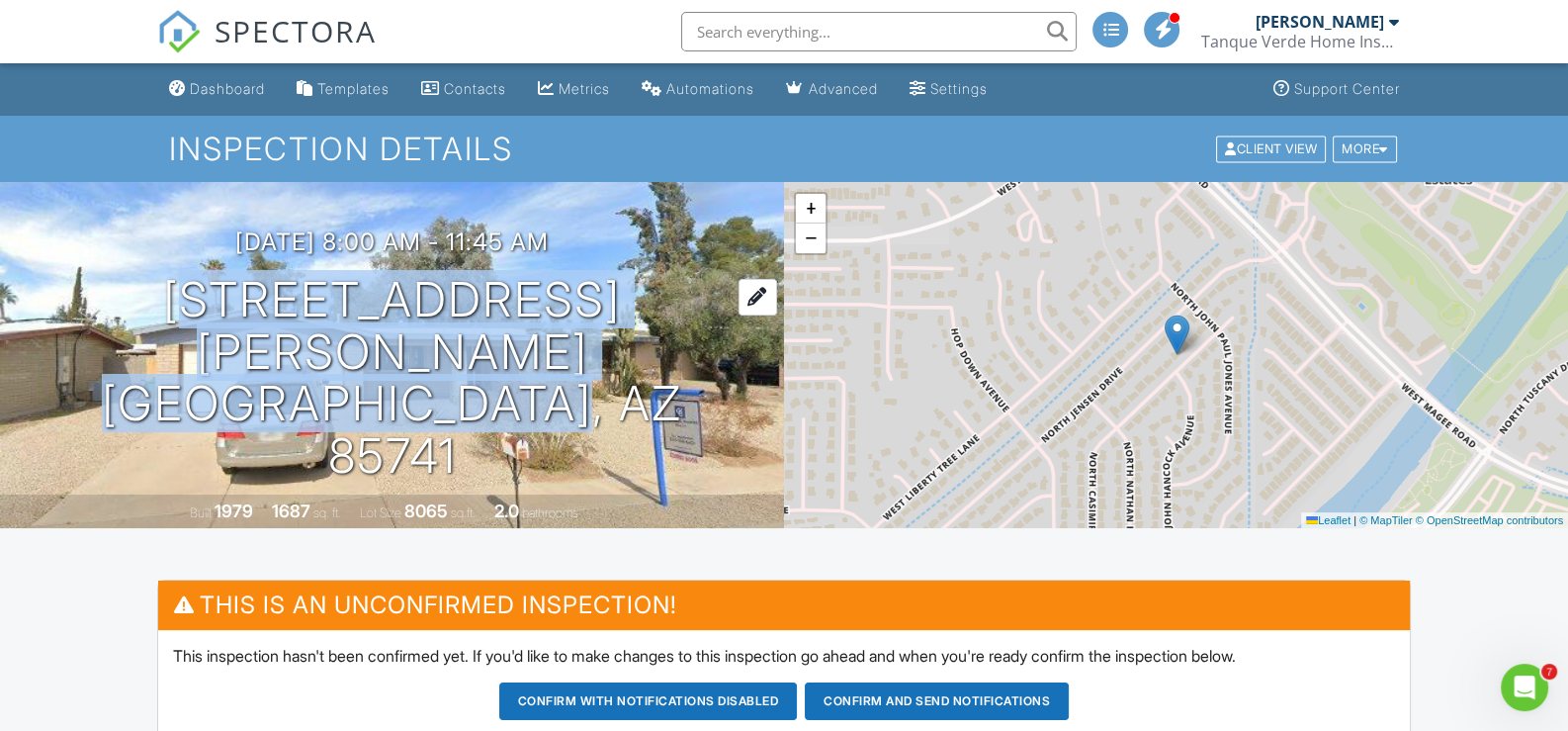 copy on "[STREET_ADDRESS][PERSON_NAME]" 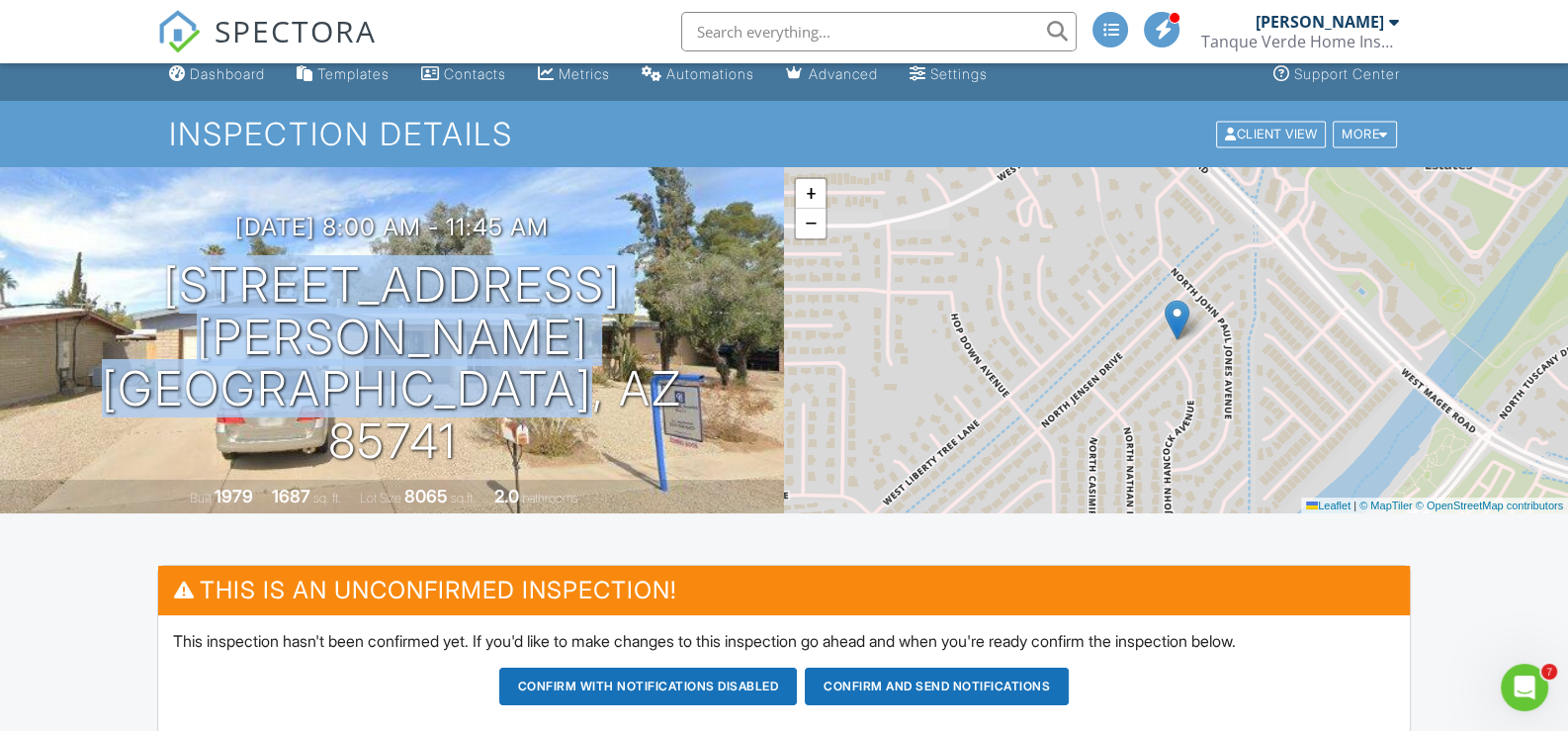 scroll, scrollTop: 0, scrollLeft: 0, axis: both 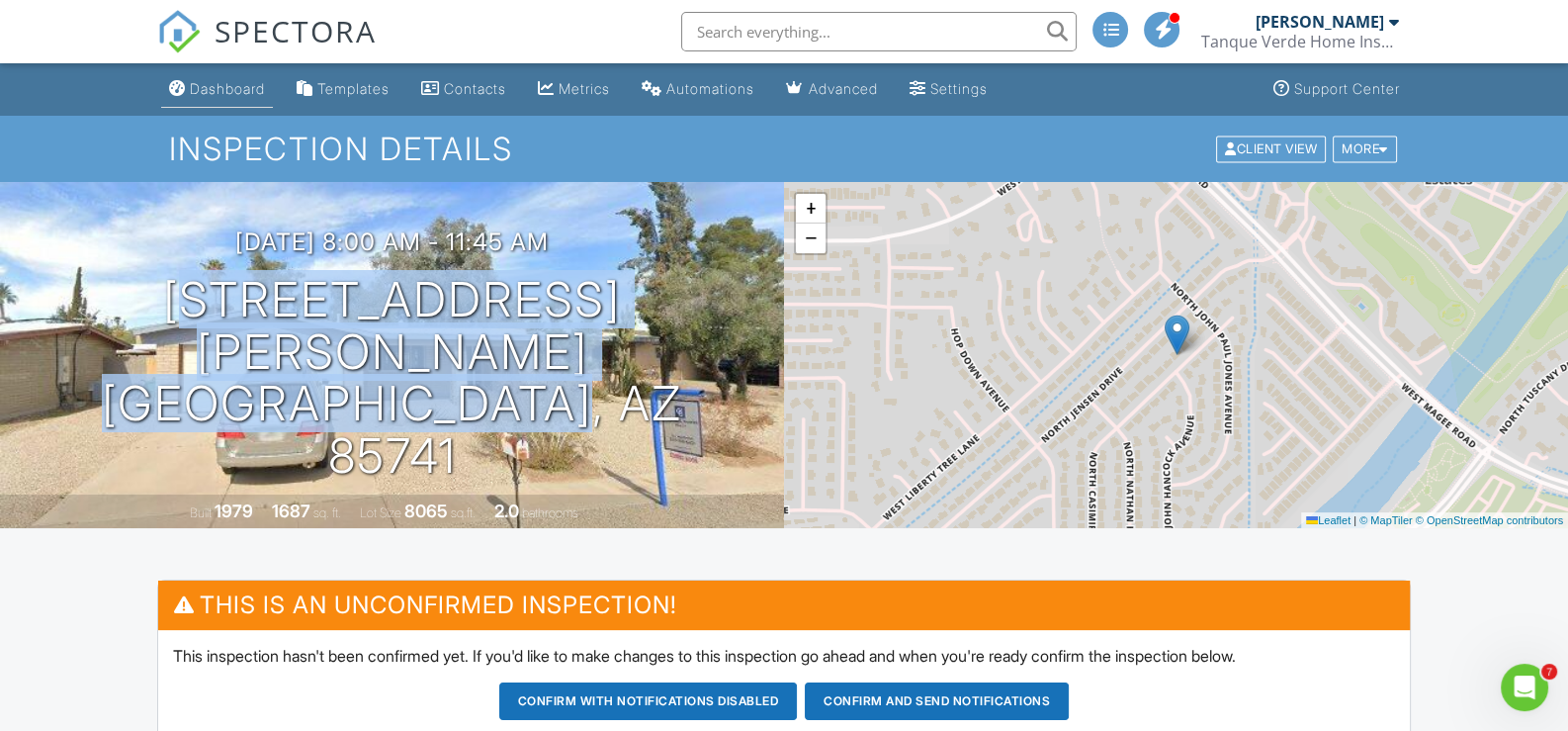 click on "Dashboard" at bounding box center [227, 88] 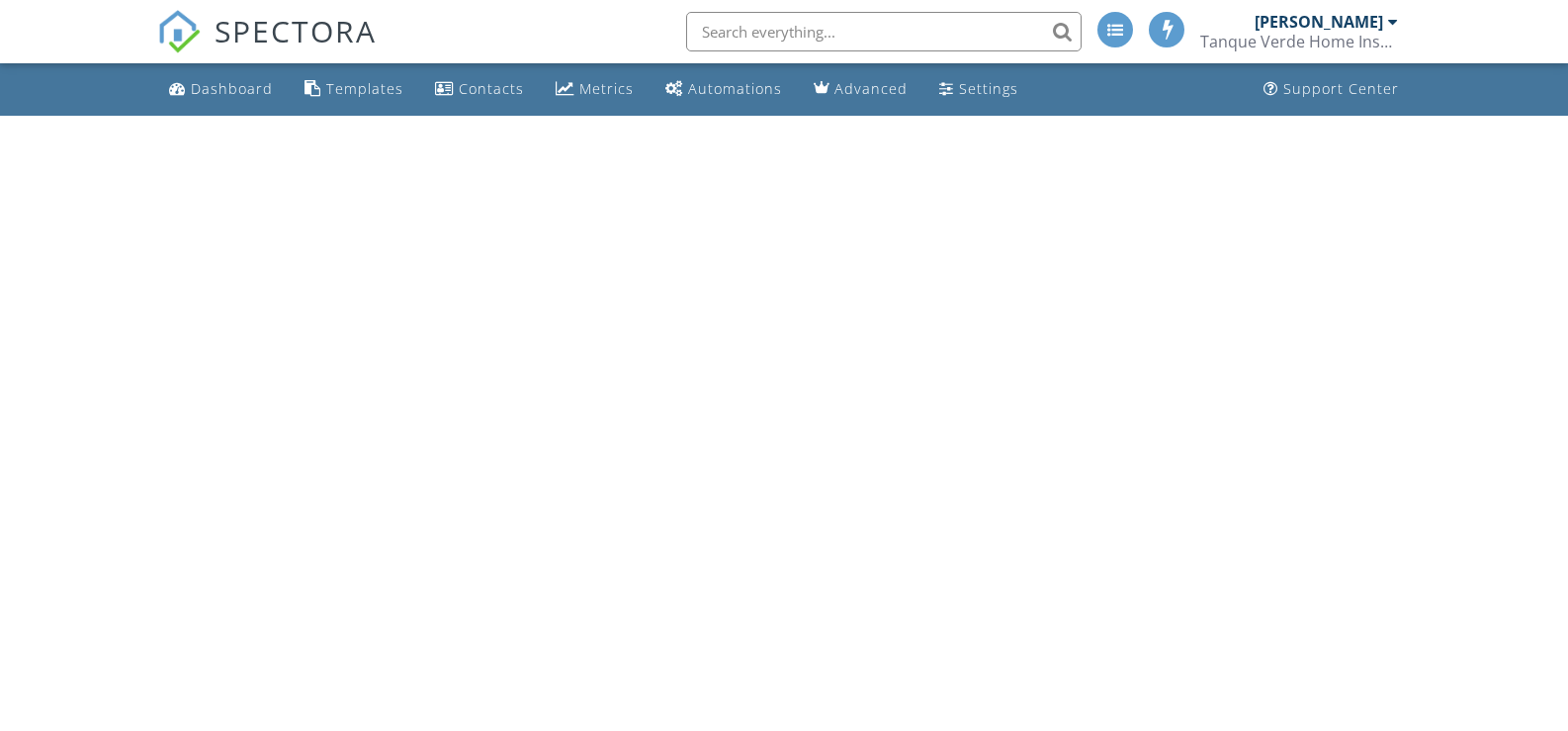 scroll, scrollTop: 0, scrollLeft: 0, axis: both 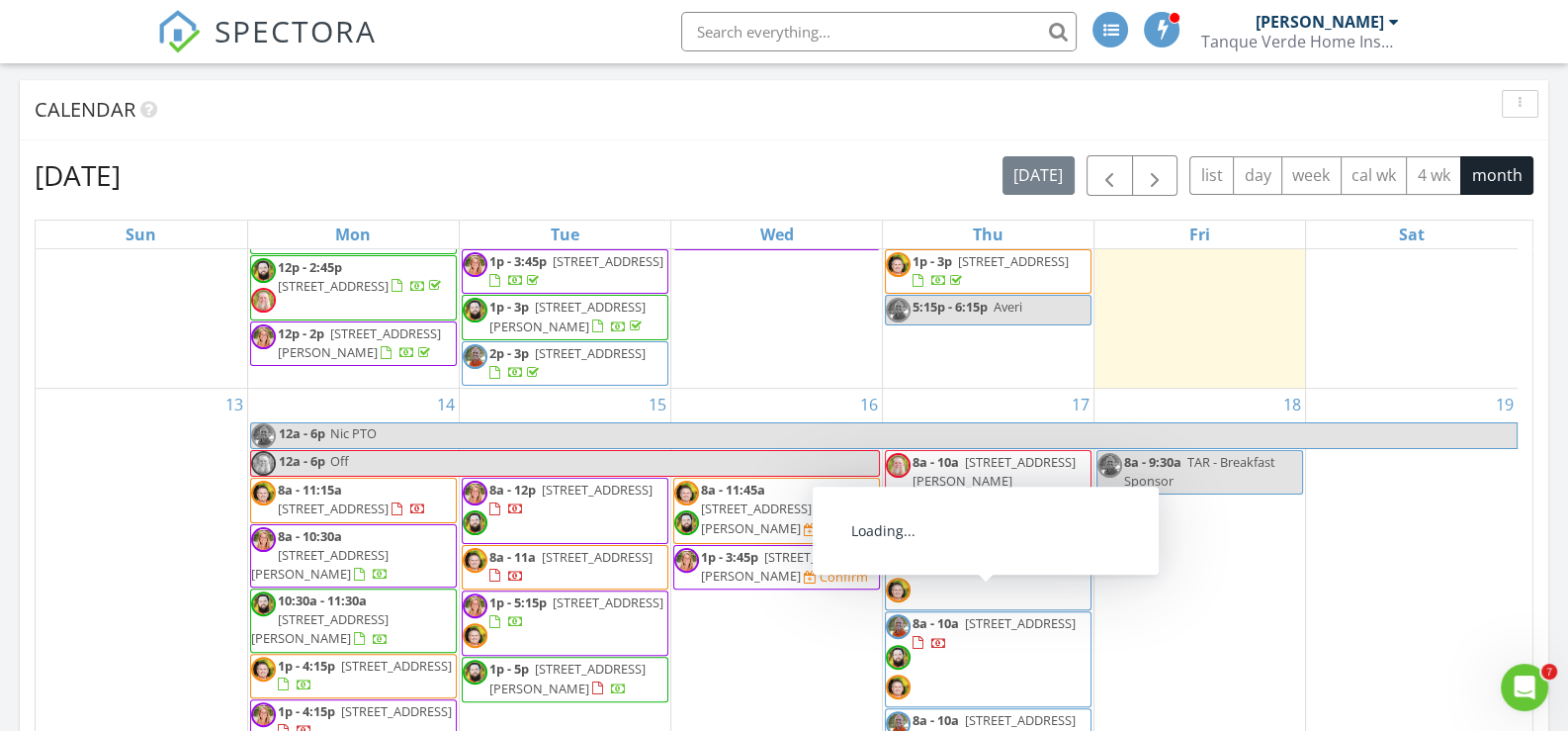 click on "[STREET_ADDRESS][PERSON_NAME]" at bounding box center [788, 566] 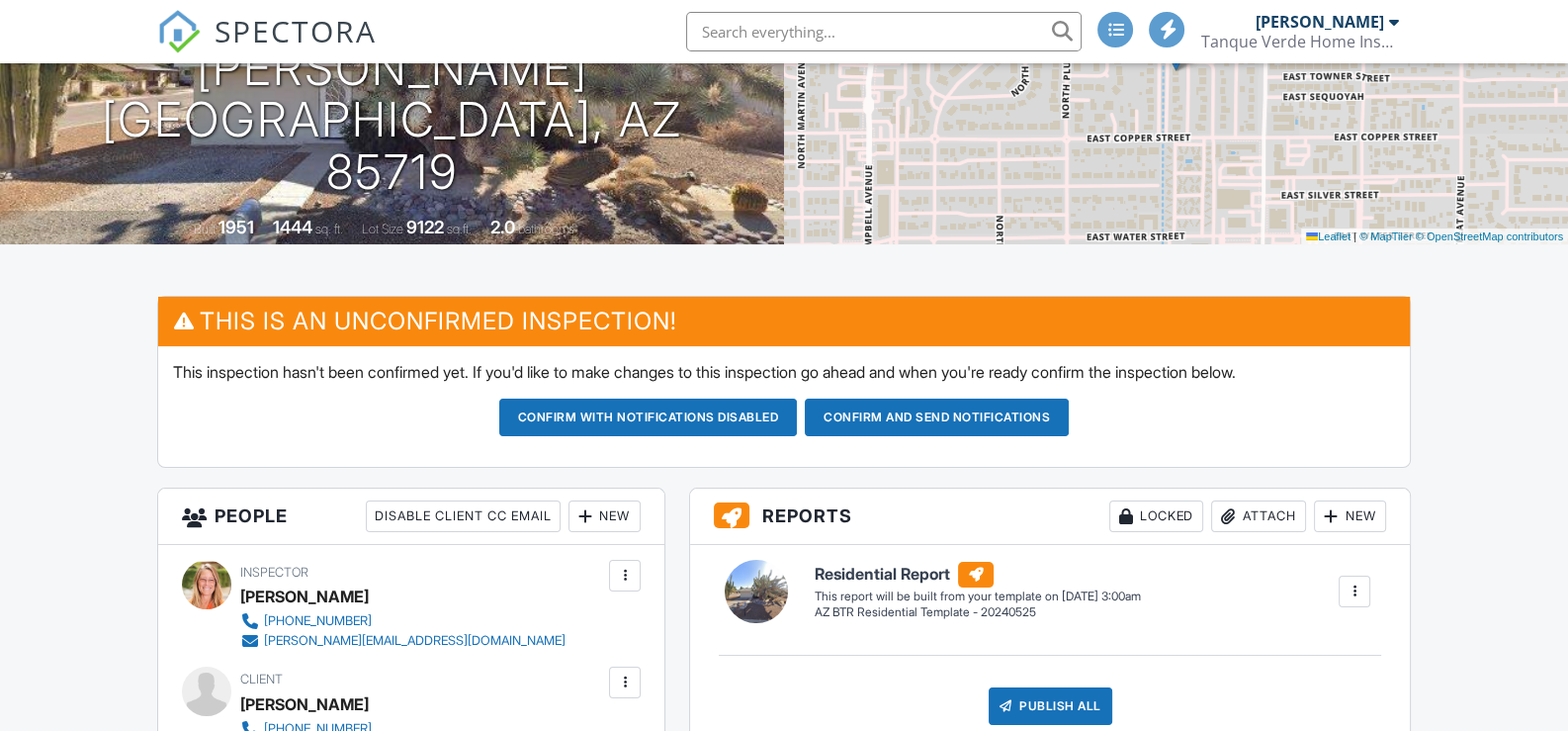 scroll, scrollTop: 0, scrollLeft: 0, axis: both 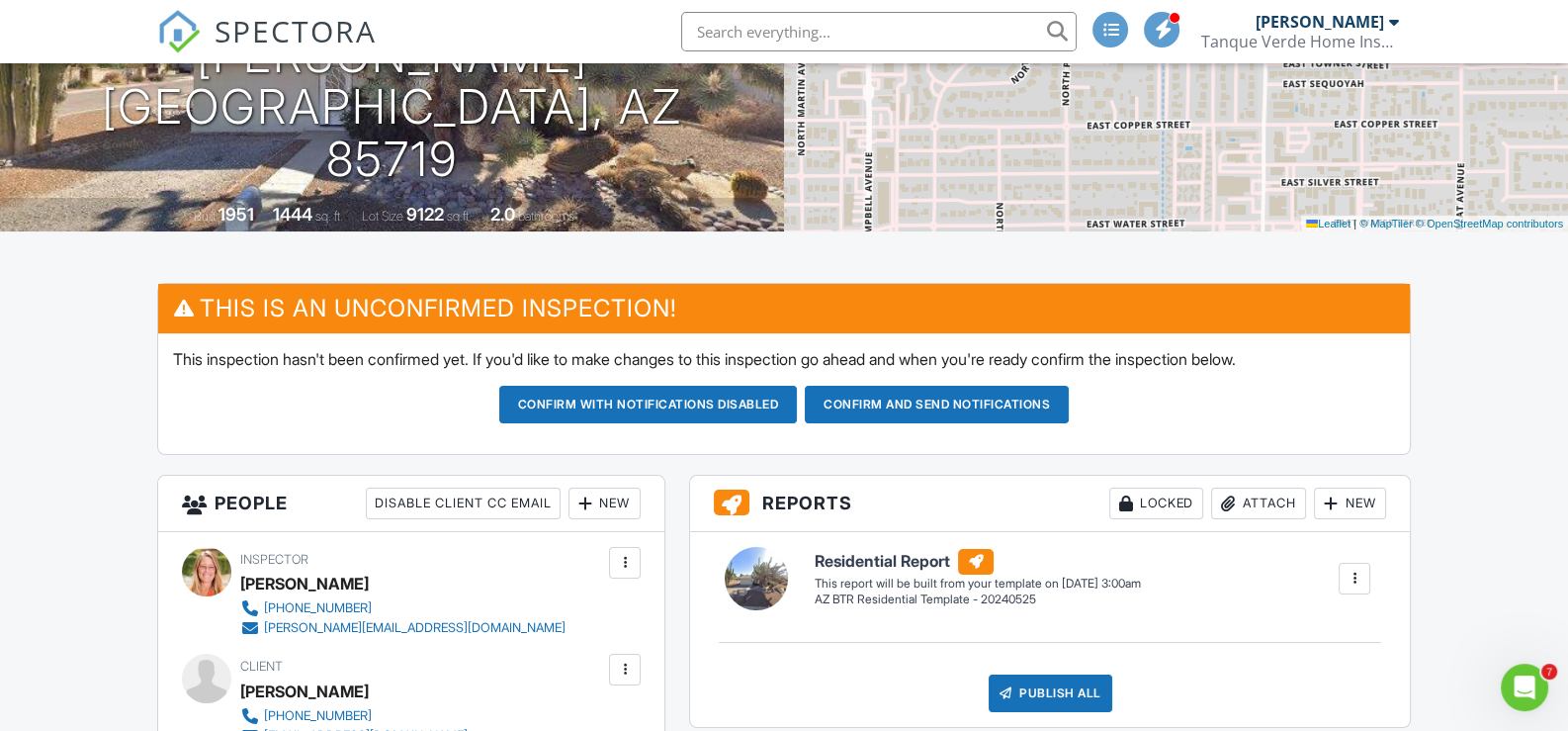 click on "Confirm and send notifications" at bounding box center (649, 405) 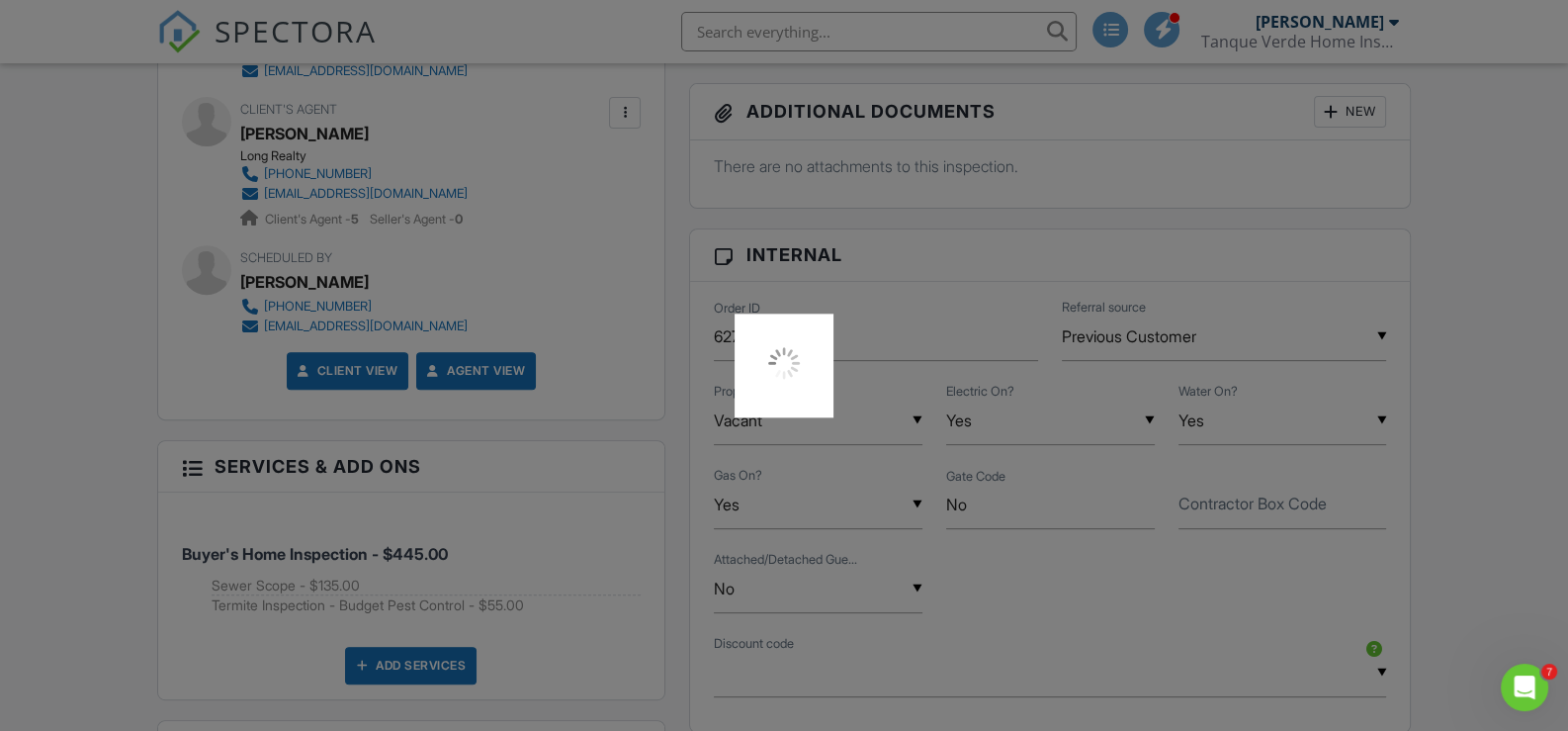 scroll, scrollTop: 988, scrollLeft: 0, axis: vertical 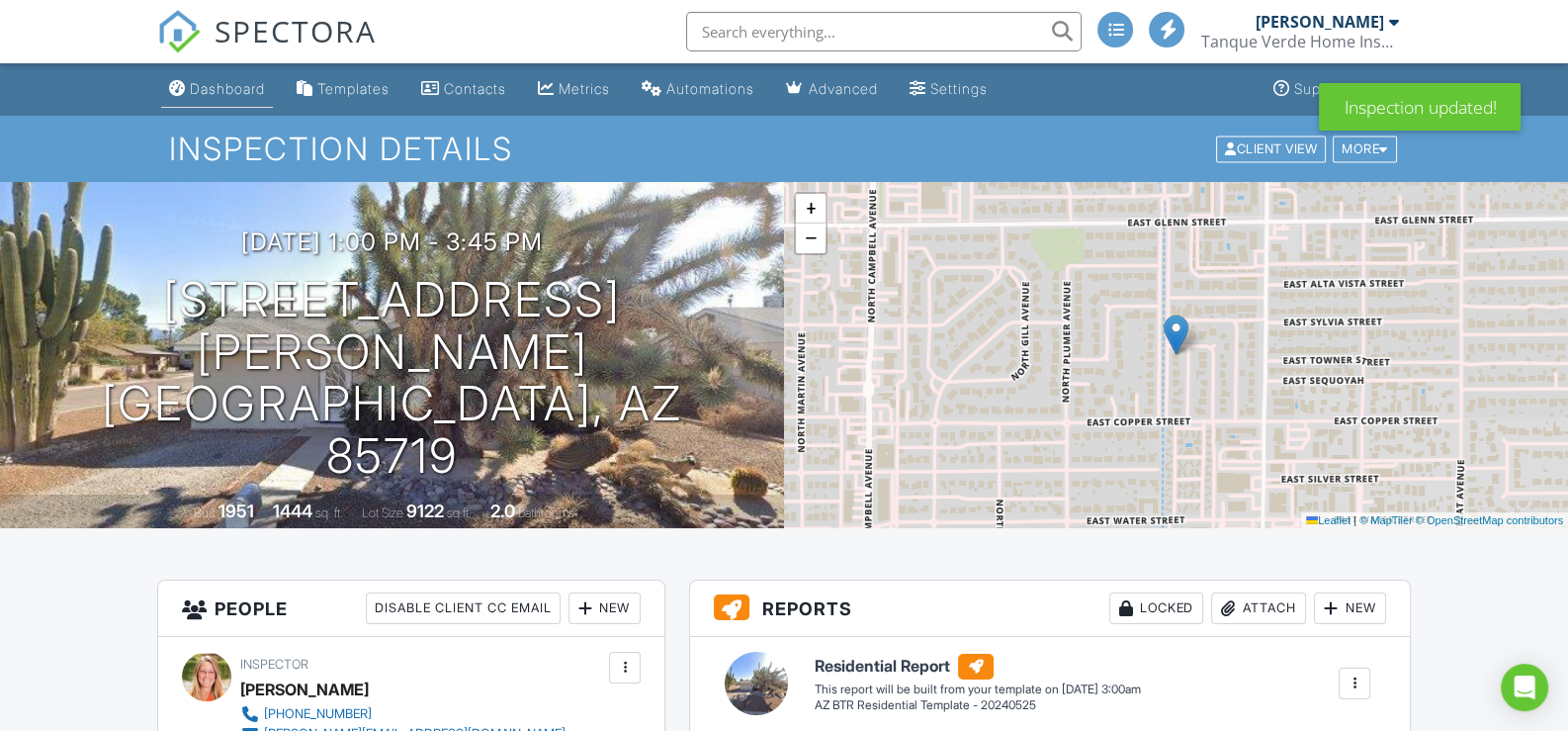 click on "Dashboard" at bounding box center (227, 88) 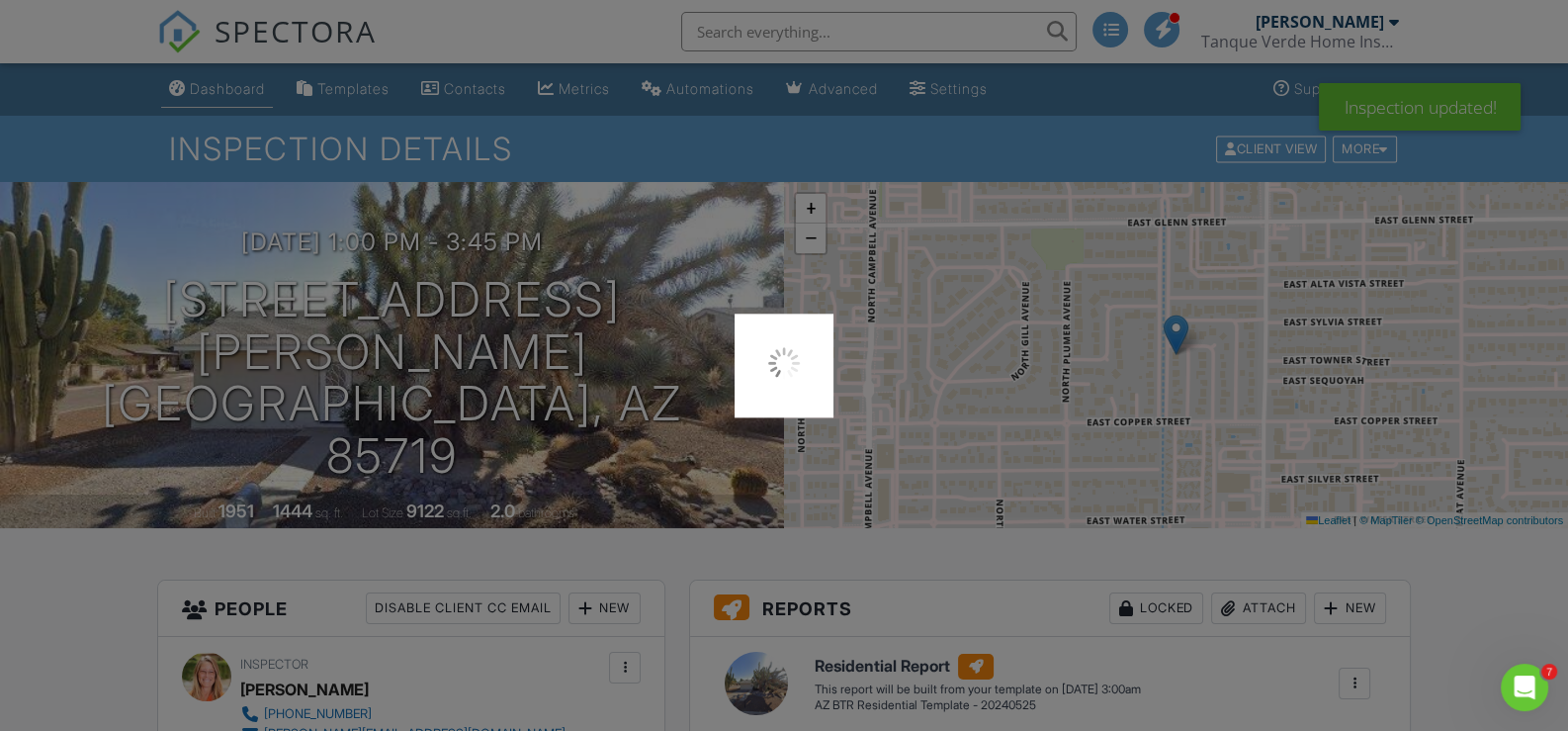 scroll, scrollTop: 0, scrollLeft: 0, axis: both 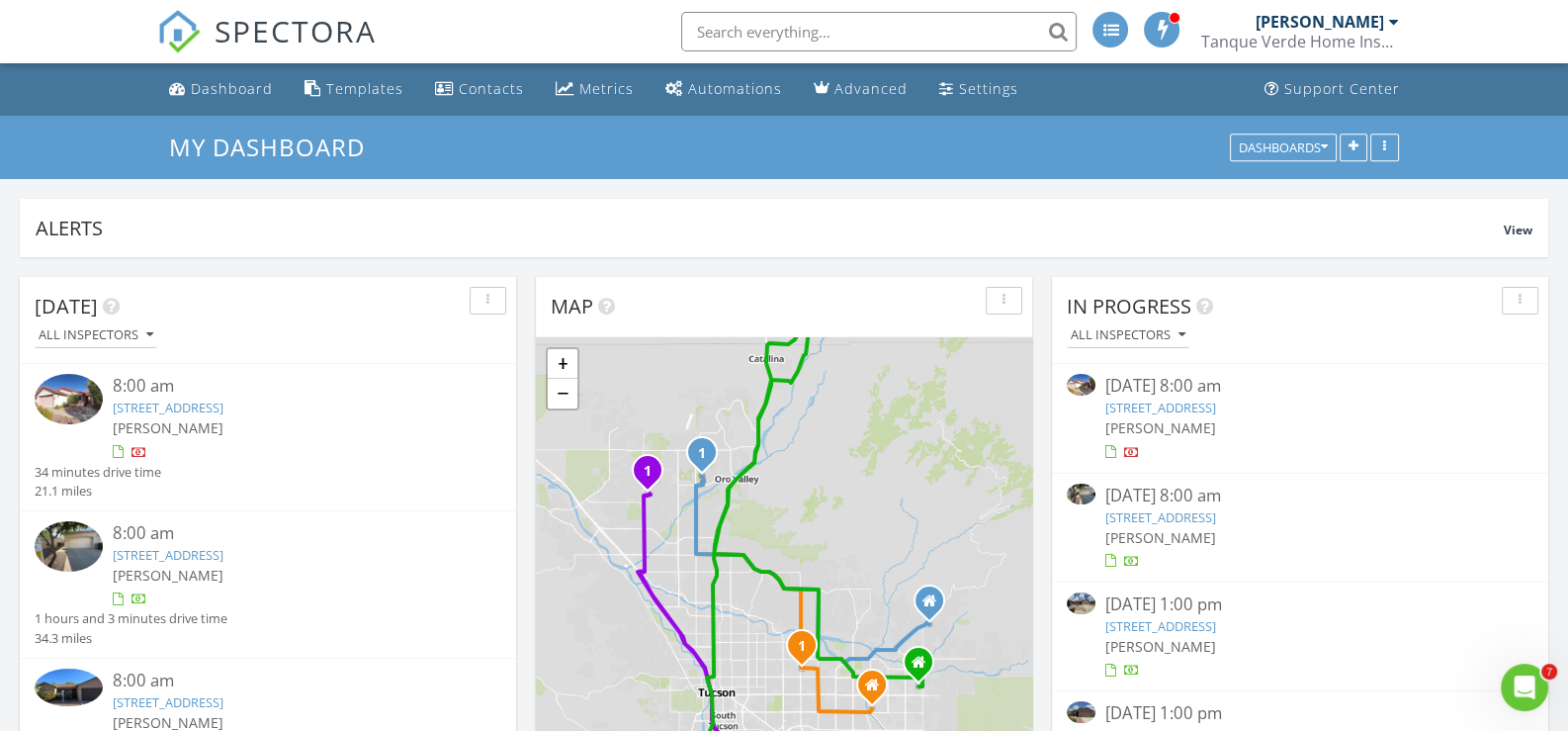 click on "[STREET_ADDRESS]" at bounding box center [1161, 517] 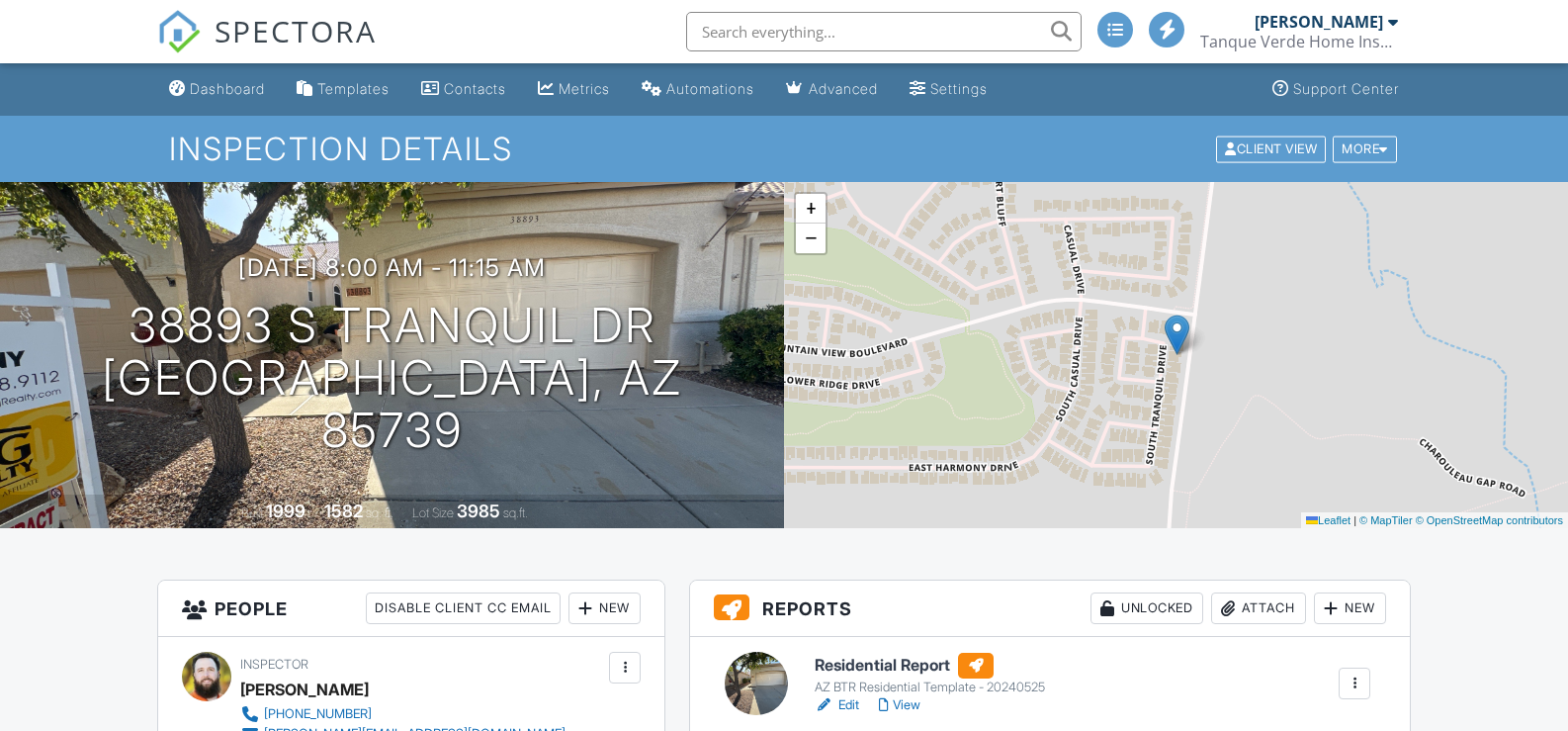 scroll, scrollTop: 0, scrollLeft: 0, axis: both 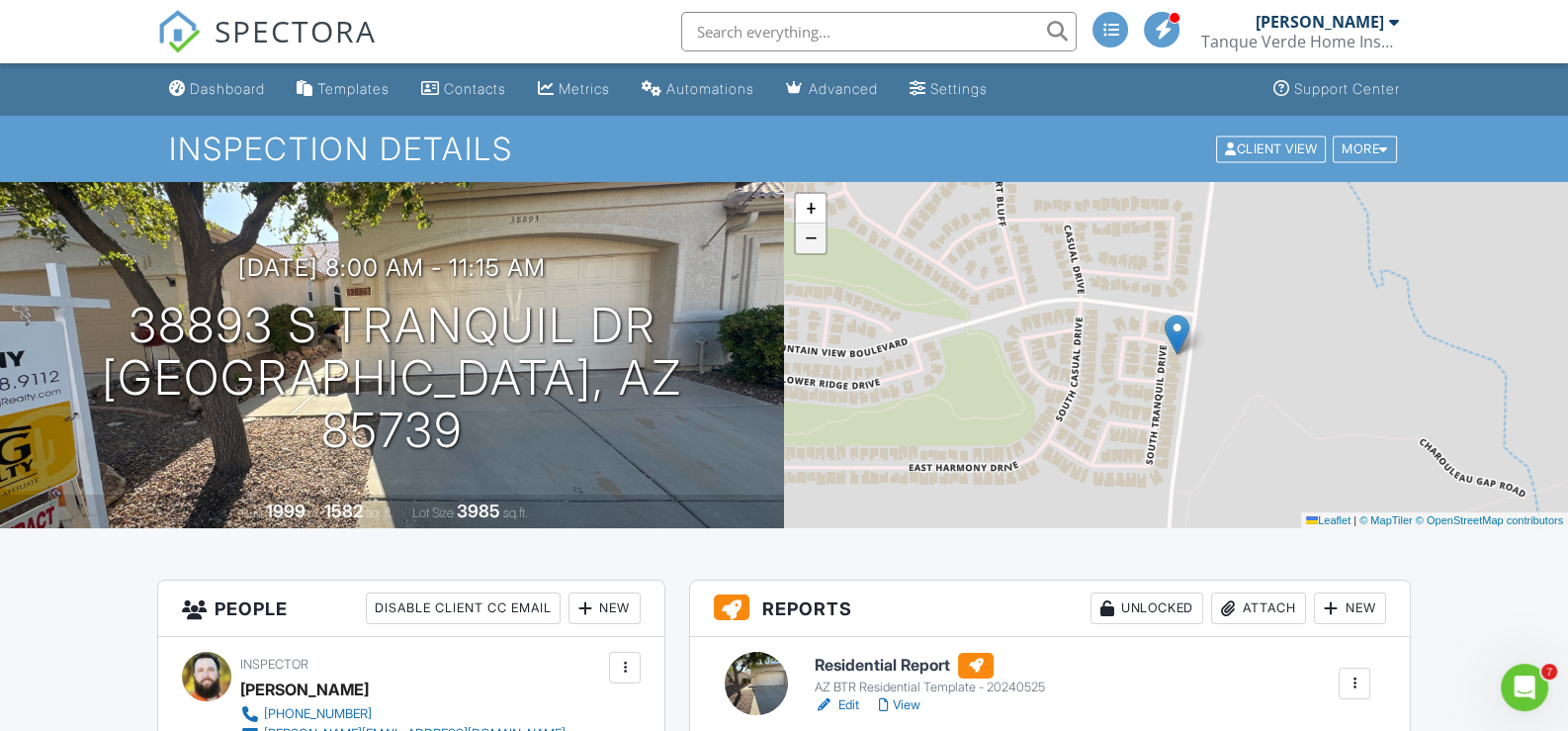 click on "−" at bounding box center (811, 238) 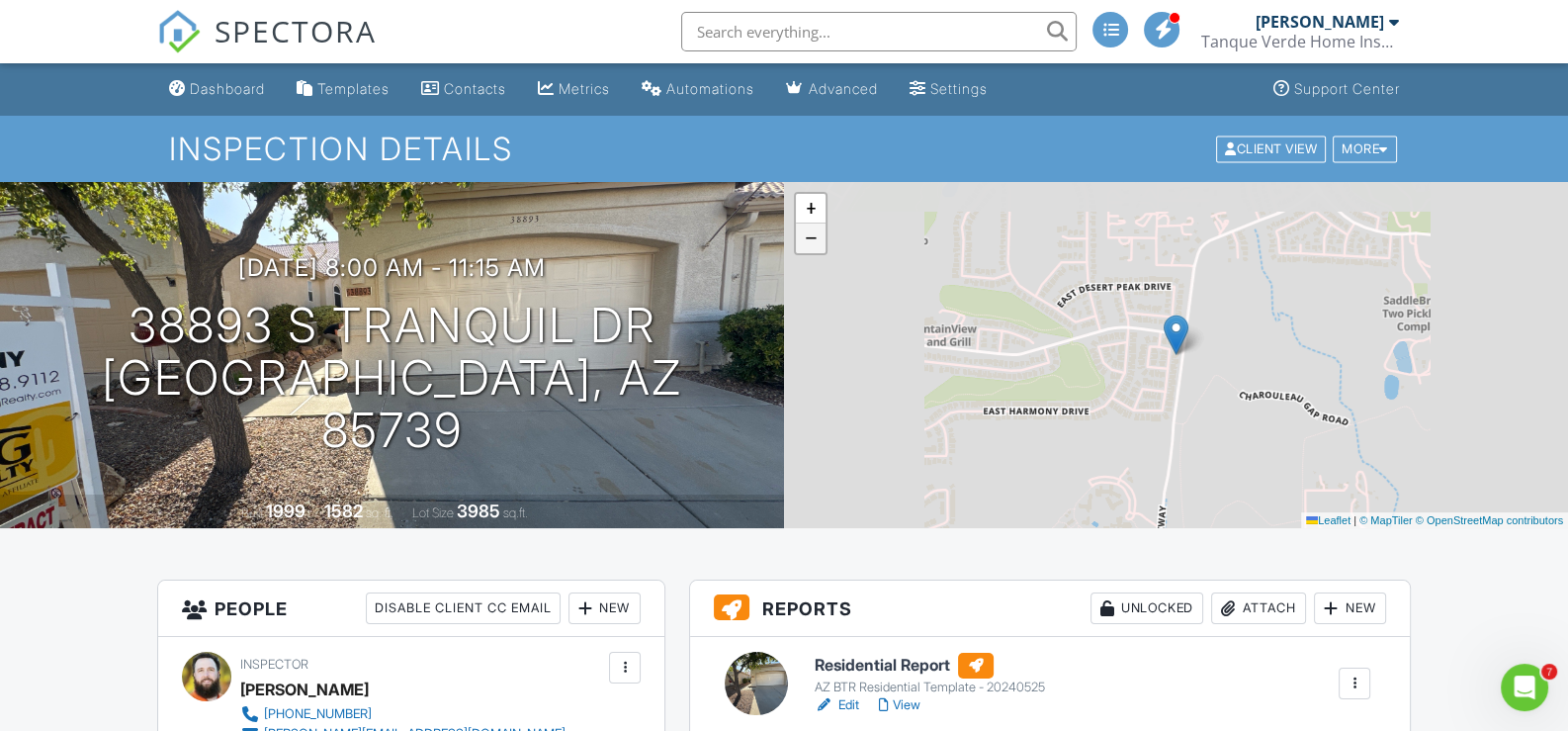 click on "−" at bounding box center [811, 238] 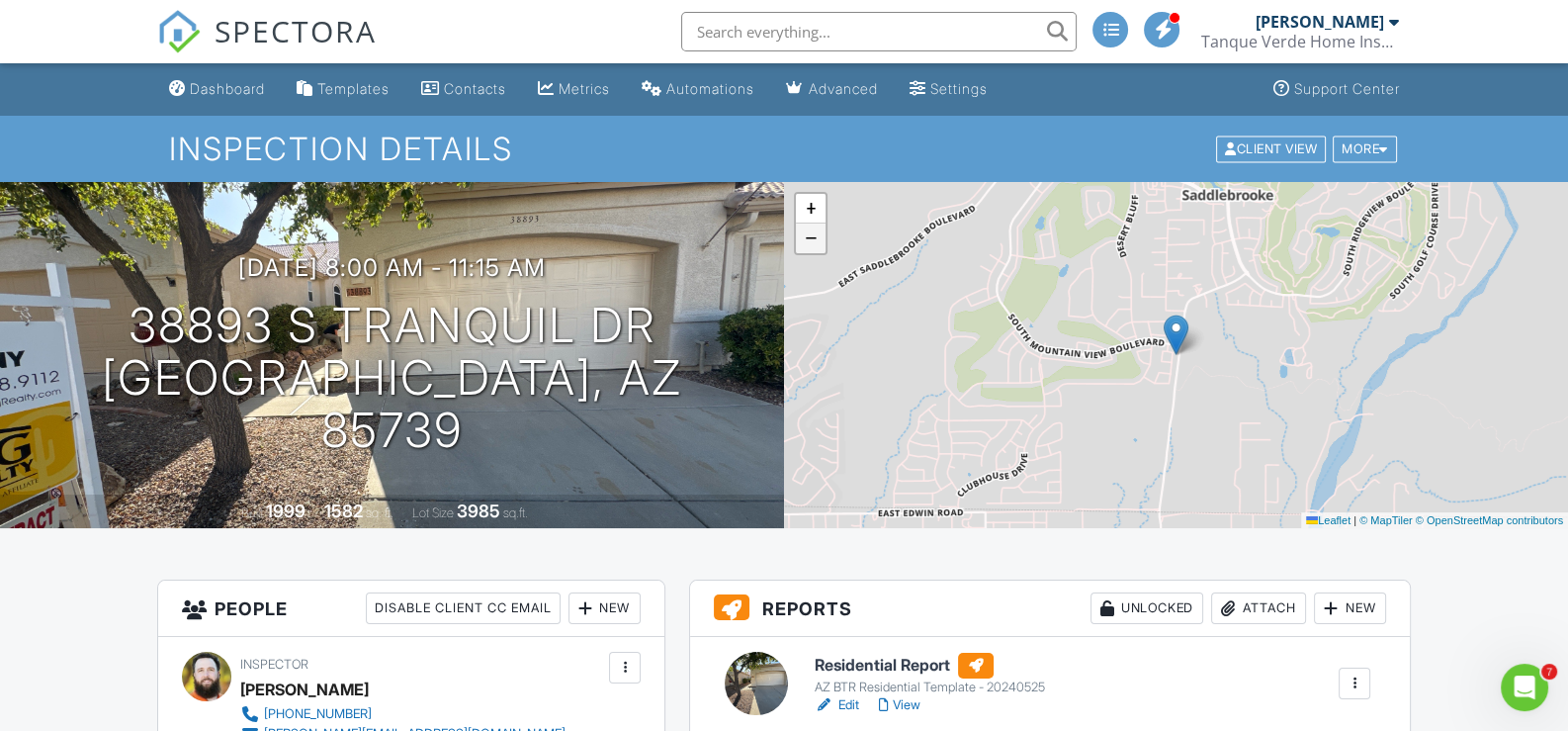 click on "−" at bounding box center [811, 238] 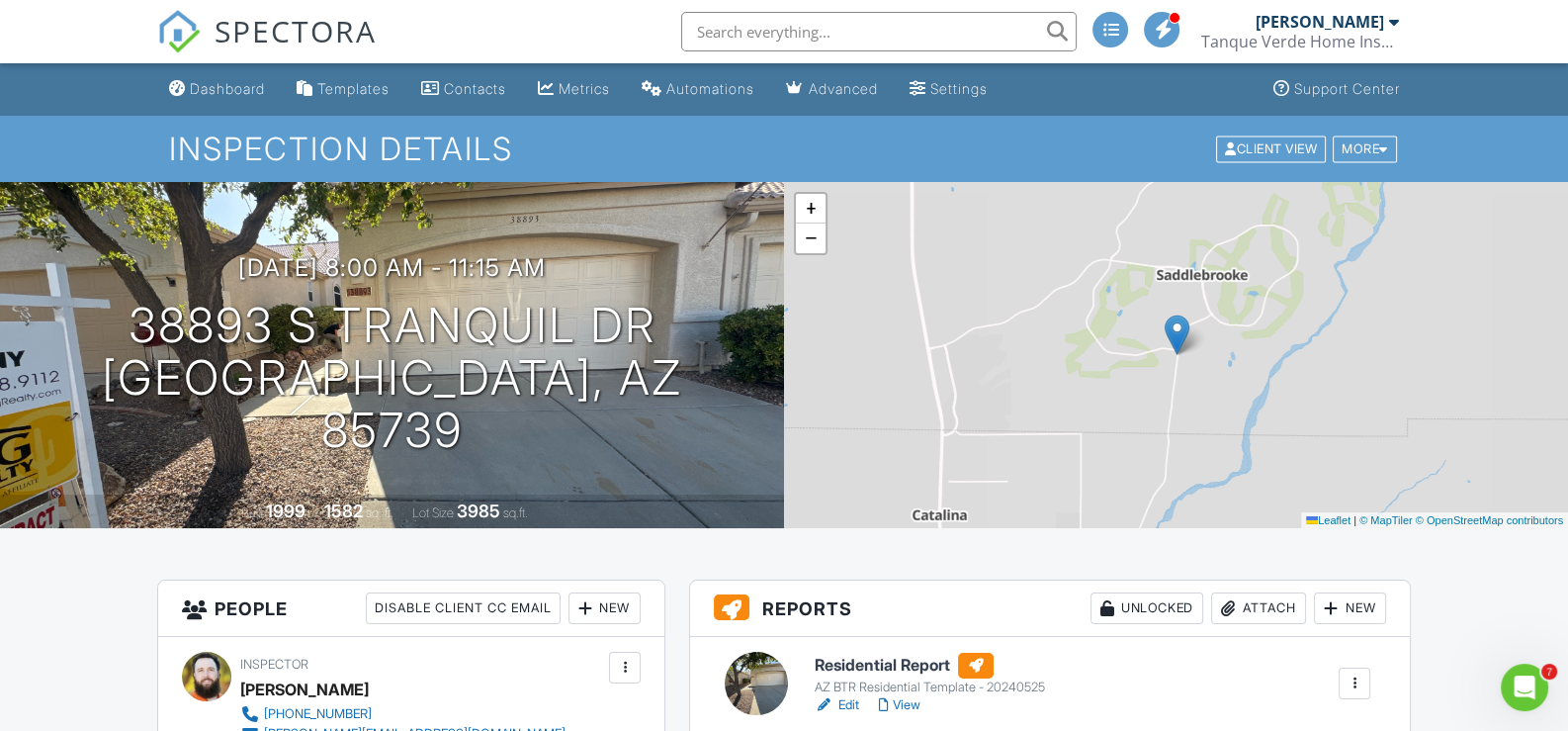 scroll, scrollTop: 0, scrollLeft: 0, axis: both 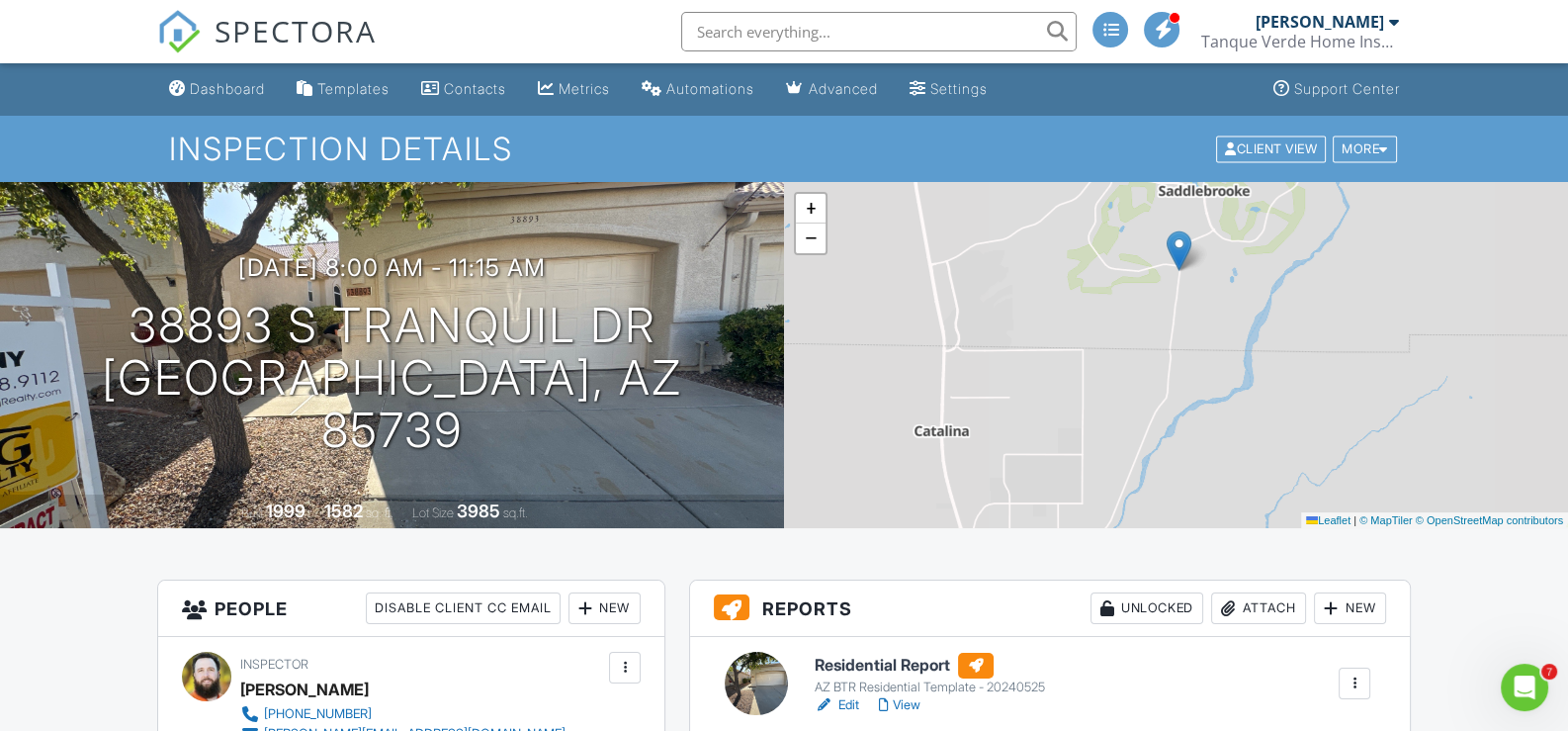 drag, startPoint x: 969, startPoint y: 364, endPoint x: 971, endPoint y: 280, distance: 84.02381 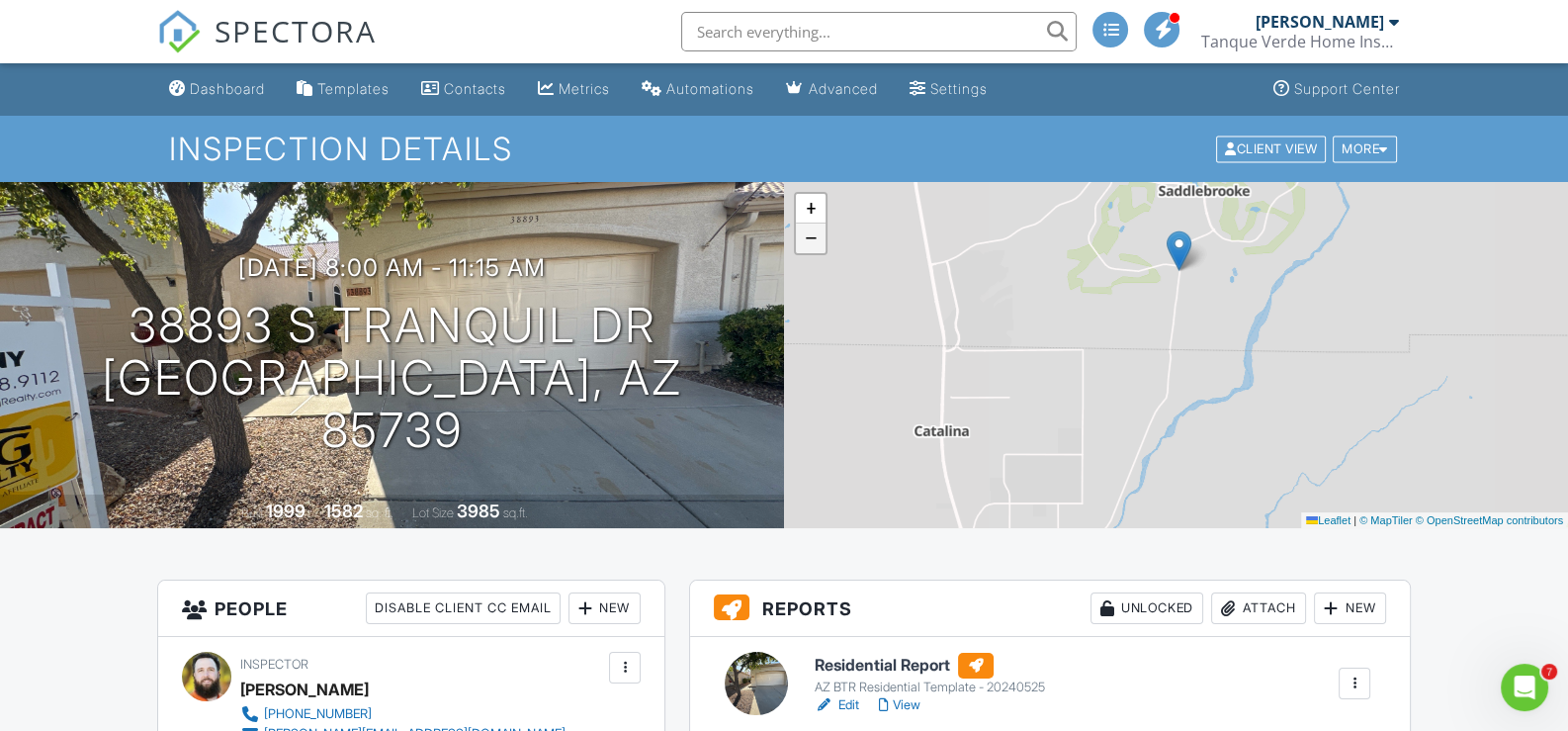 click on "−" at bounding box center (811, 238) 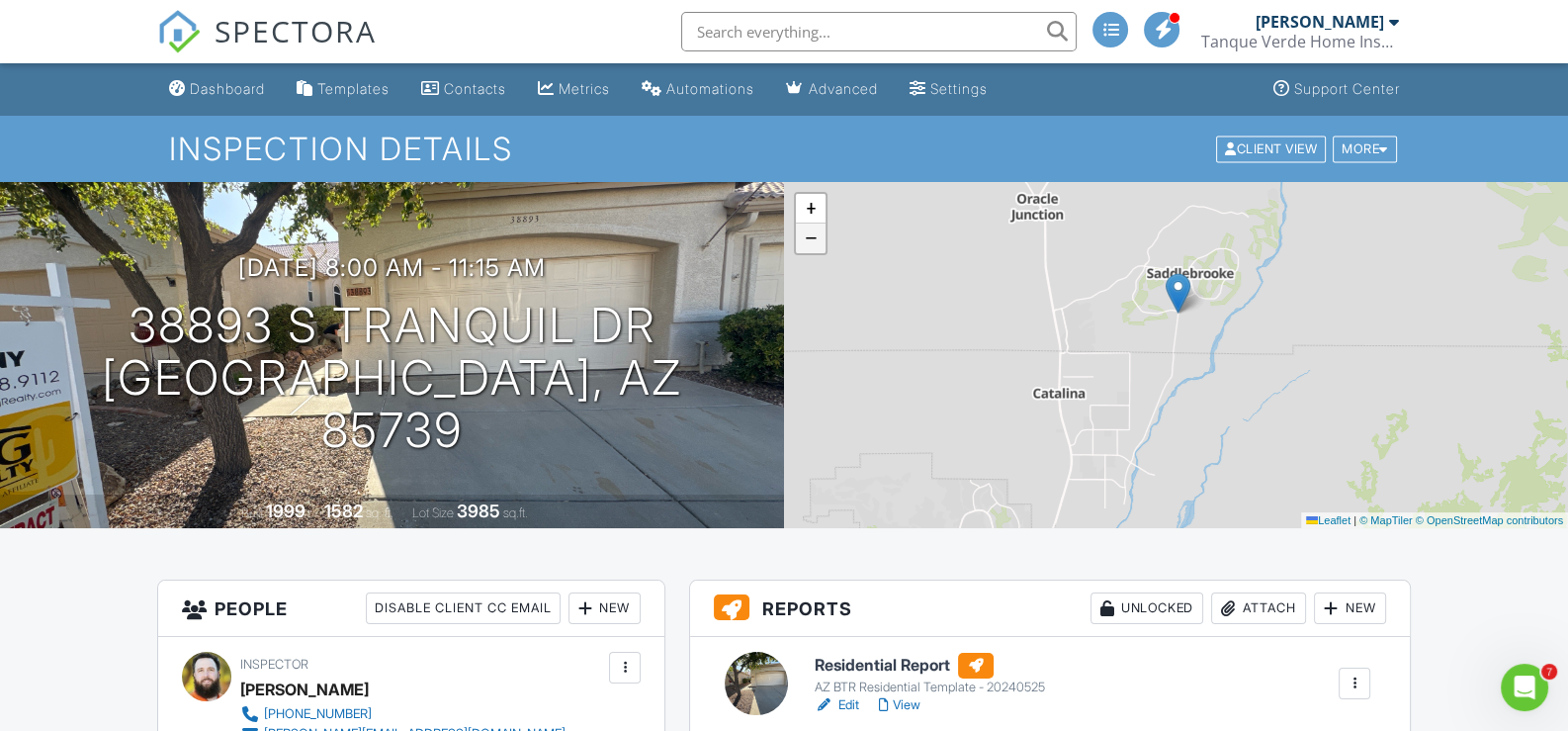 click on "−" at bounding box center [811, 238] 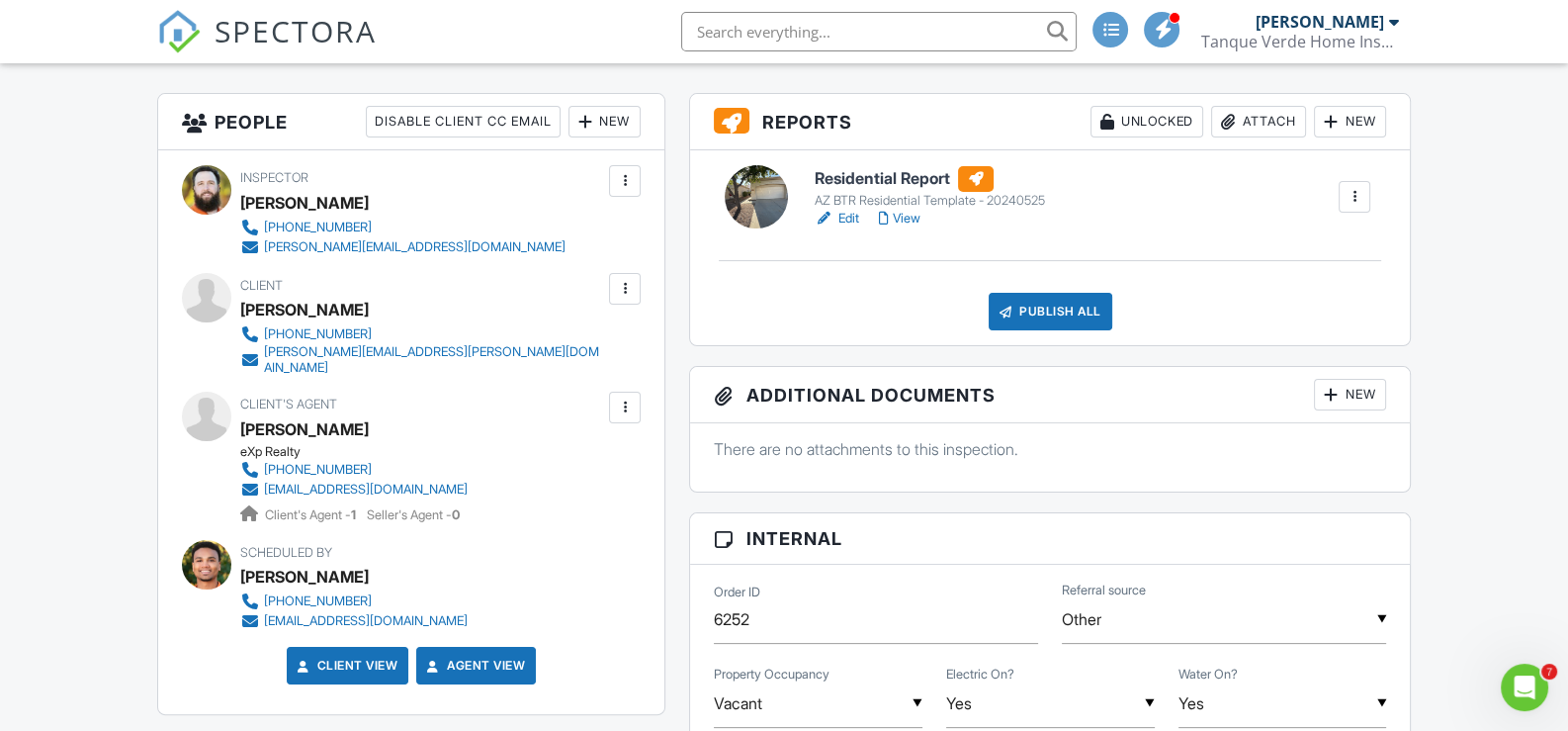 scroll, scrollTop: 0, scrollLeft: 0, axis: both 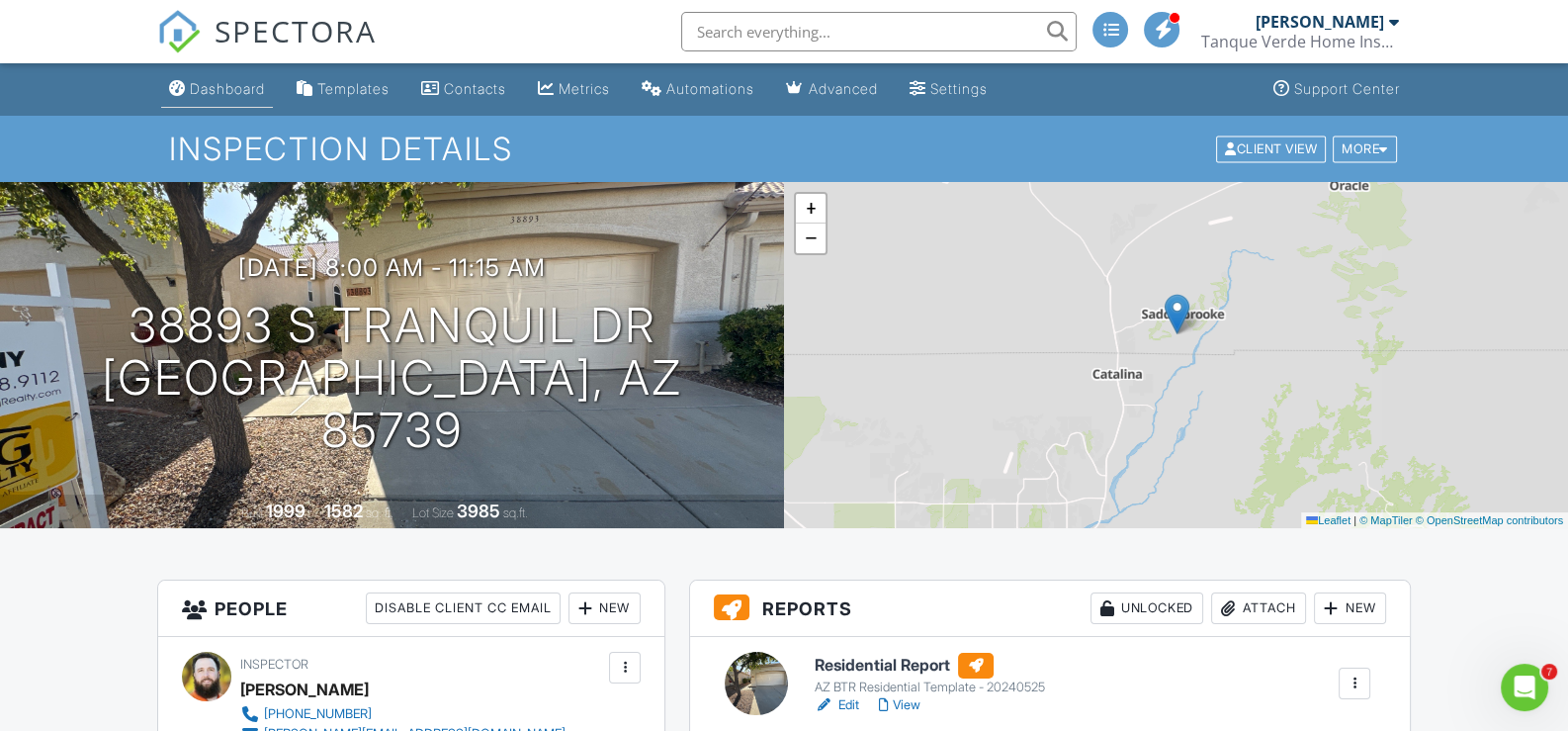 click on "Dashboard" at bounding box center (227, 88) 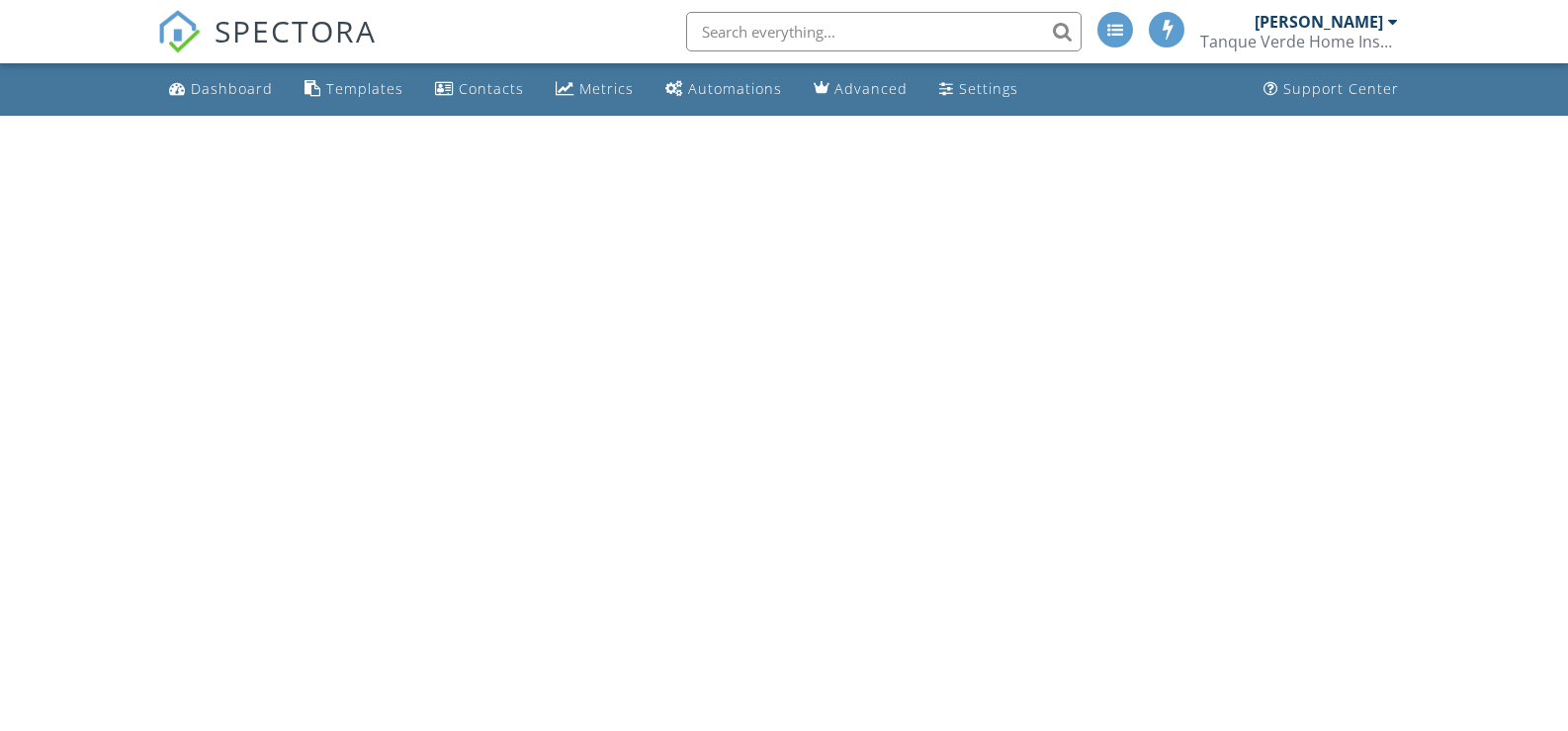 scroll, scrollTop: 0, scrollLeft: 0, axis: both 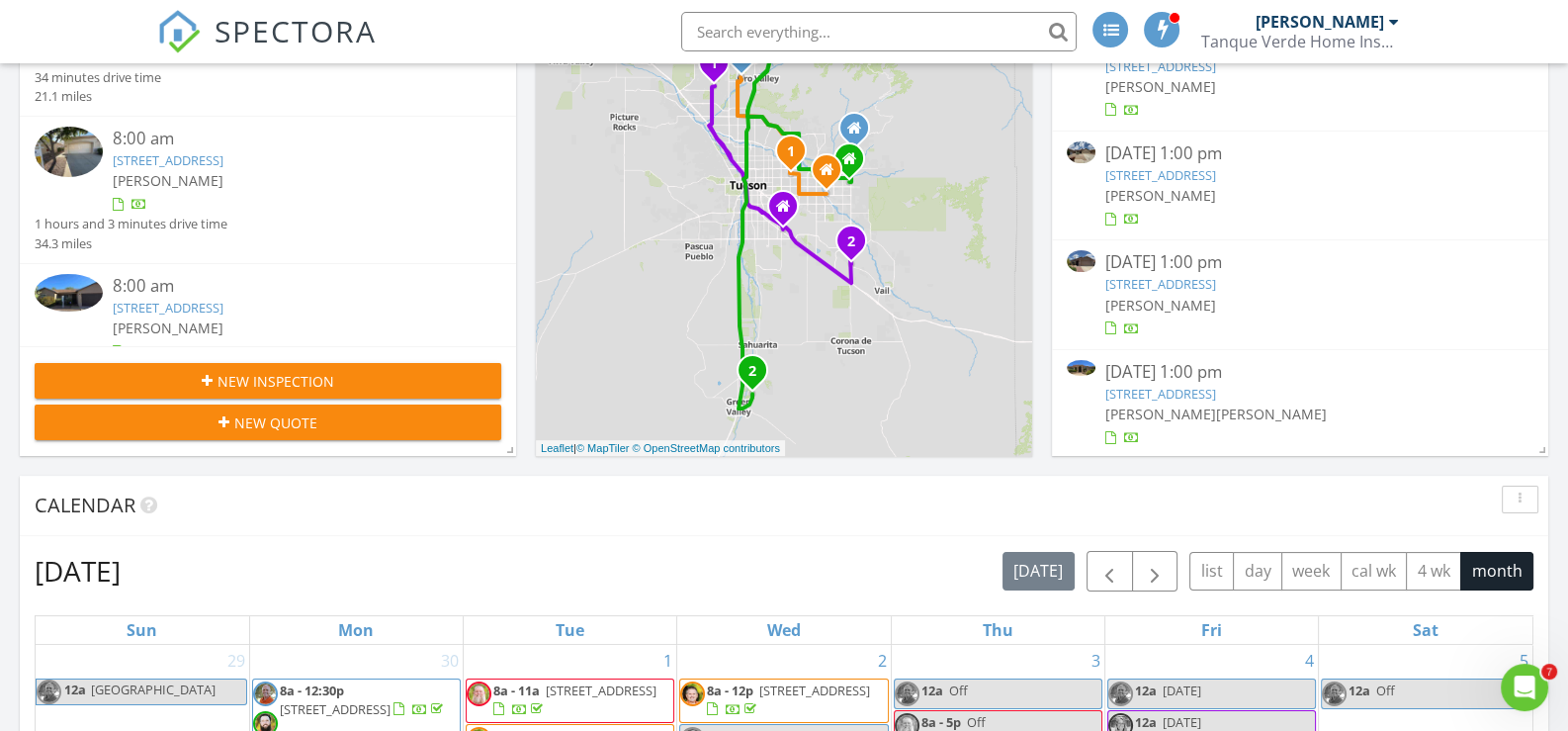 click on "[STREET_ADDRESS]" at bounding box center (1161, 394) 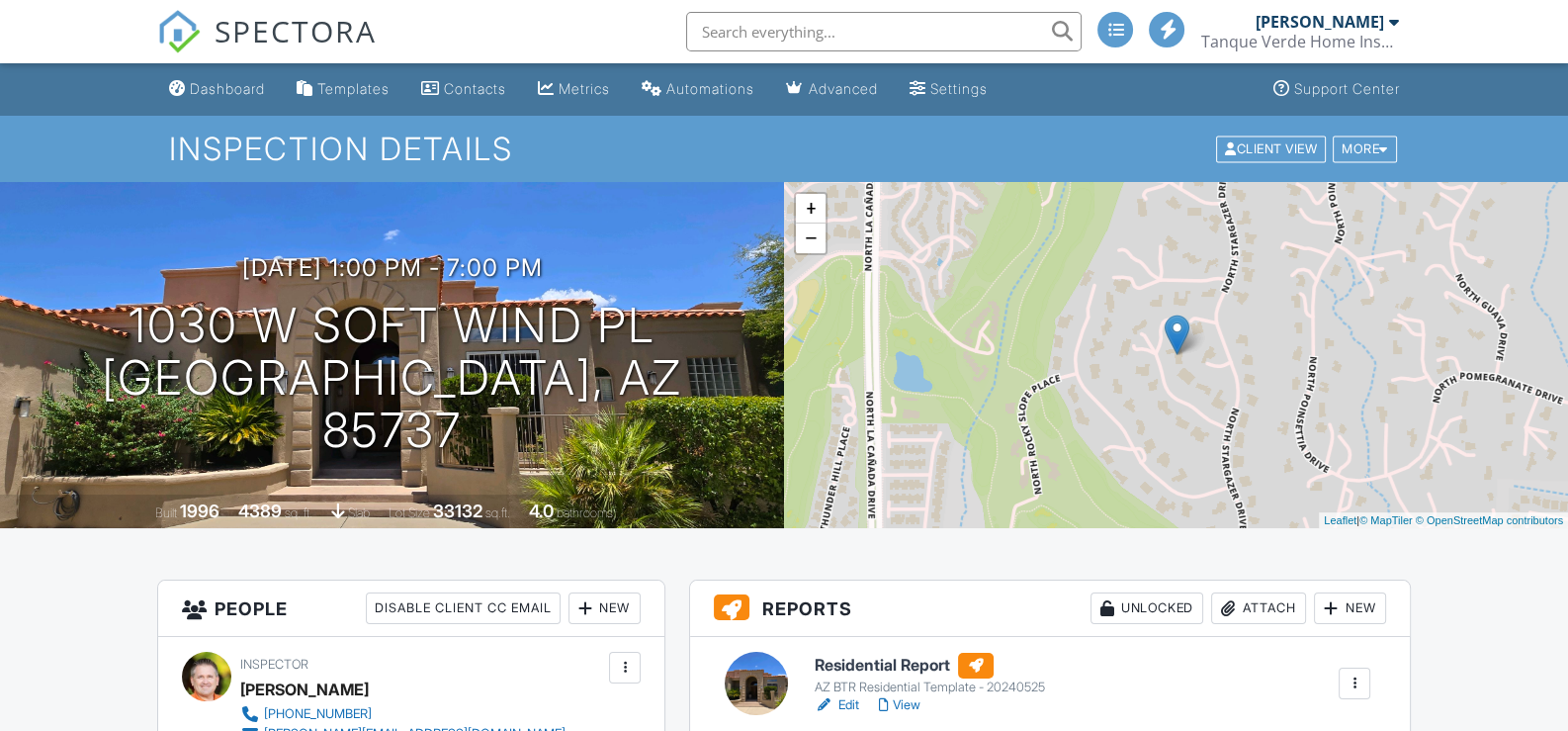 scroll, scrollTop: 98, scrollLeft: 0, axis: vertical 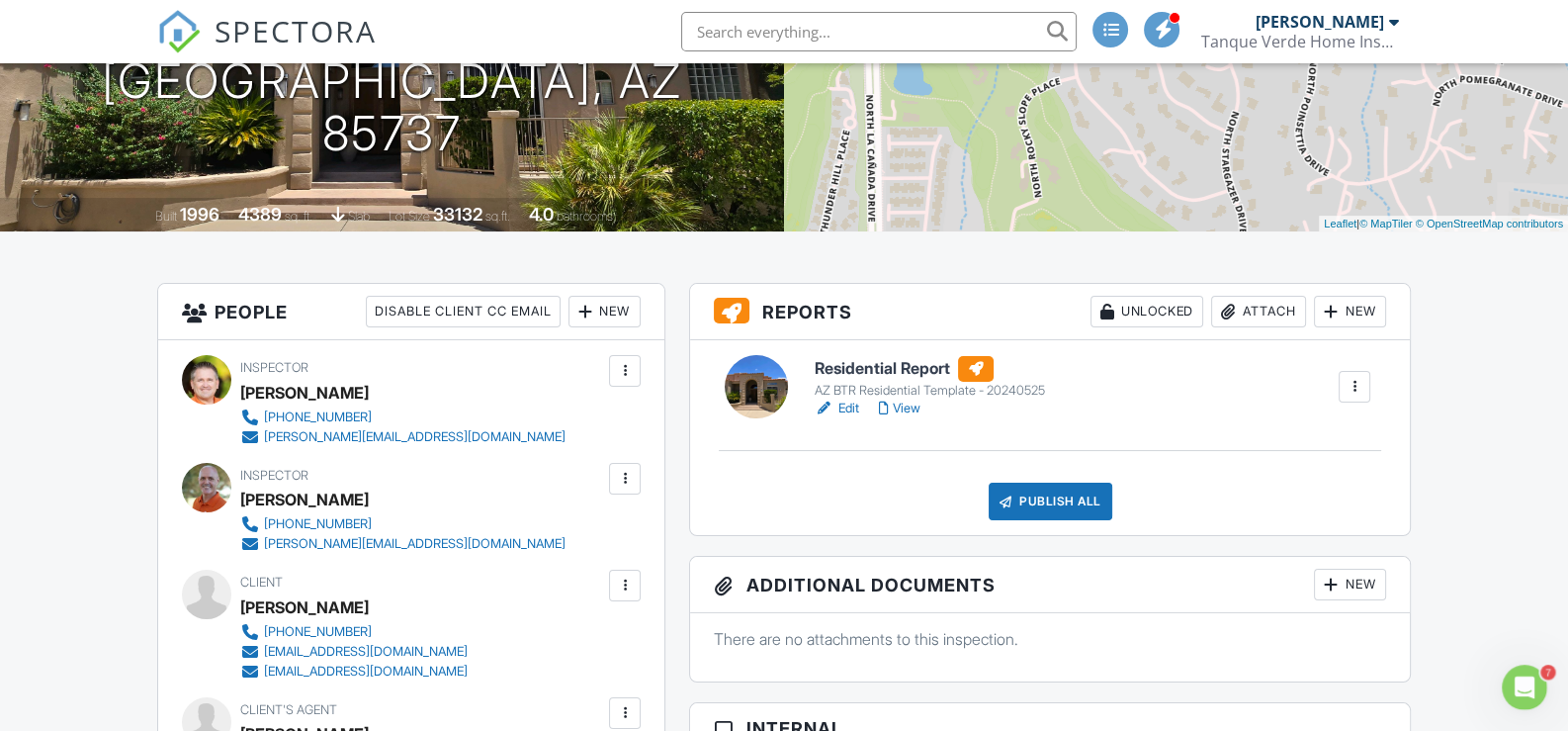 click on "Edit" at bounding box center (836, 409) 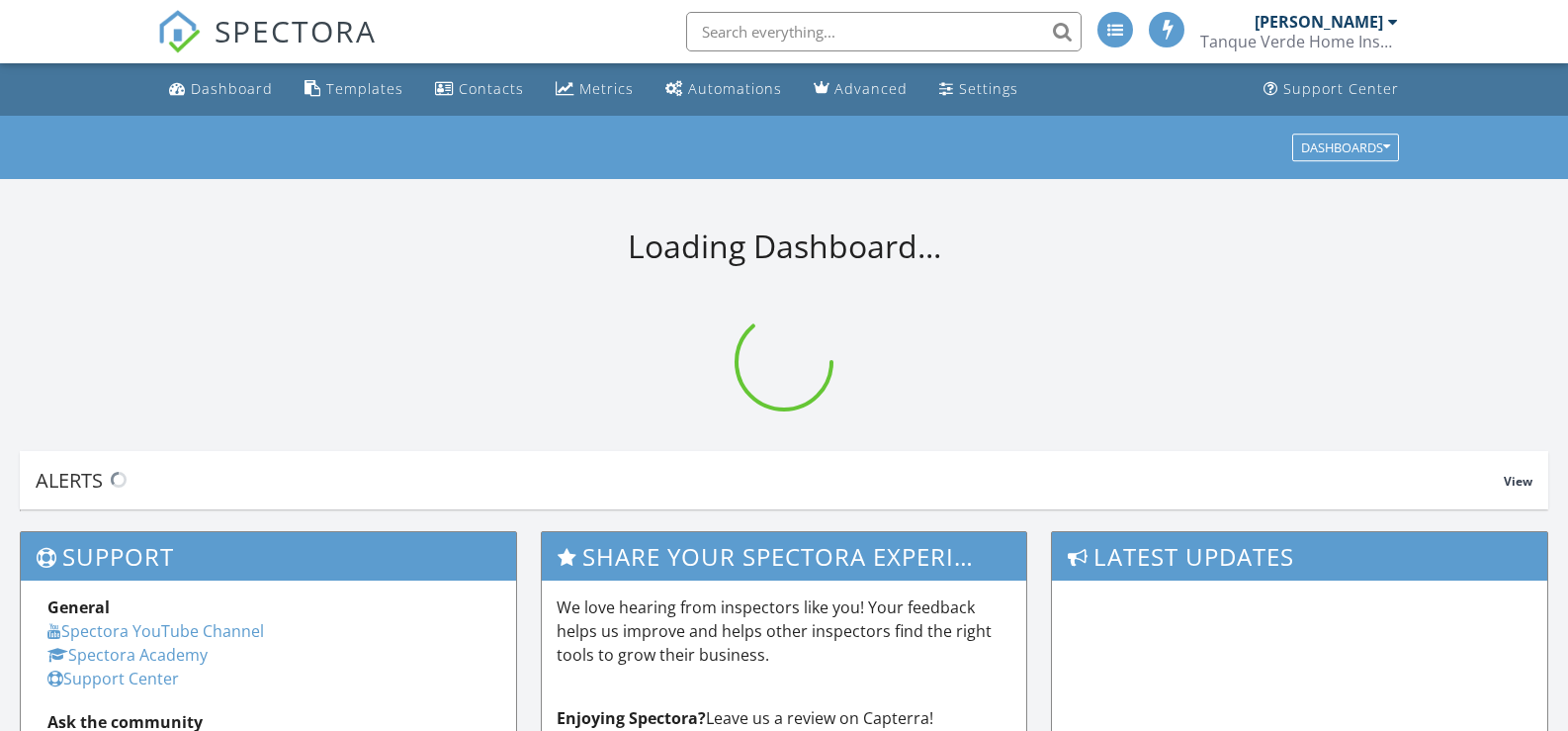 scroll, scrollTop: 0, scrollLeft: 0, axis: both 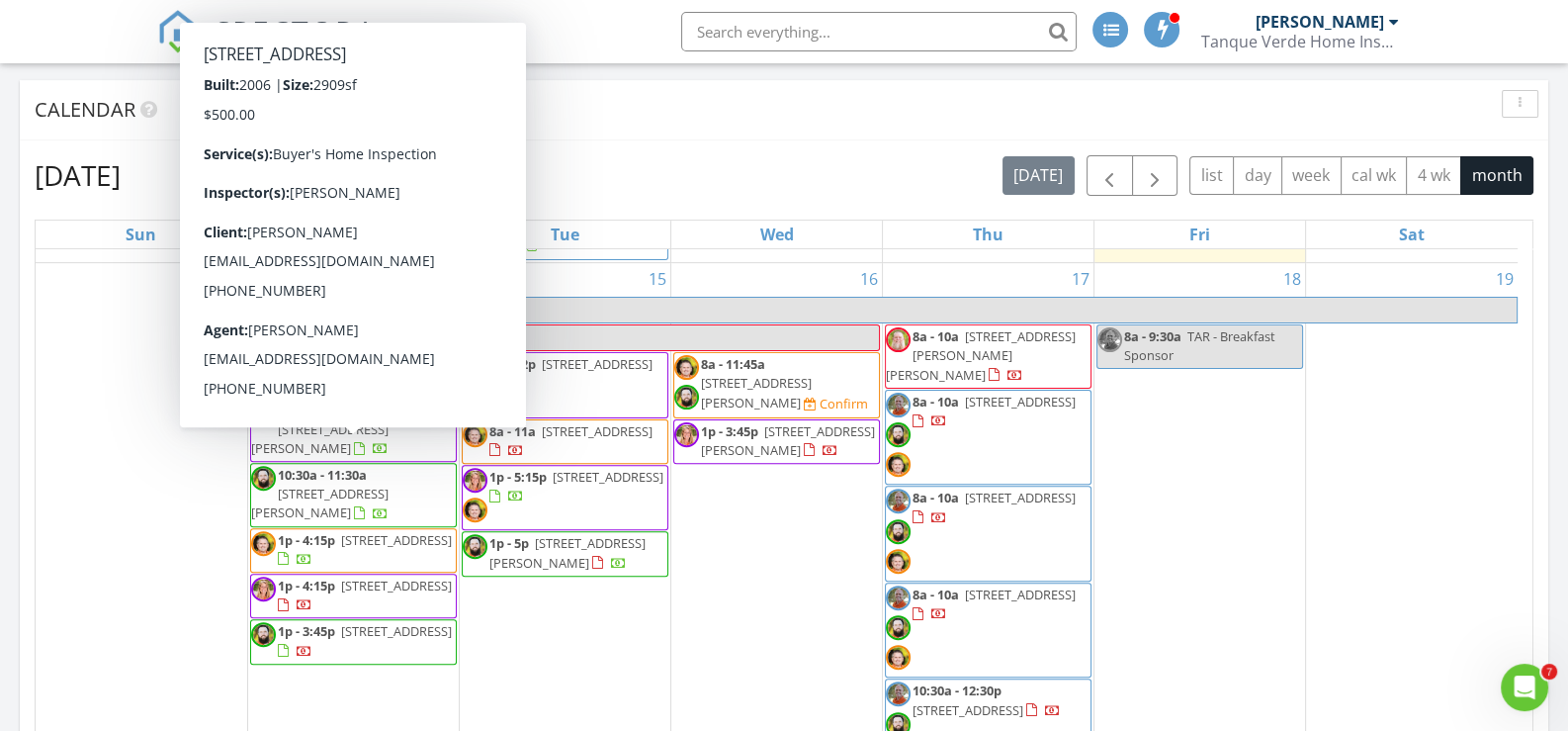 click on "9327 S Wrens Roost Ct, Tucson 85756" at bounding box center [333, 383] 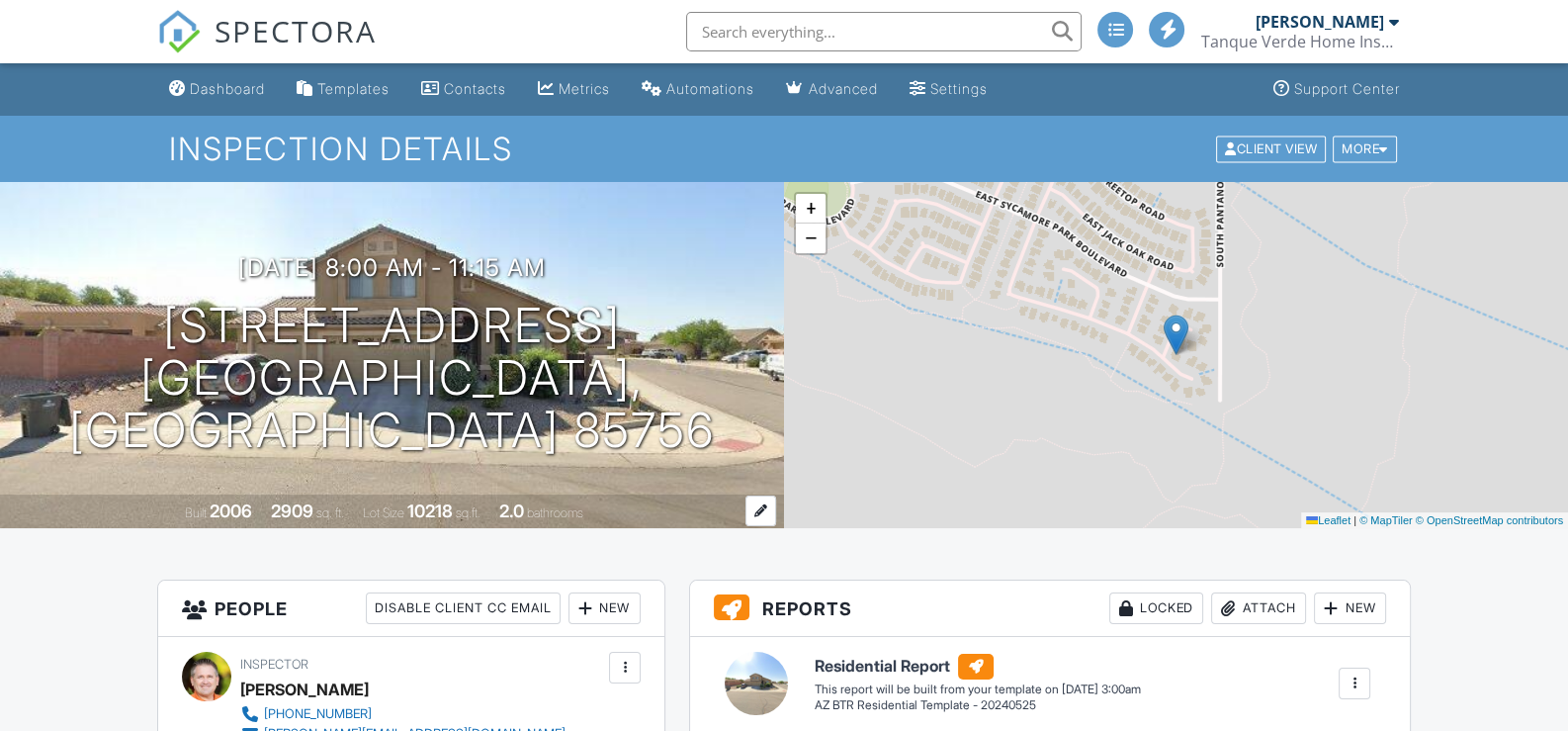 scroll, scrollTop: 89, scrollLeft: 0, axis: vertical 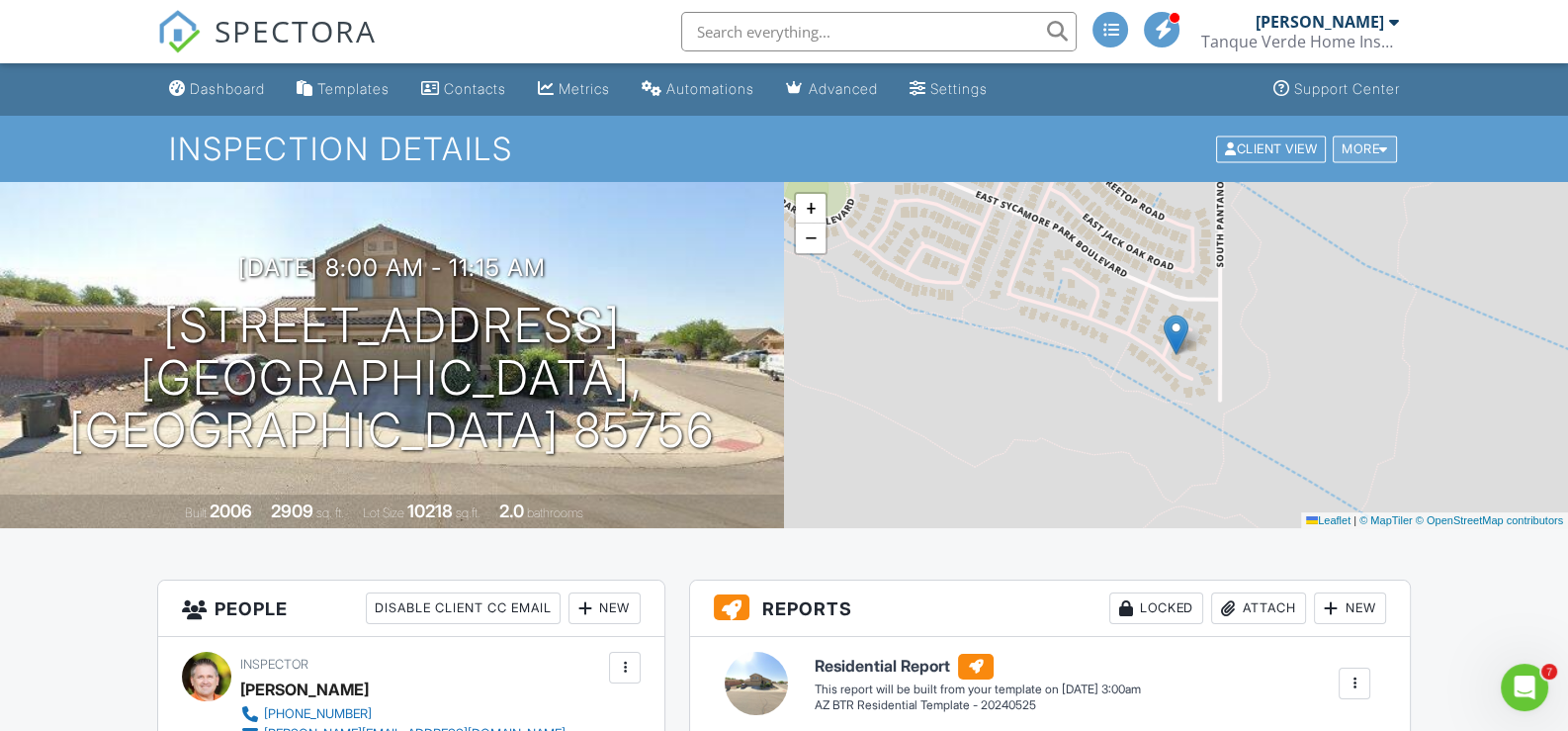 click on "More" at bounding box center (1364, 148) 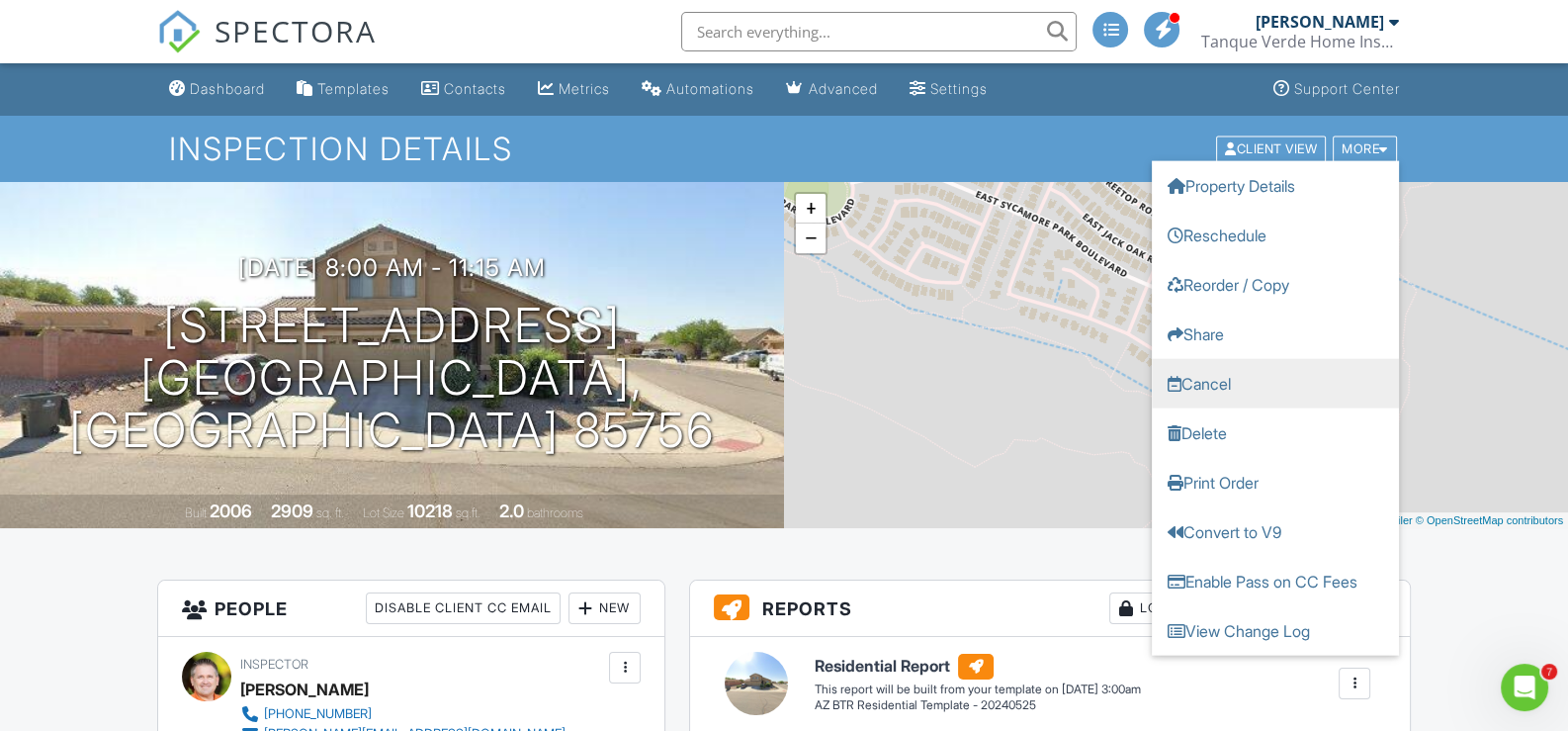 click on "Cancel" at bounding box center [1275, 383] 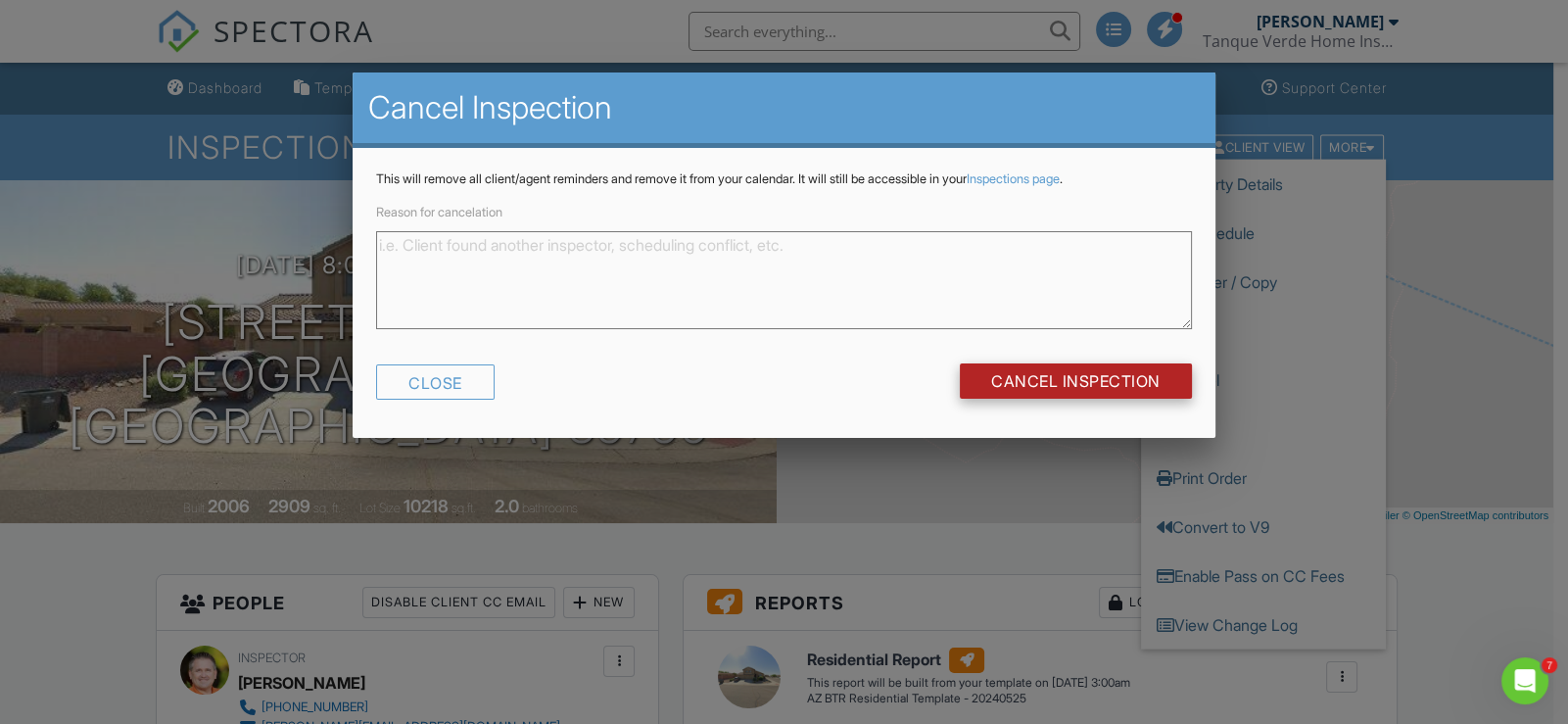 click on "Cancel Inspection" at bounding box center [1075, 381] 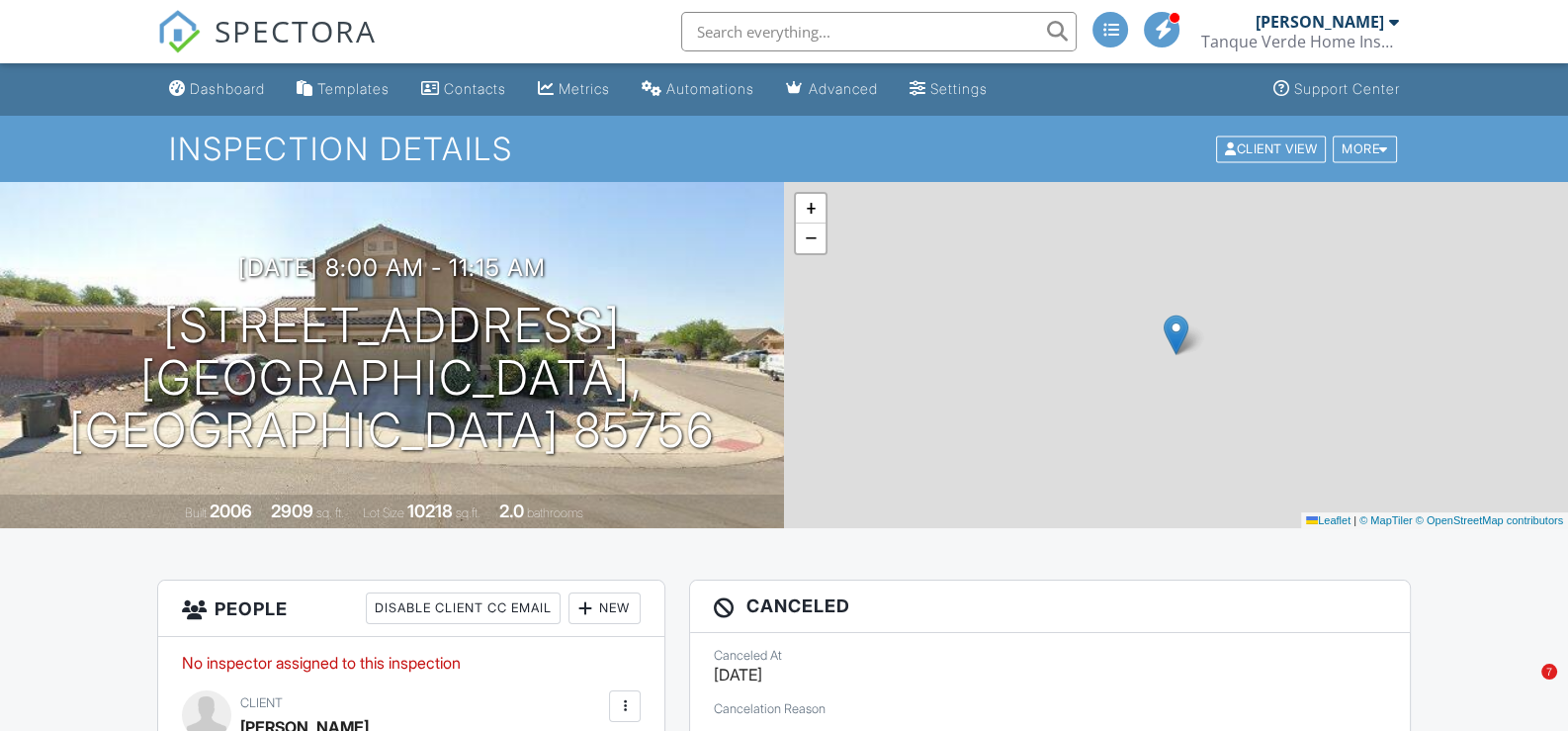 scroll, scrollTop: 0, scrollLeft: 0, axis: both 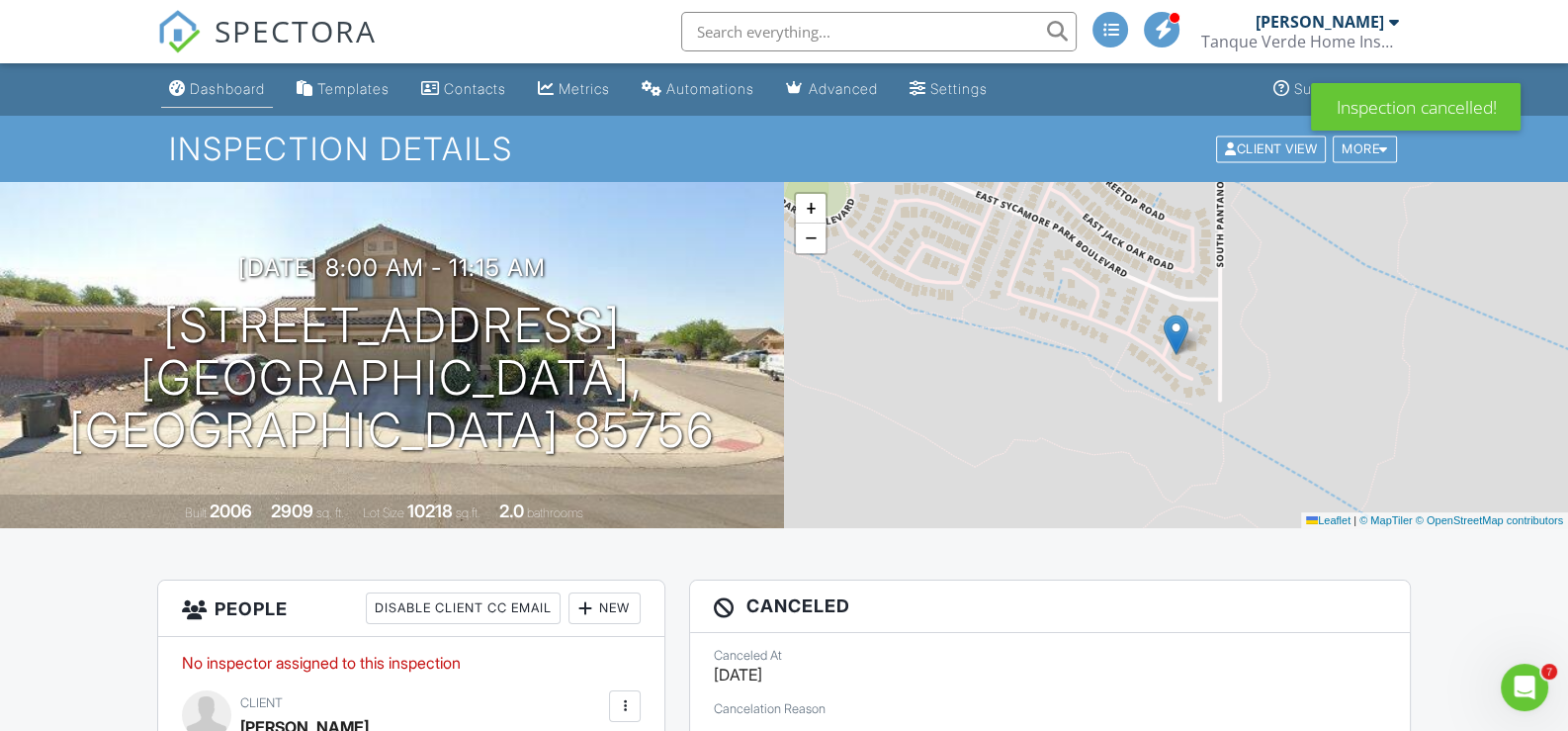 click on "Dashboard" at bounding box center [227, 88] 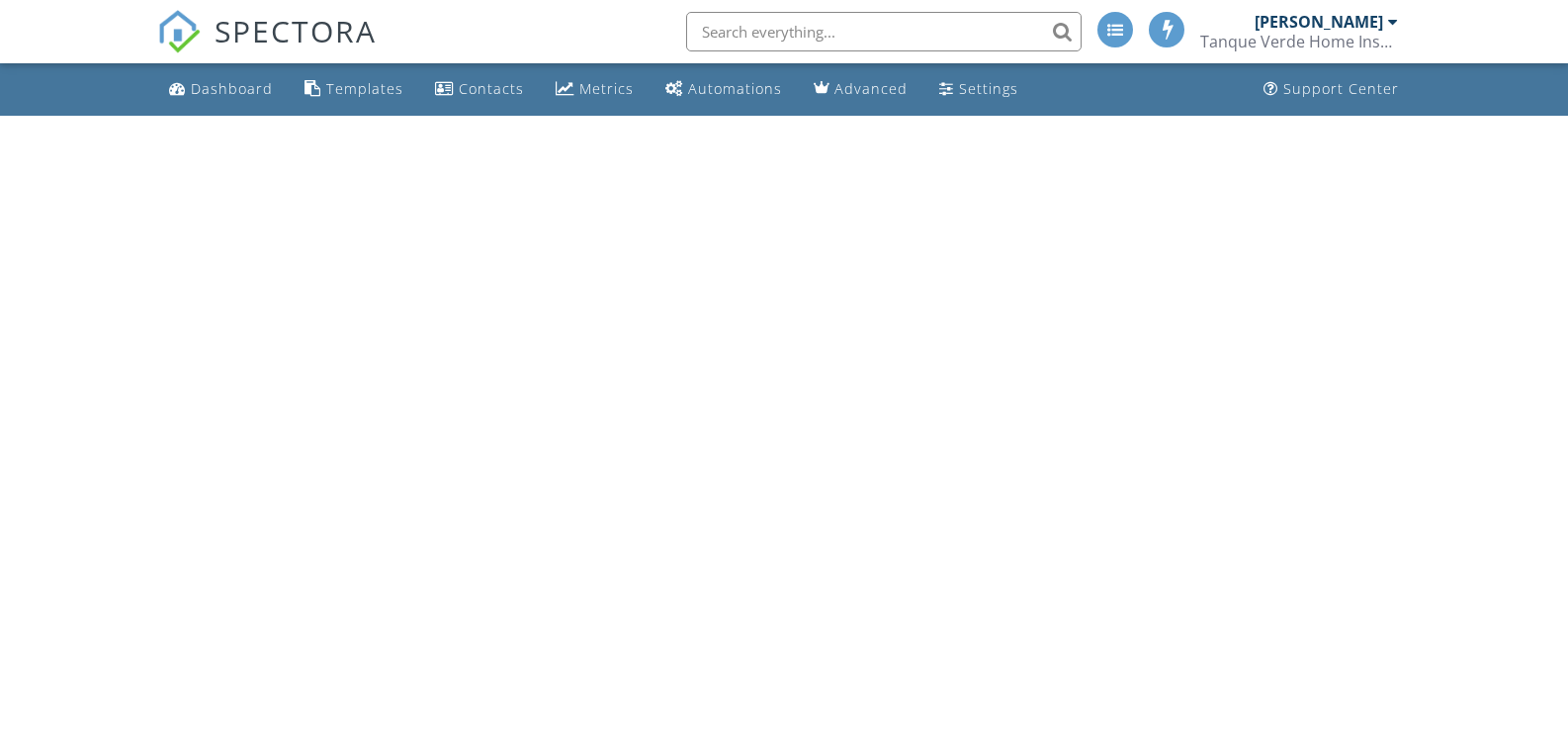 scroll, scrollTop: 0, scrollLeft: 0, axis: both 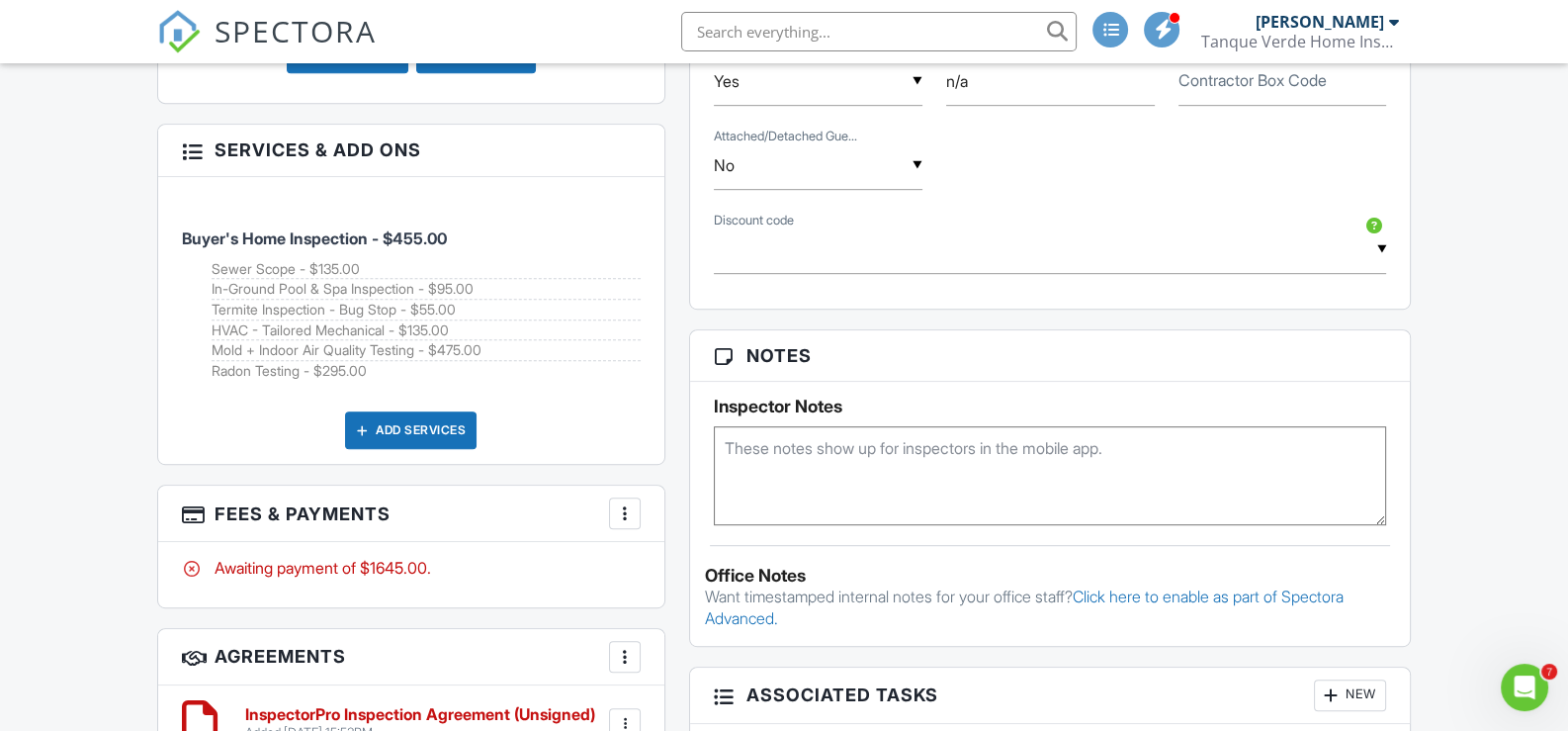 click on "Add Services" at bounding box center (410, 430) 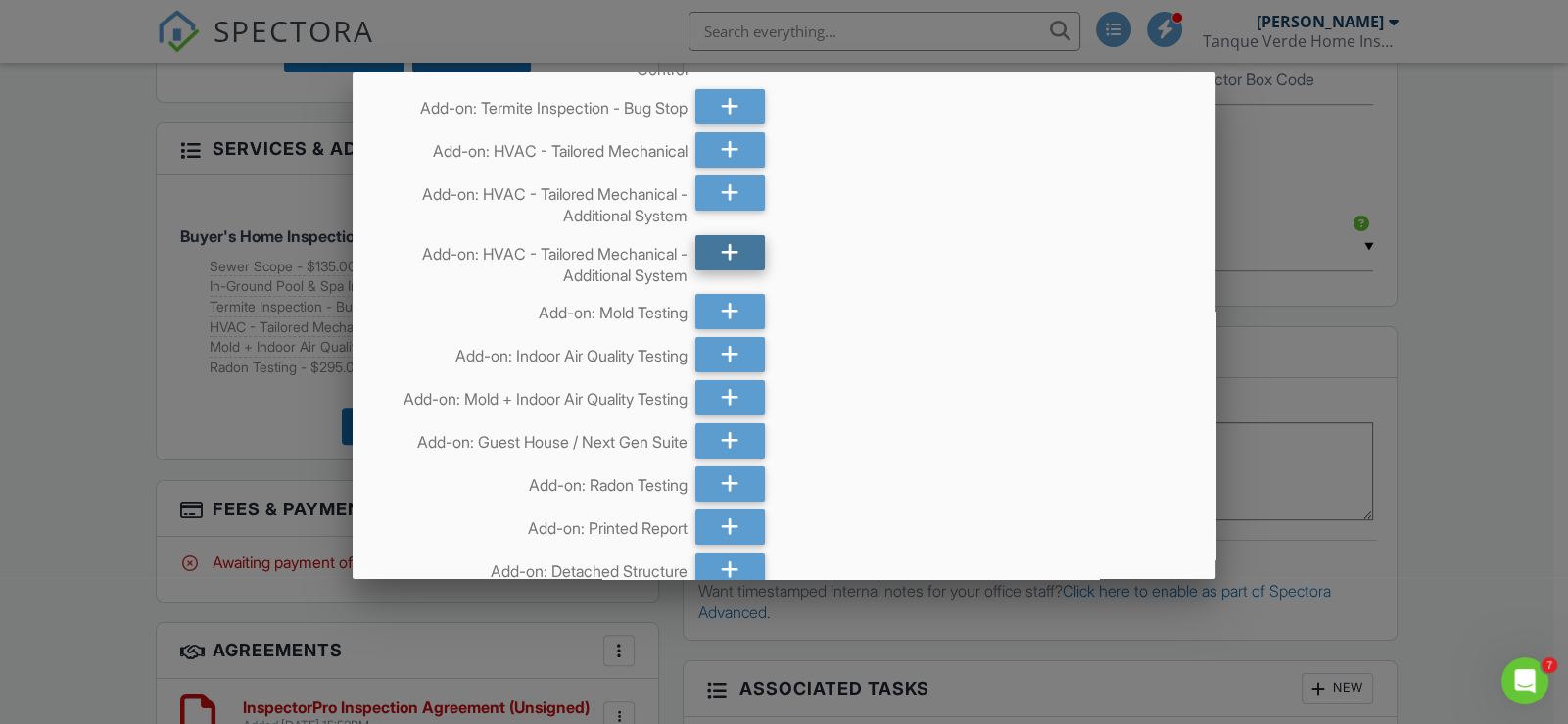 scroll, scrollTop: 294, scrollLeft: 0, axis: vertical 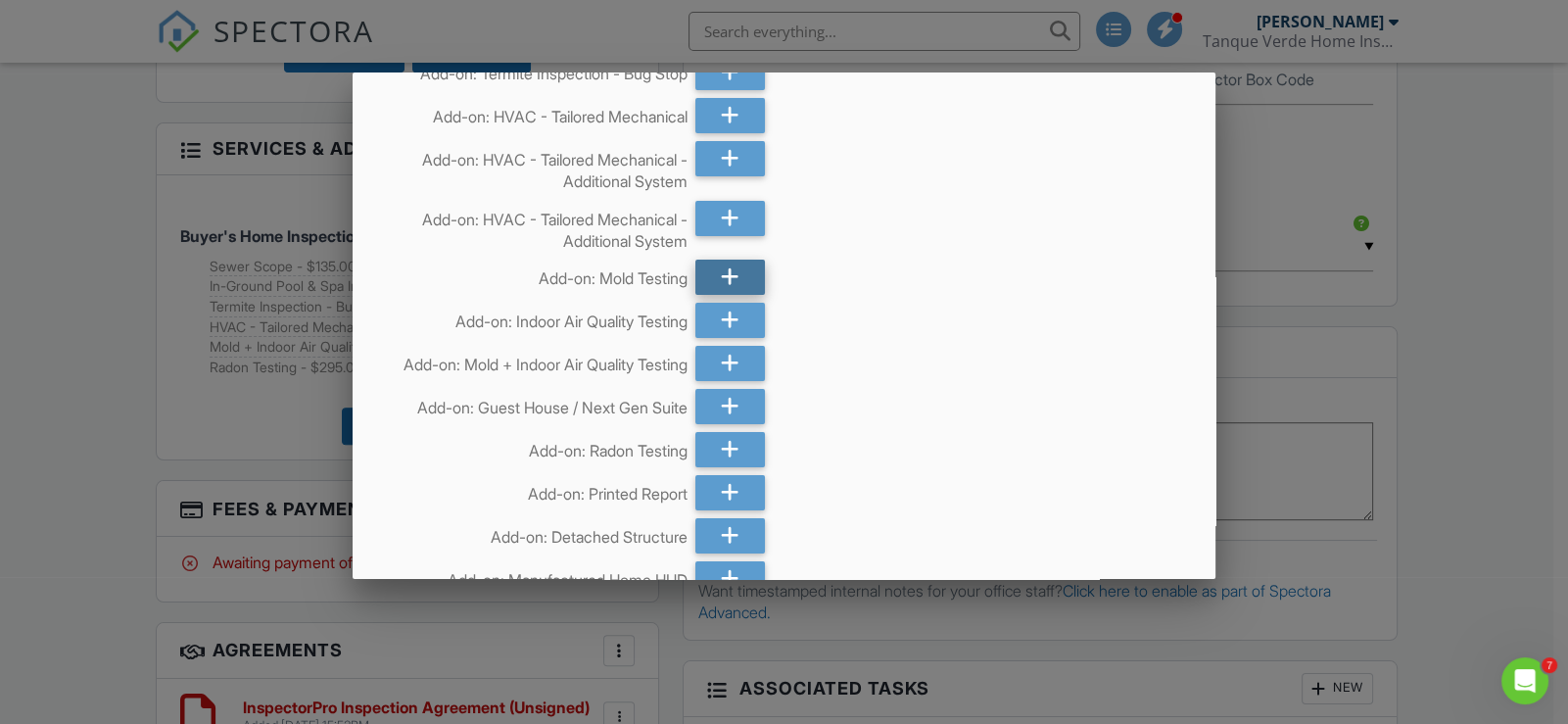 click at bounding box center [730, 277] 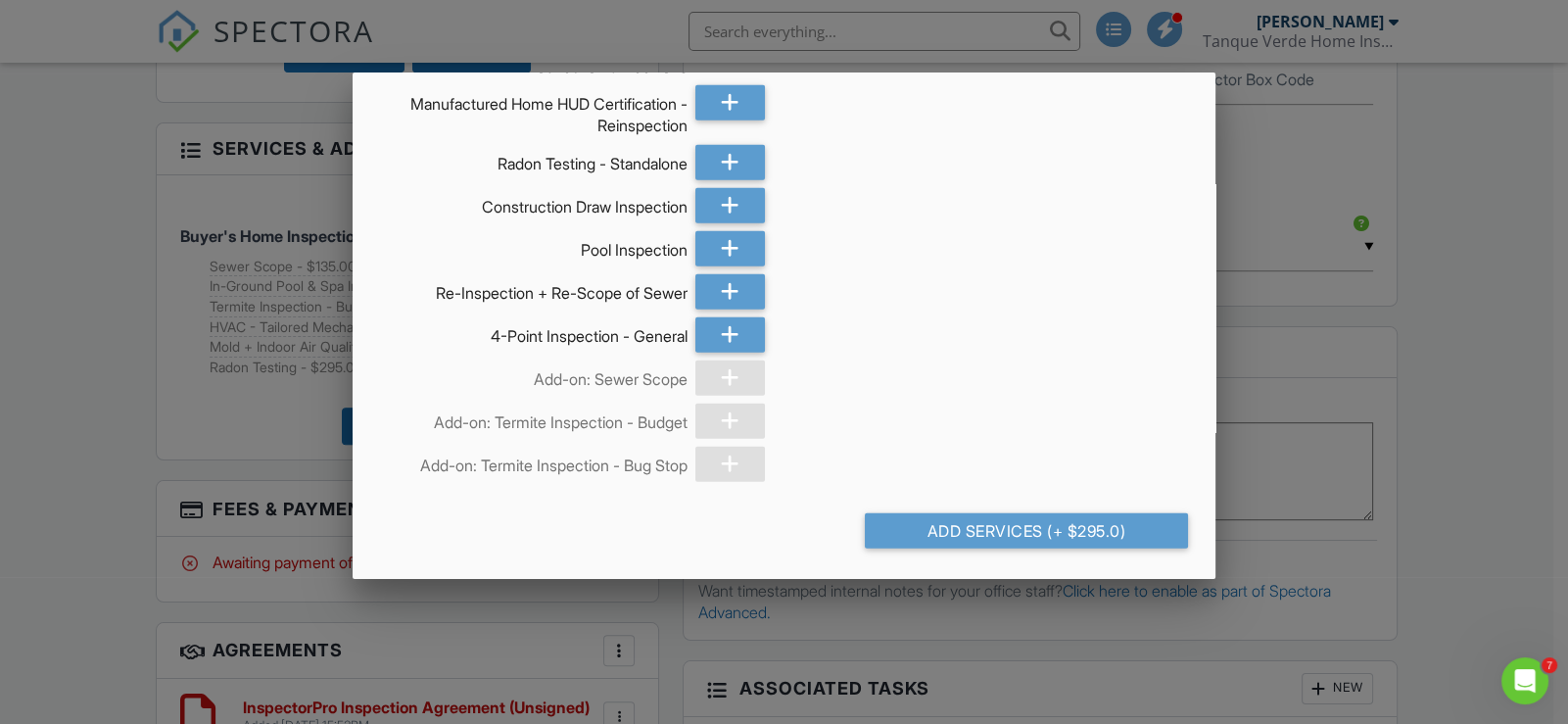 scroll, scrollTop: 6602, scrollLeft: 0, axis: vertical 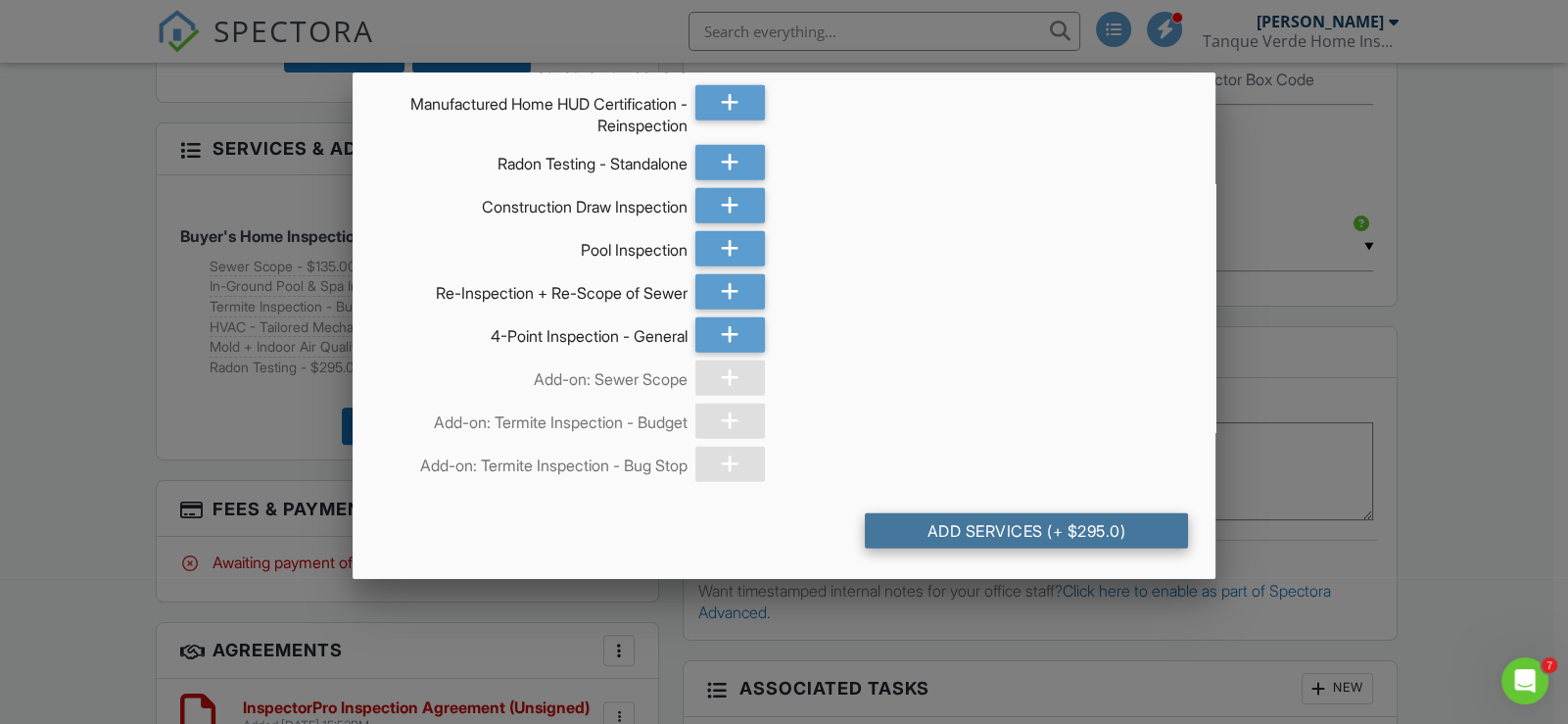 click on "Add Services
(+ $295.0)" at bounding box center [1026, 531] 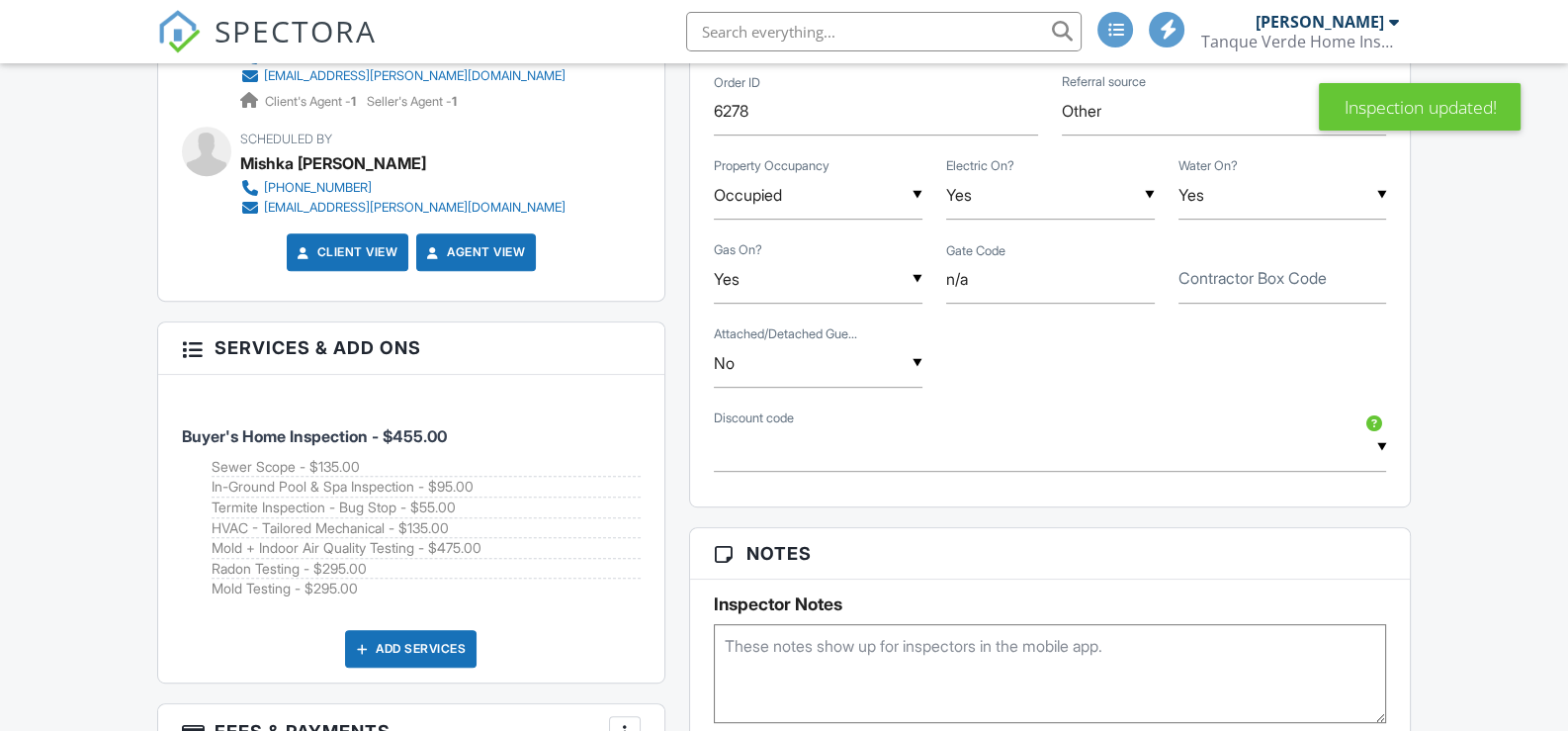scroll, scrollTop: 1335, scrollLeft: 0, axis: vertical 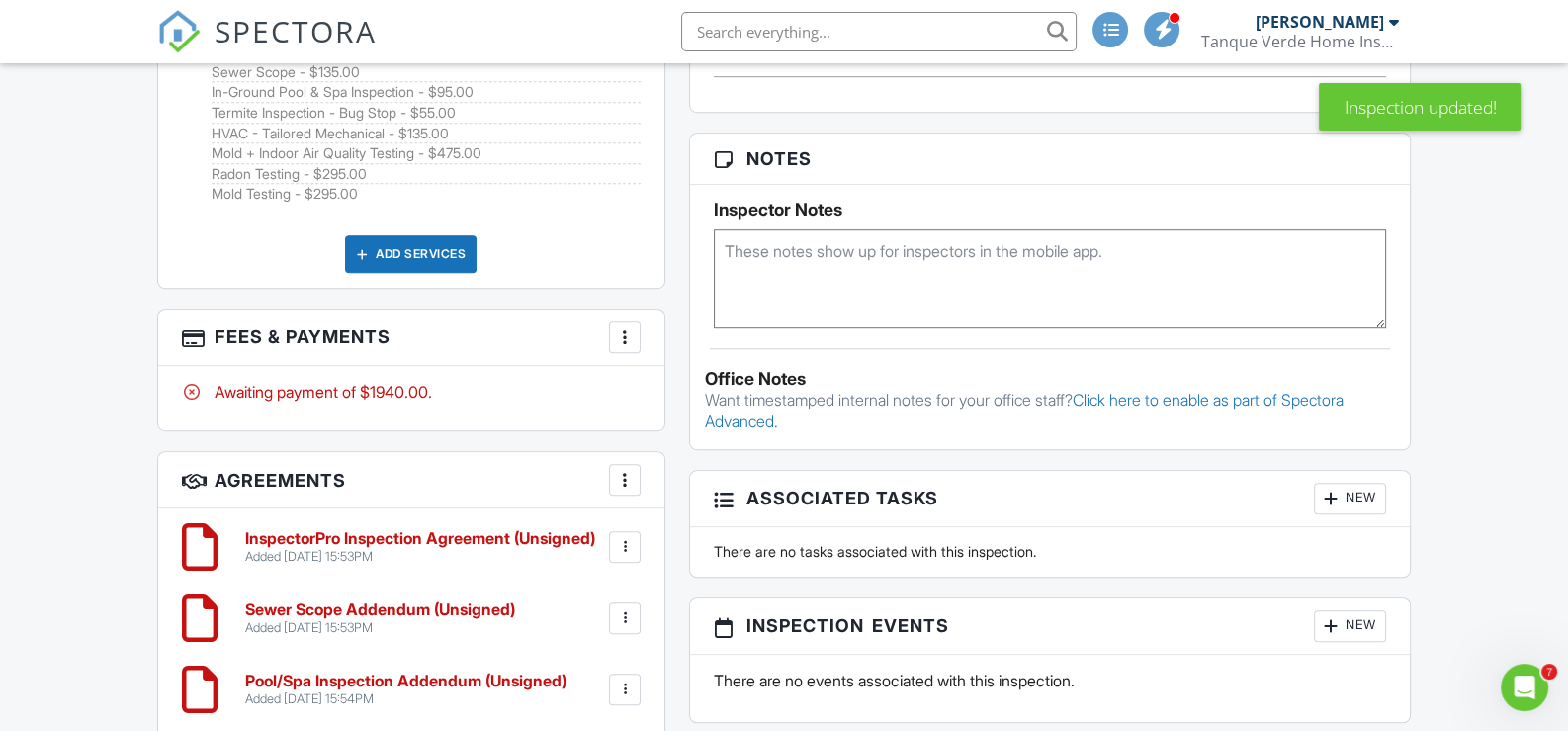 click at bounding box center [625, 337] 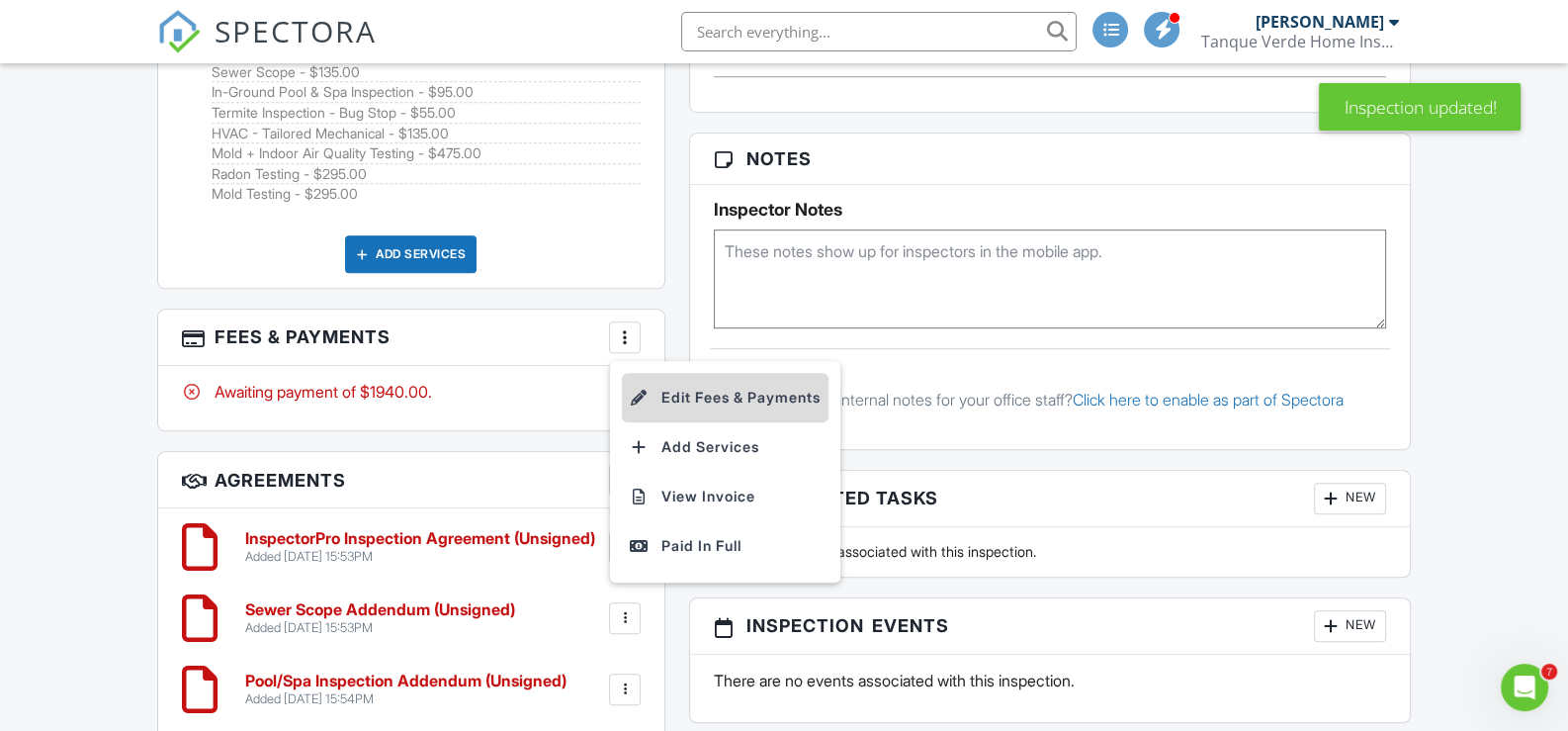 click on "Edit Fees & Payments" at bounding box center [725, 398] 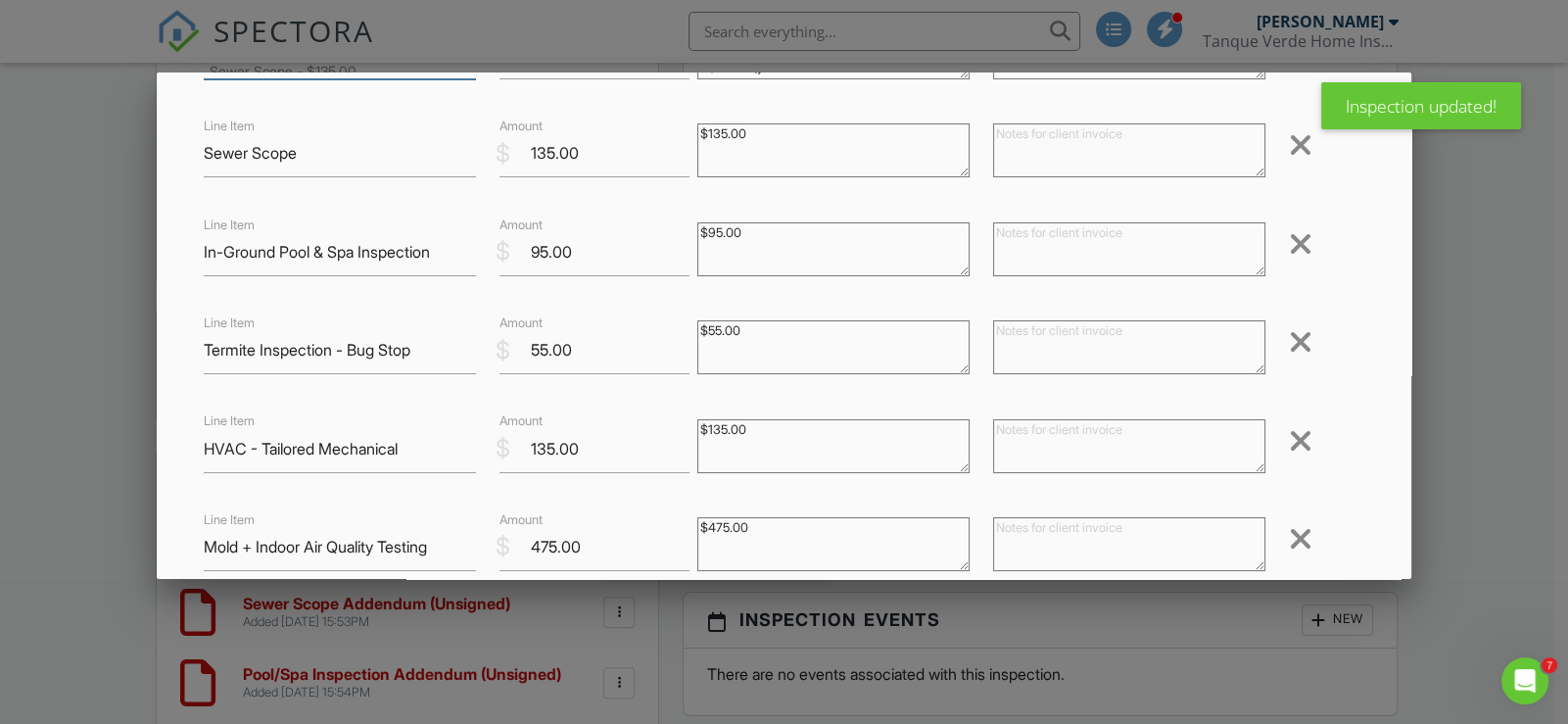scroll, scrollTop: 294, scrollLeft: 0, axis: vertical 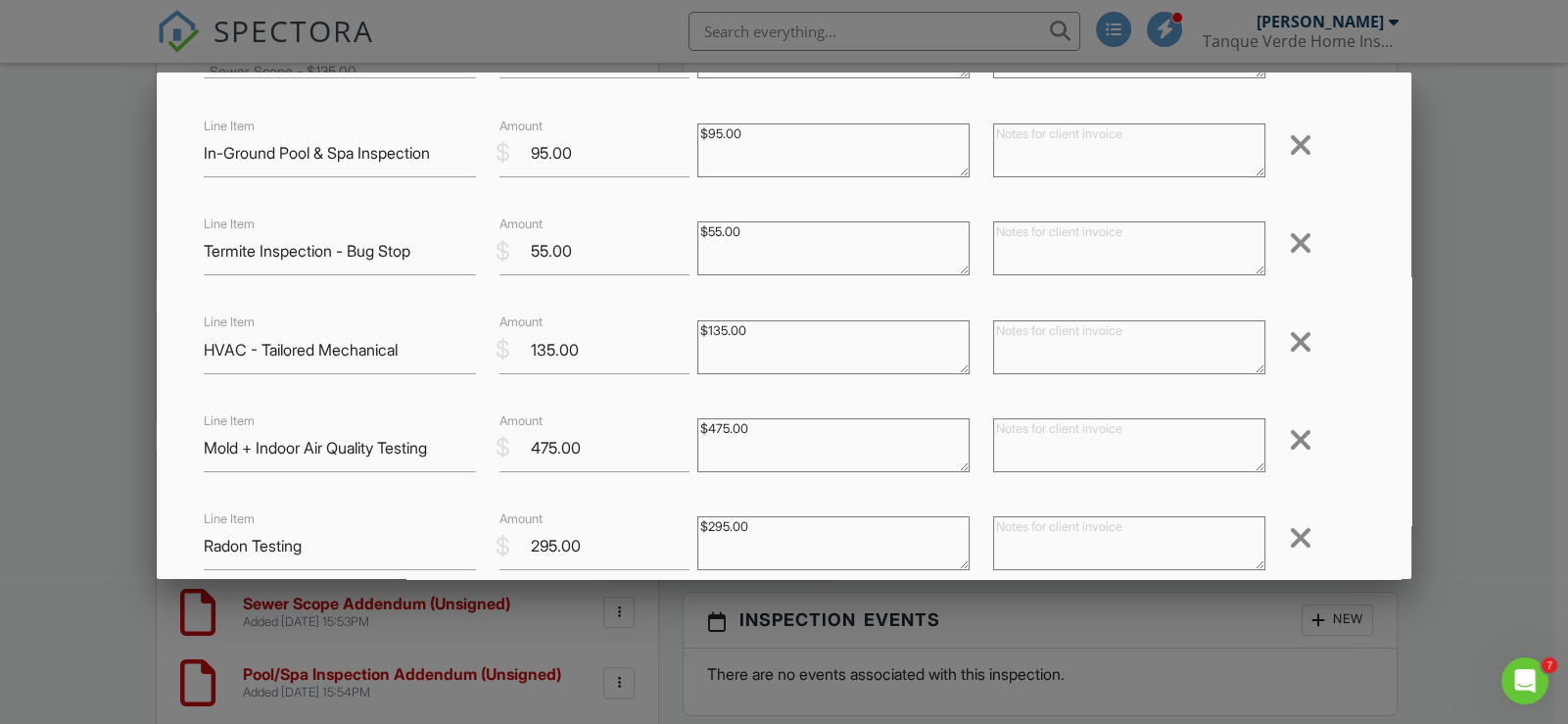 click at bounding box center [1301, 440] 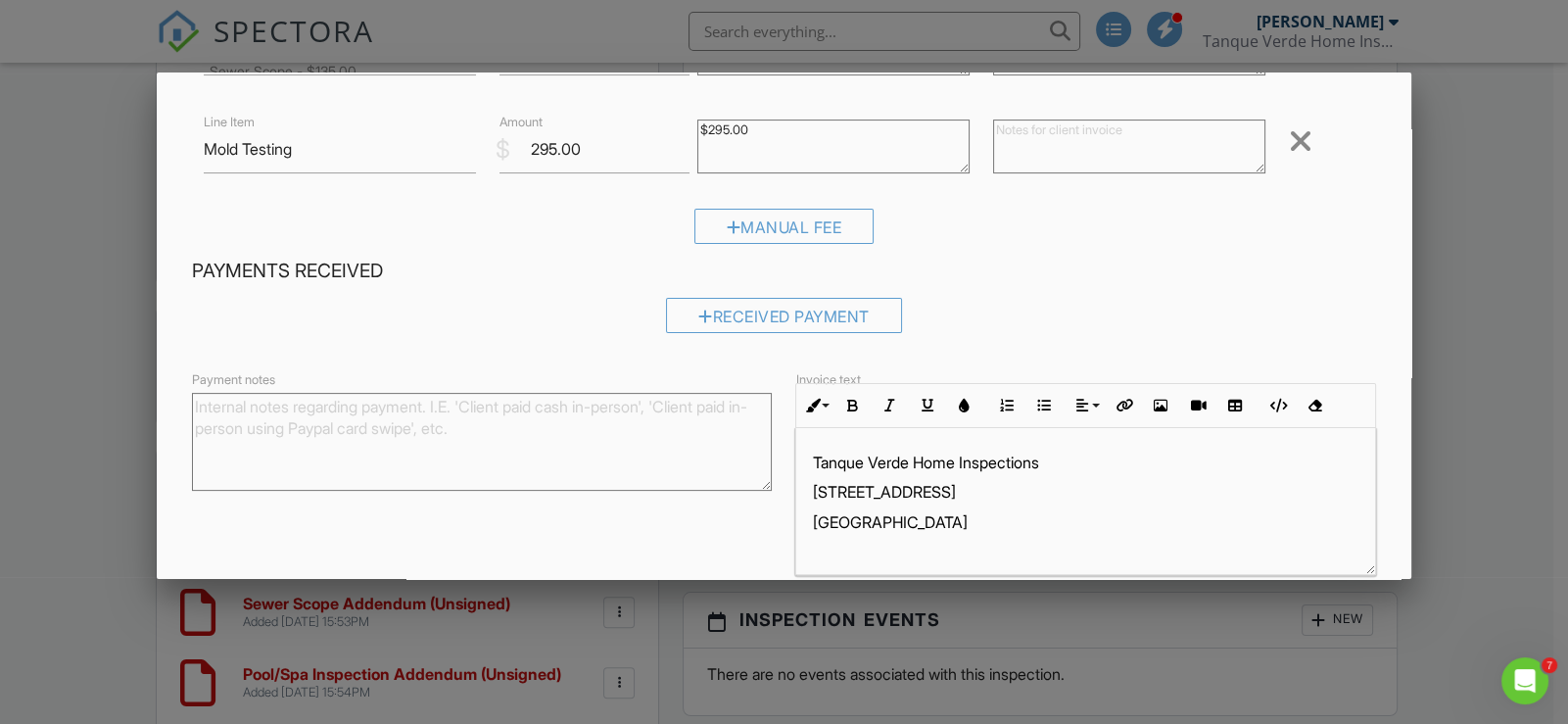 scroll, scrollTop: 781, scrollLeft: 0, axis: vertical 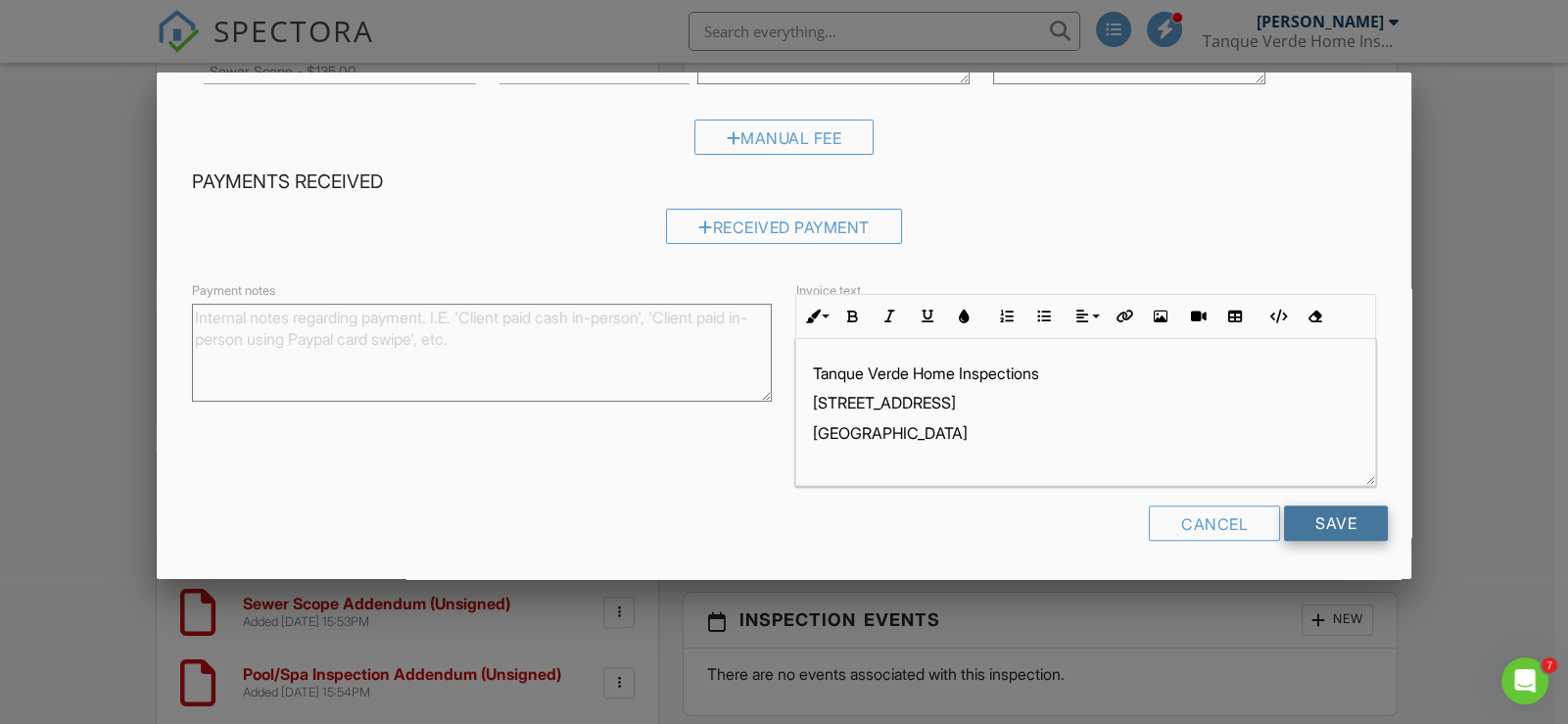 click on "Save" at bounding box center (1336, 523) 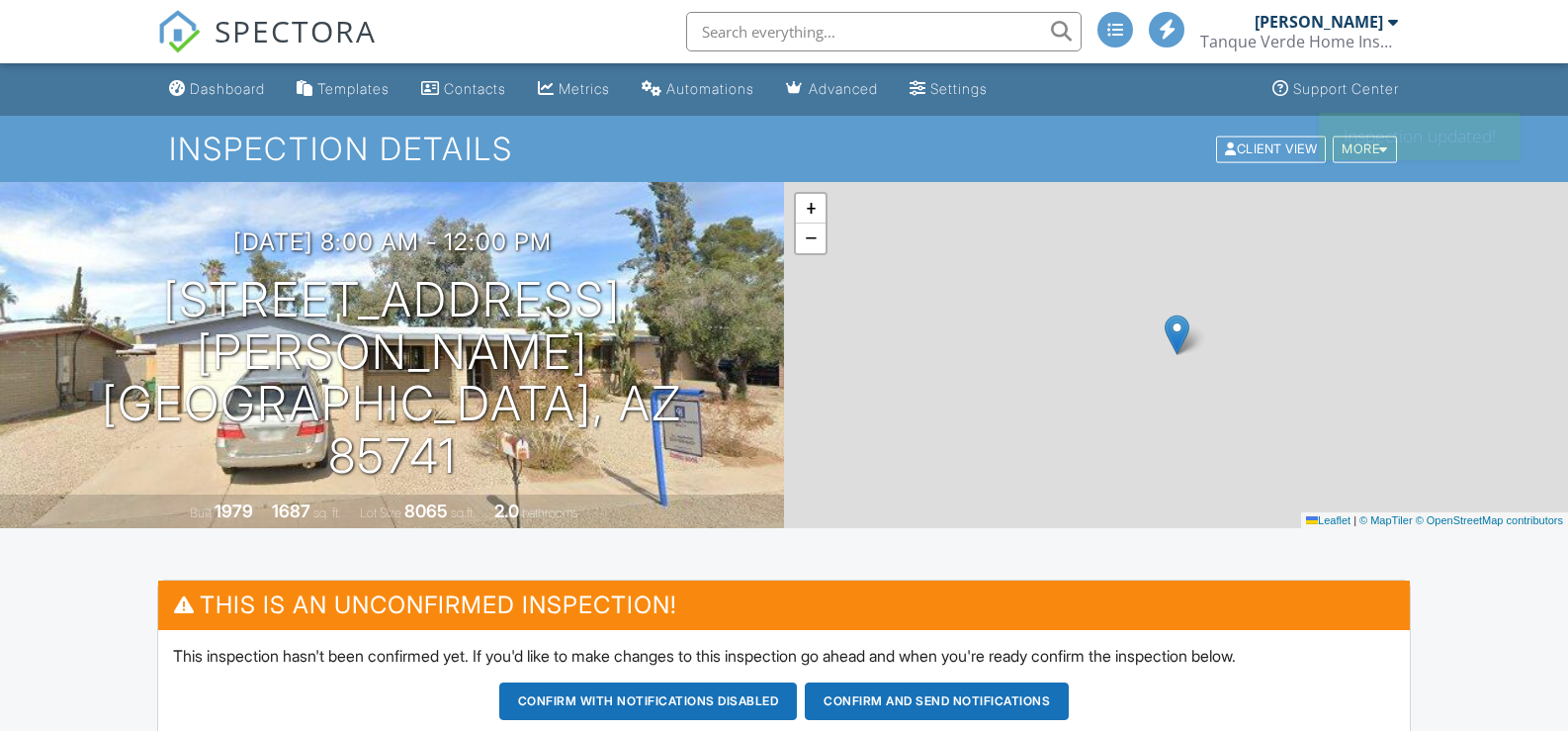 scroll, scrollTop: 0, scrollLeft: 0, axis: both 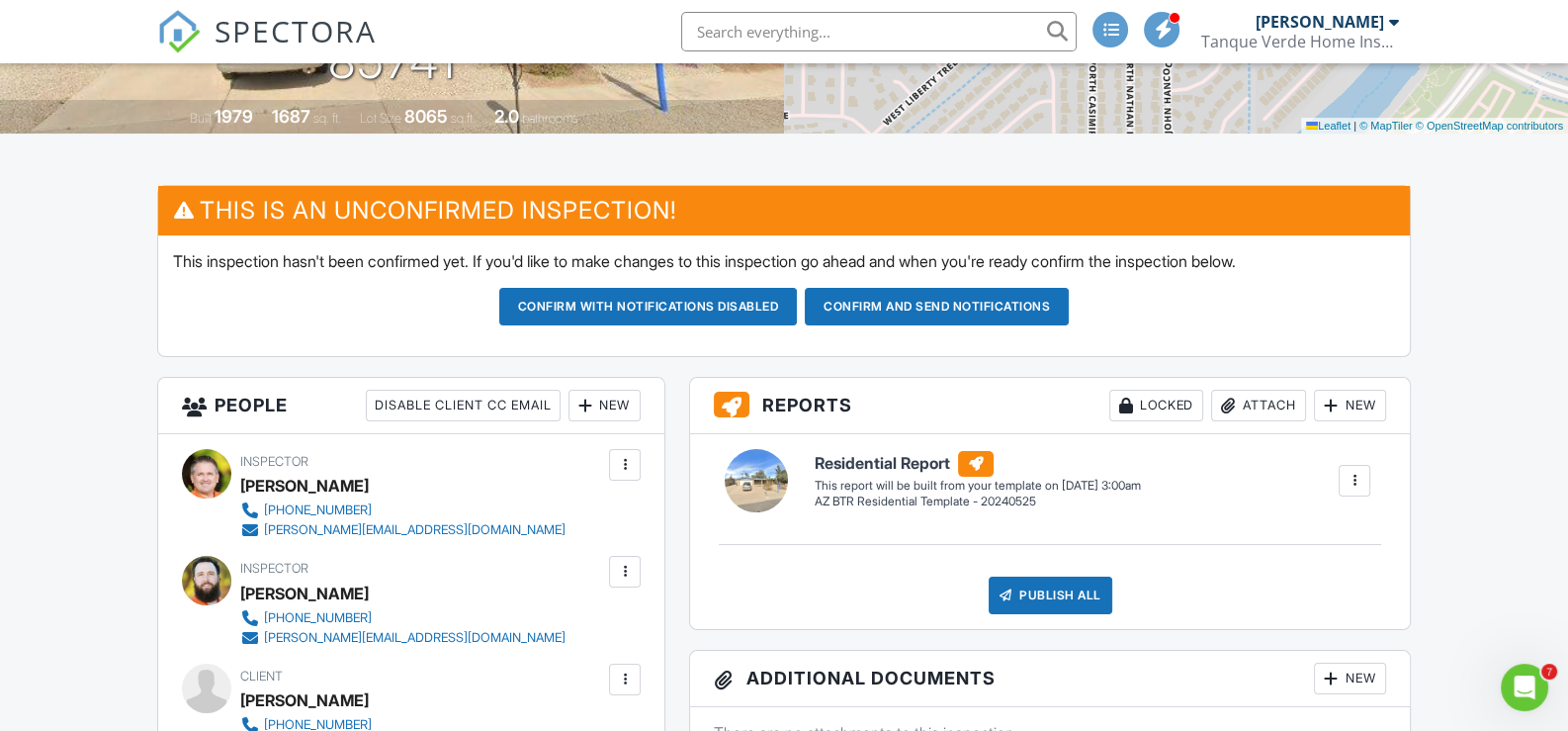 click on "Confirm and send notifications" at bounding box center [649, 307] 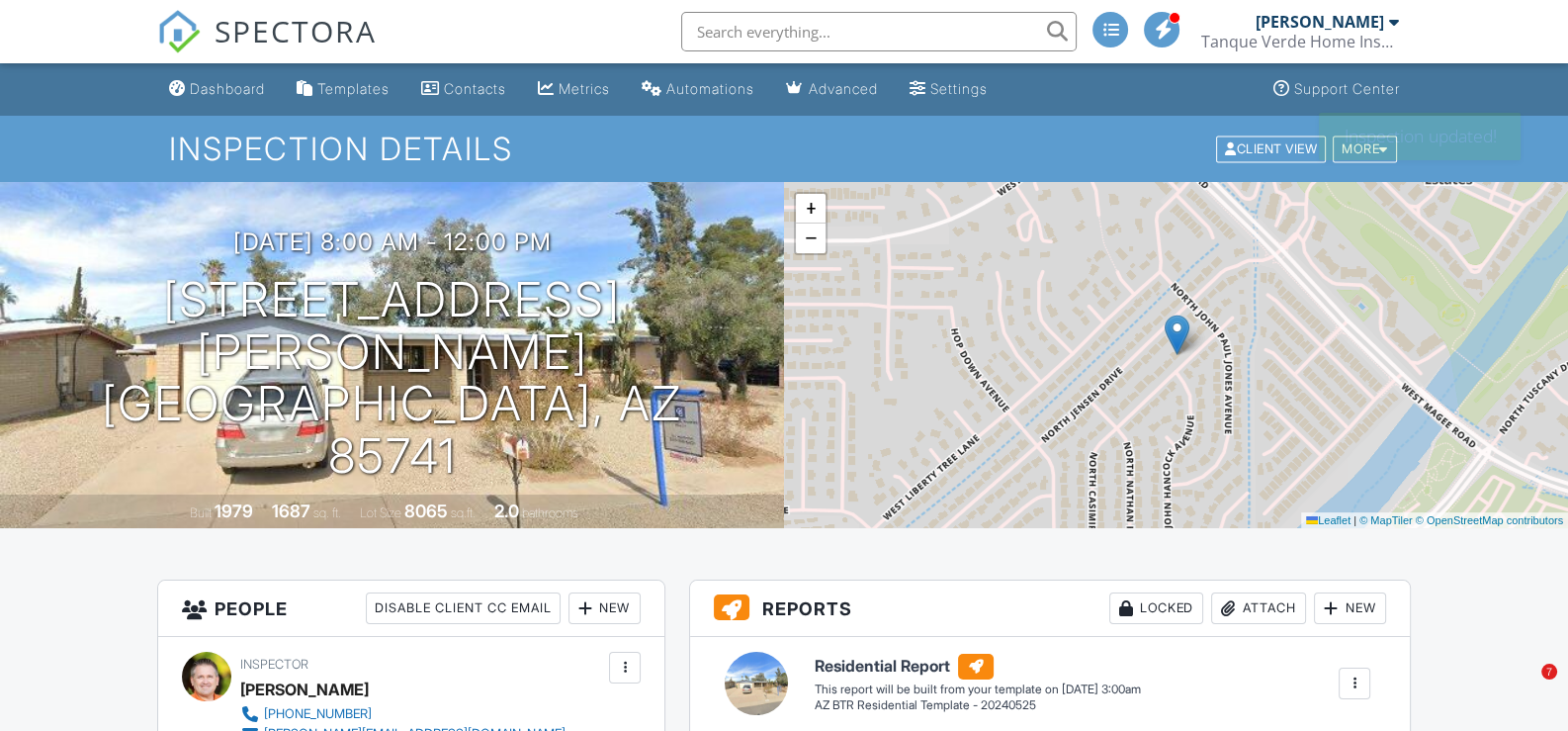 scroll, scrollTop: 0, scrollLeft: 0, axis: both 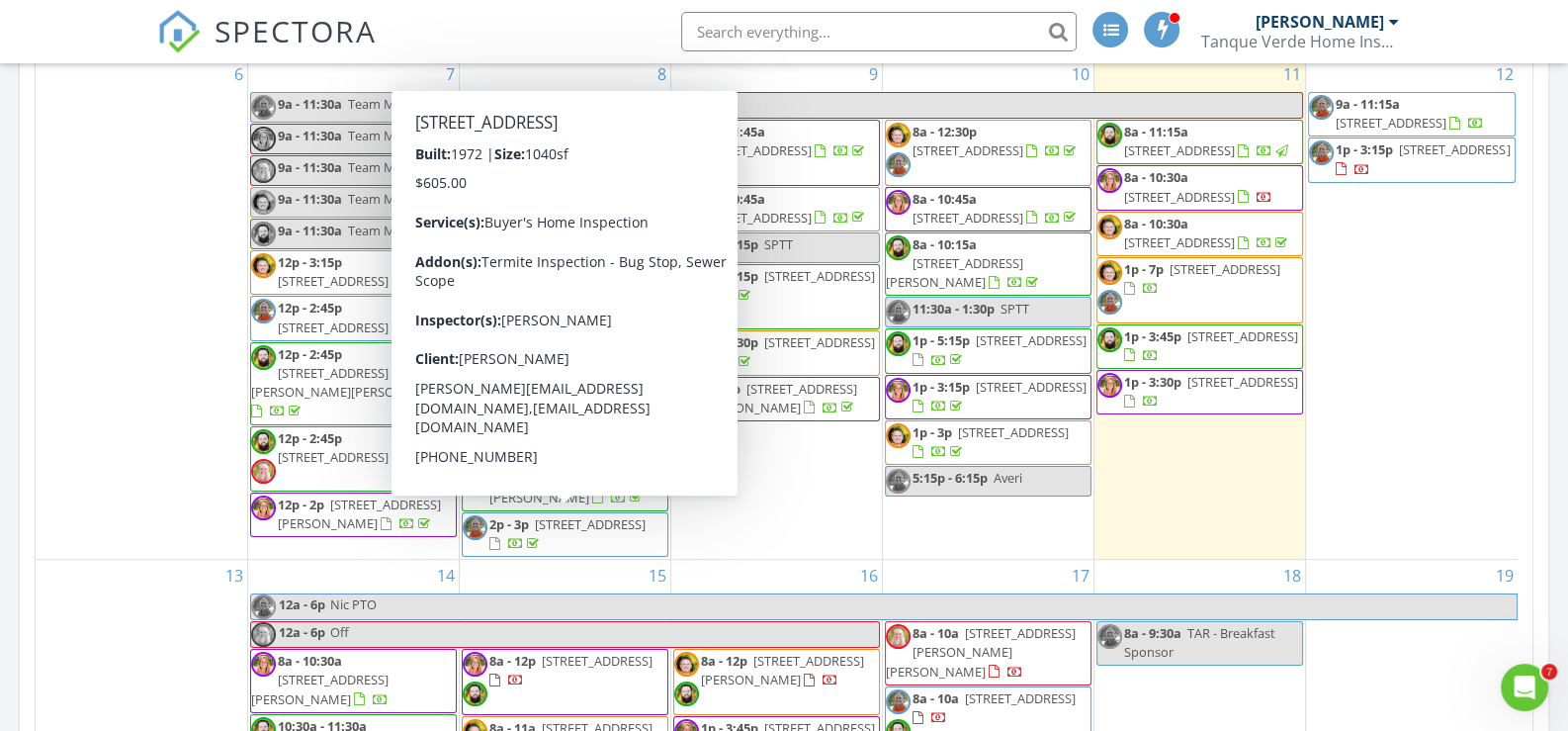 click on "740 S Columbus Blvd, Tucson 85711" at bounding box center (608, 432) 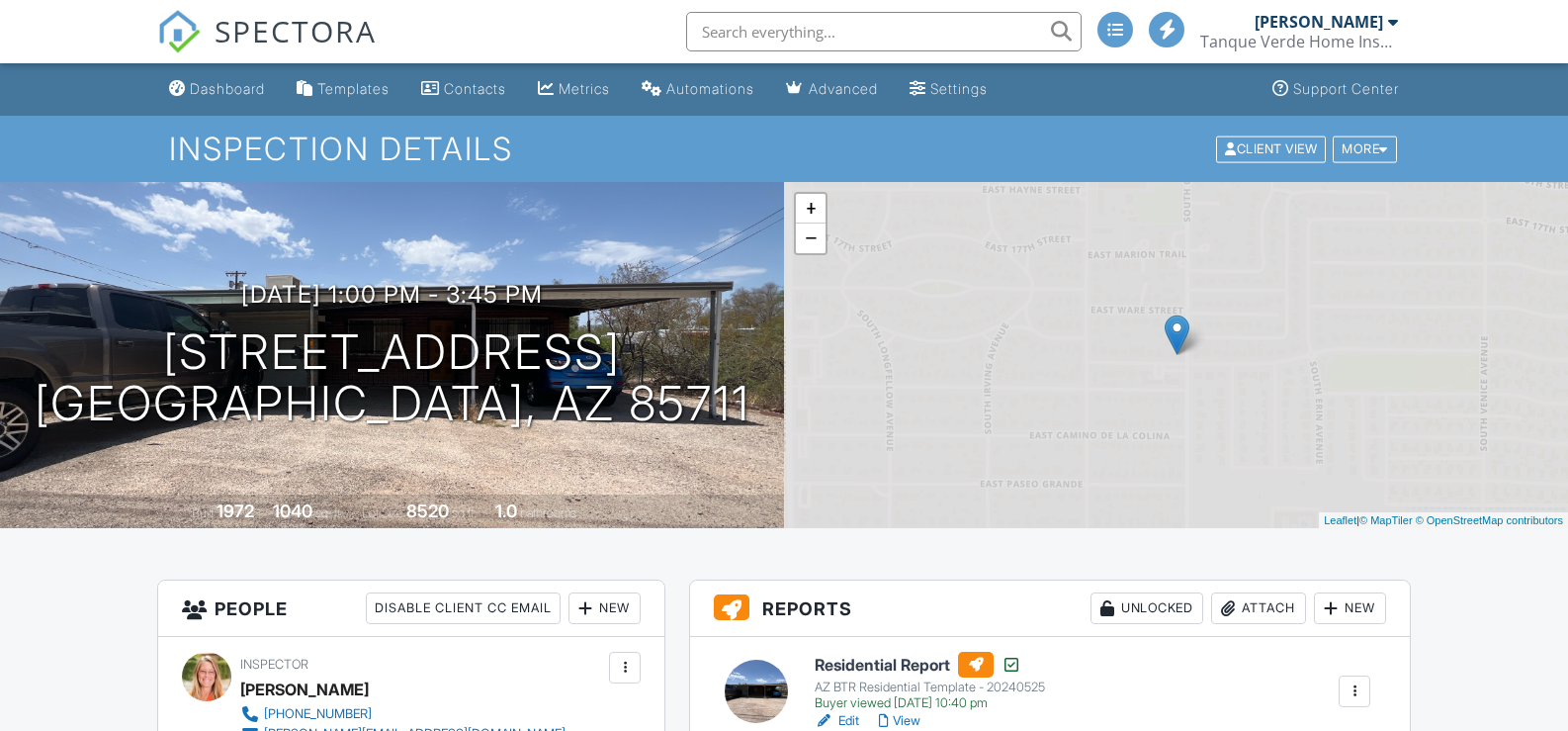 scroll, scrollTop: 0, scrollLeft: 0, axis: both 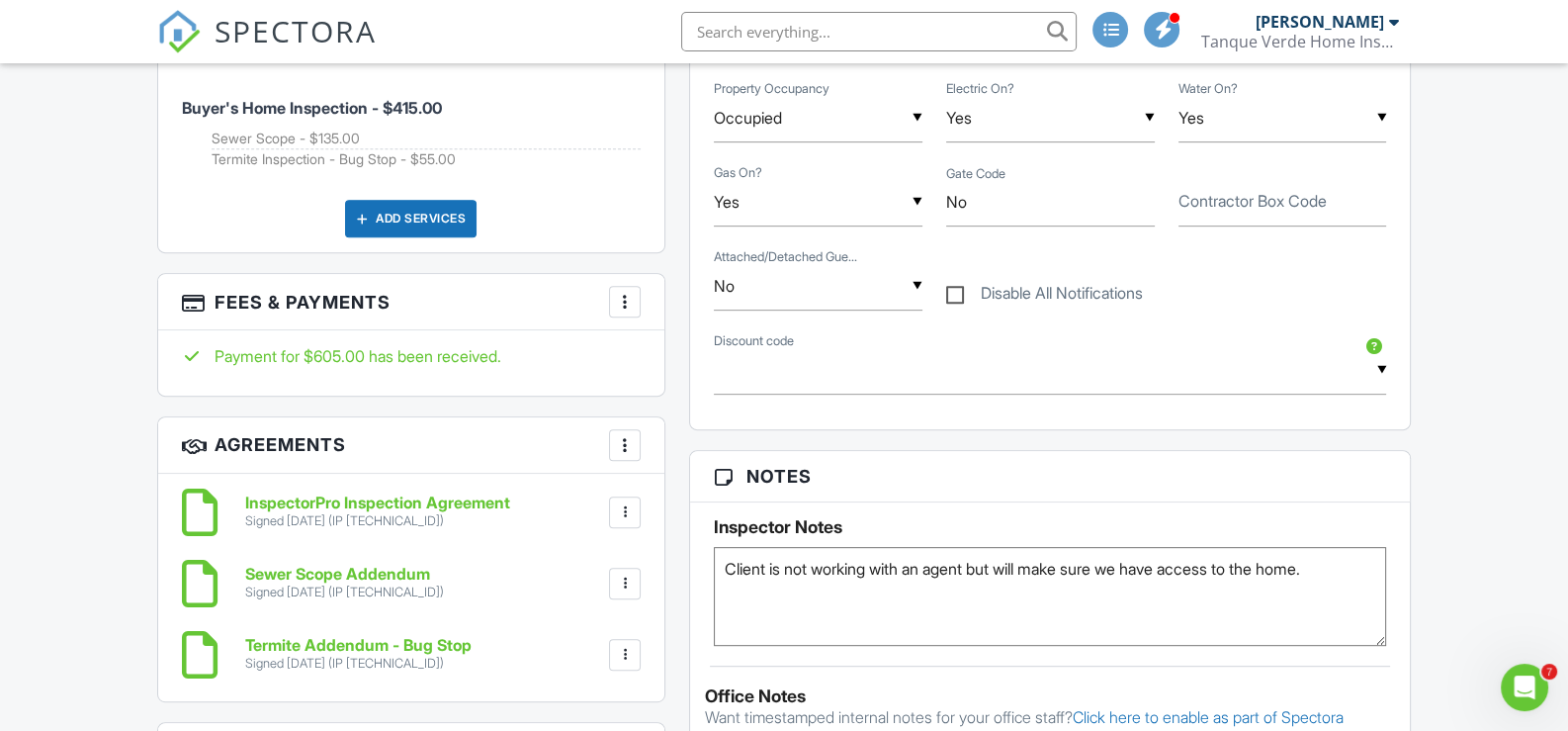 click on "More" at bounding box center (625, 302) 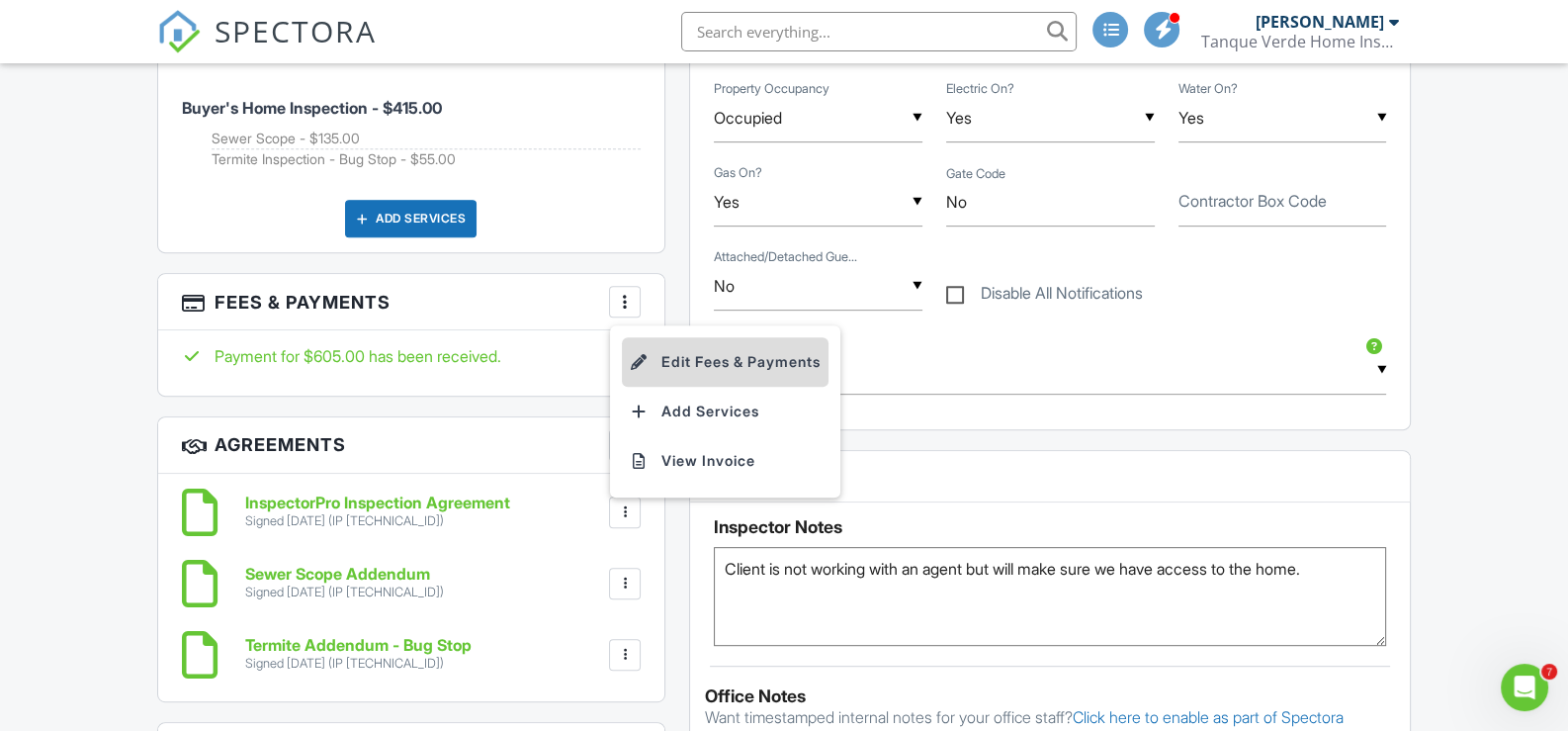 click on "Edit Fees & Payments" at bounding box center [725, 362] 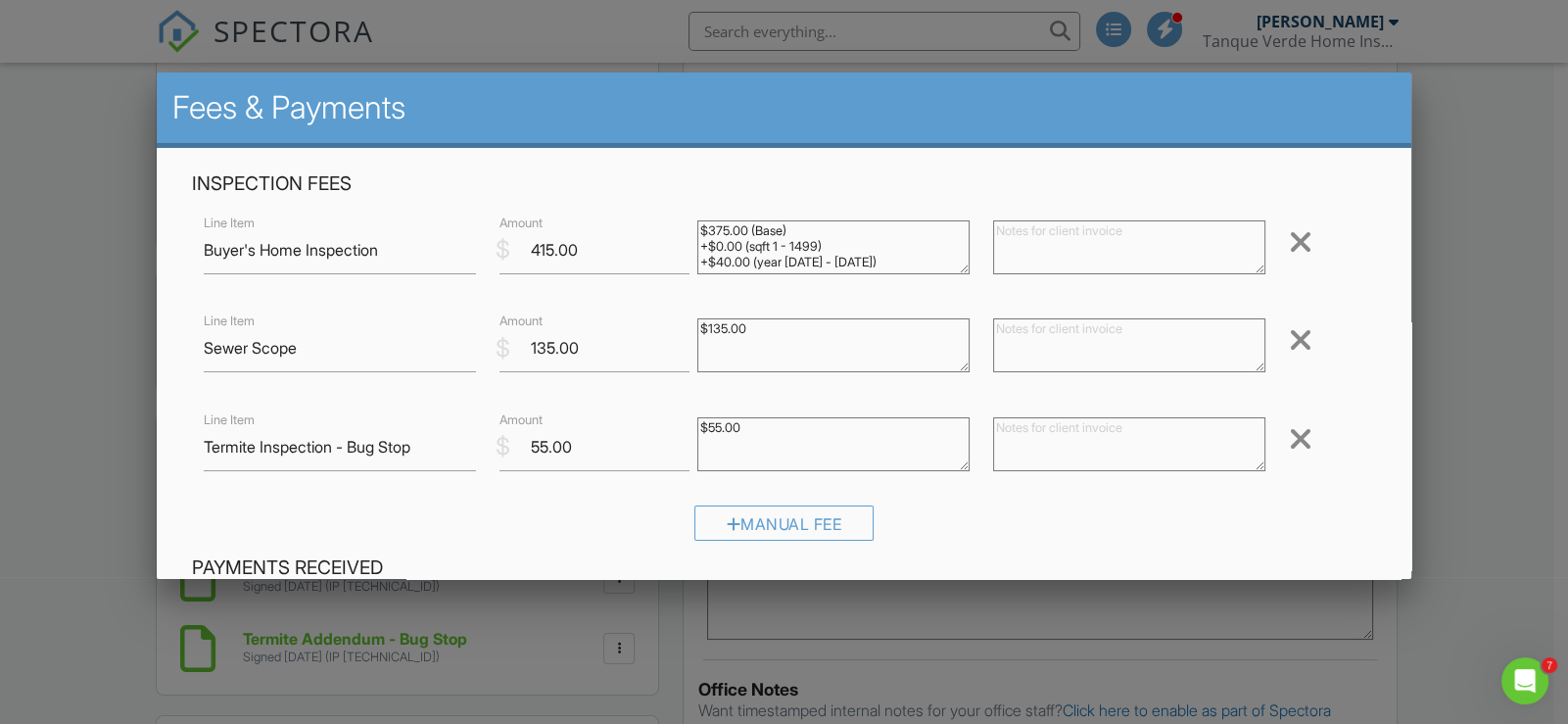 click at bounding box center [1301, 340] 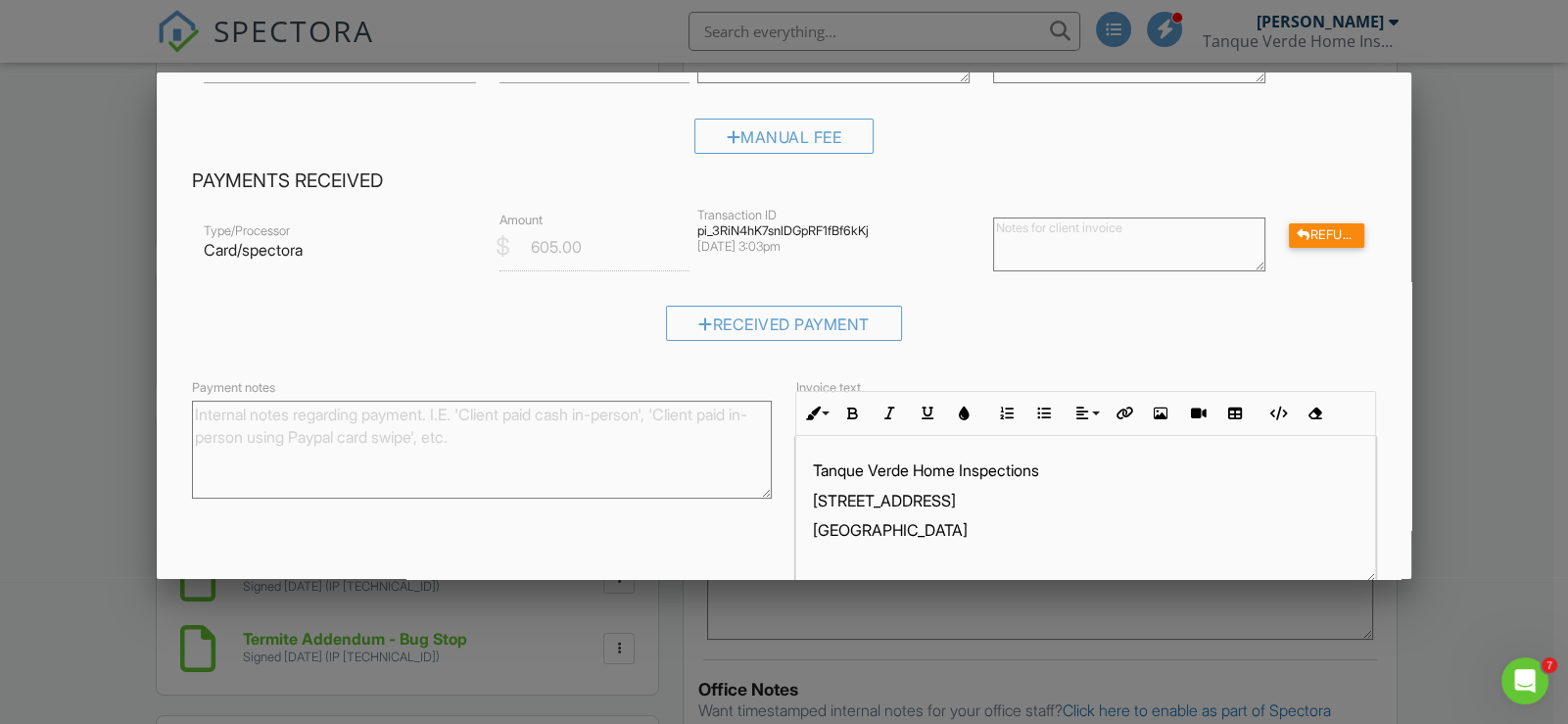 scroll, scrollTop: 294, scrollLeft: 0, axis: vertical 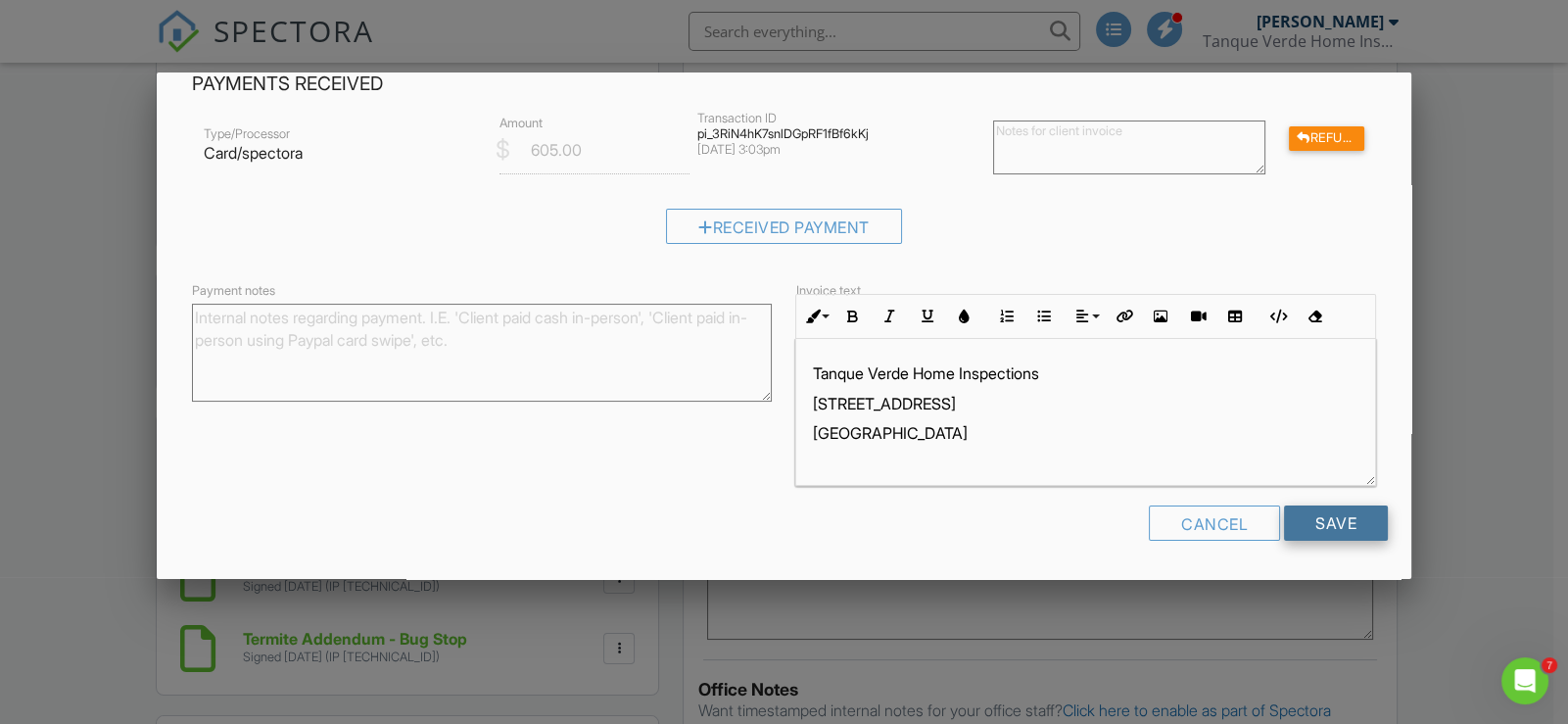 click on "Save" at bounding box center [1336, 523] 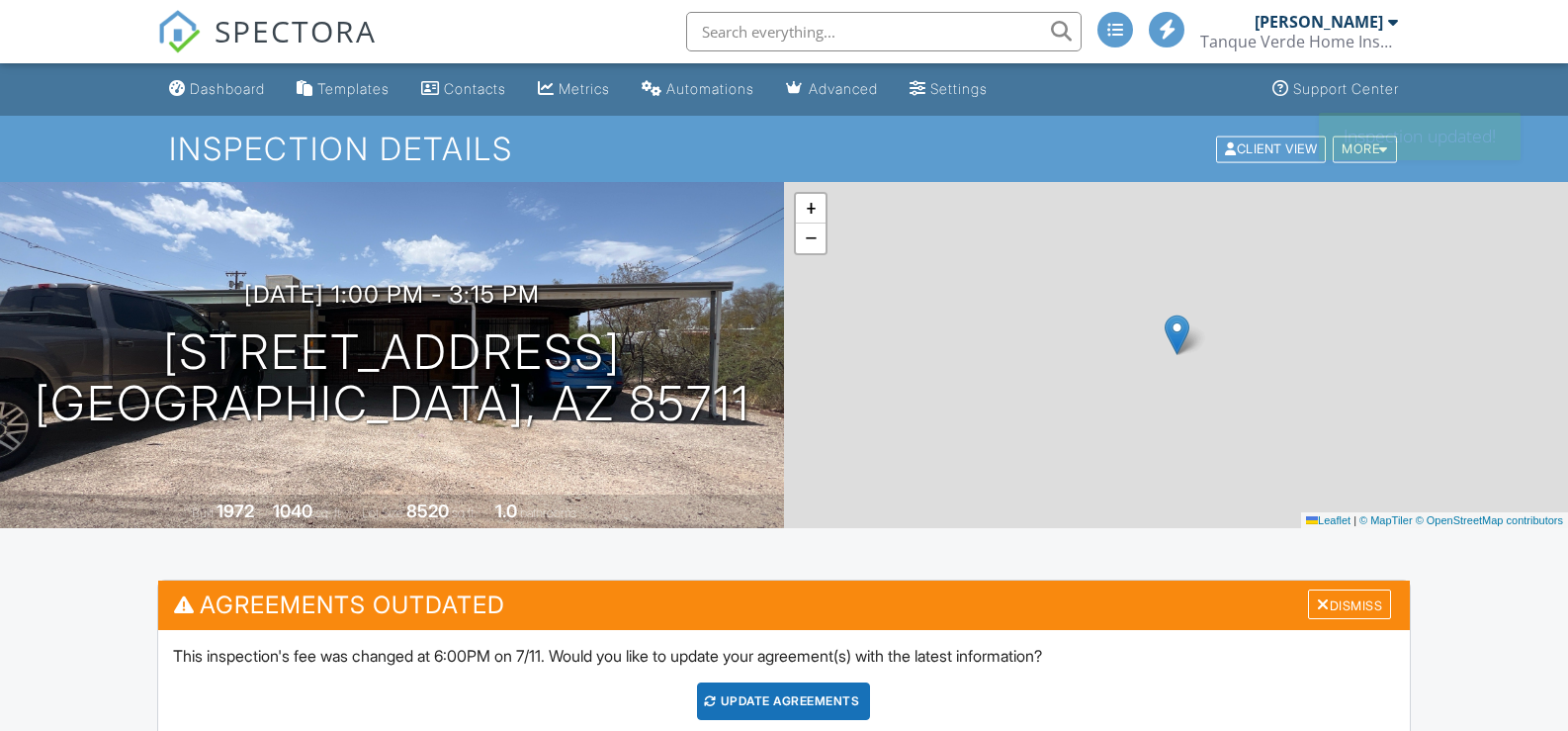 scroll, scrollTop: 0, scrollLeft: 0, axis: both 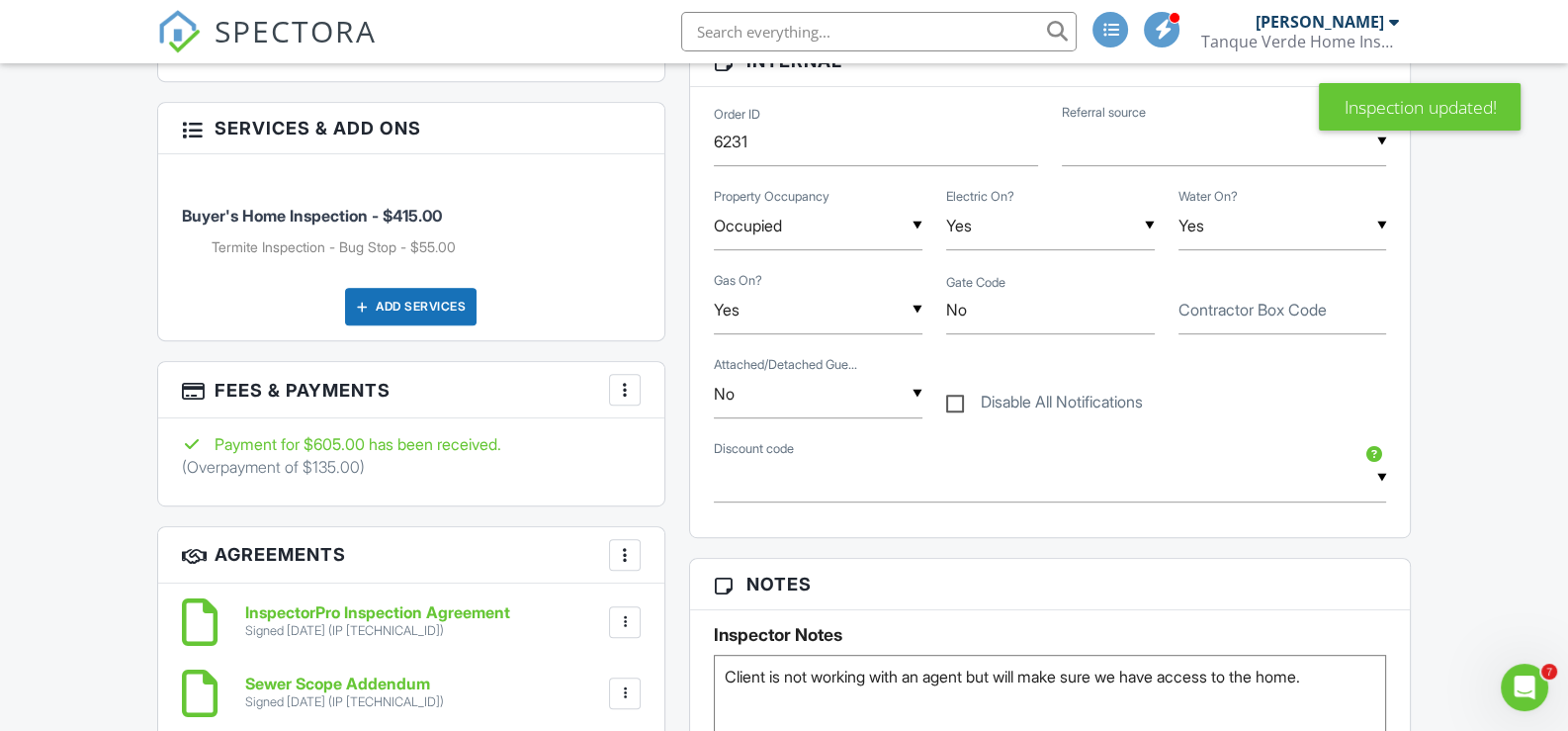 click at bounding box center [625, 390] 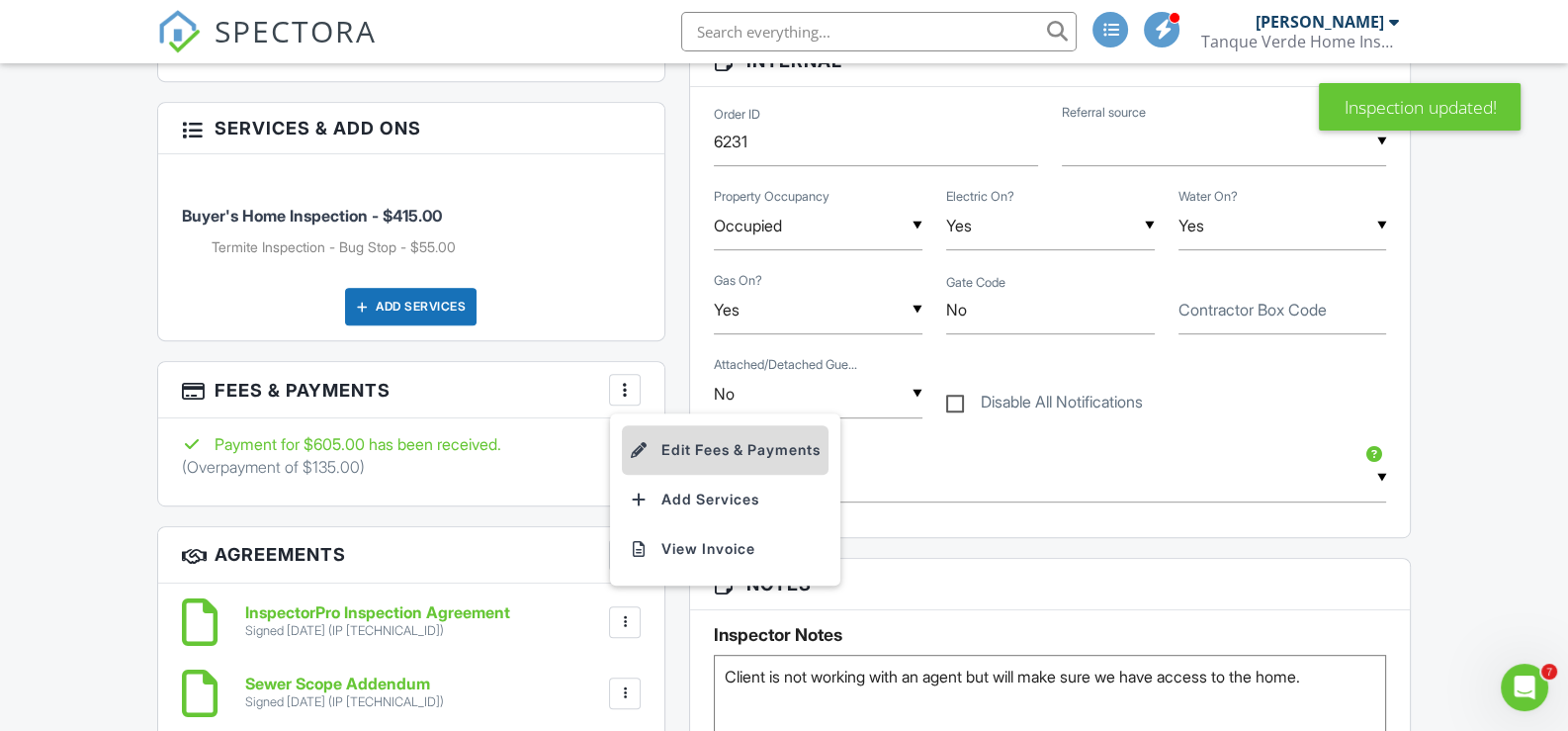 click on "Edit Fees & Payments" at bounding box center (725, 450) 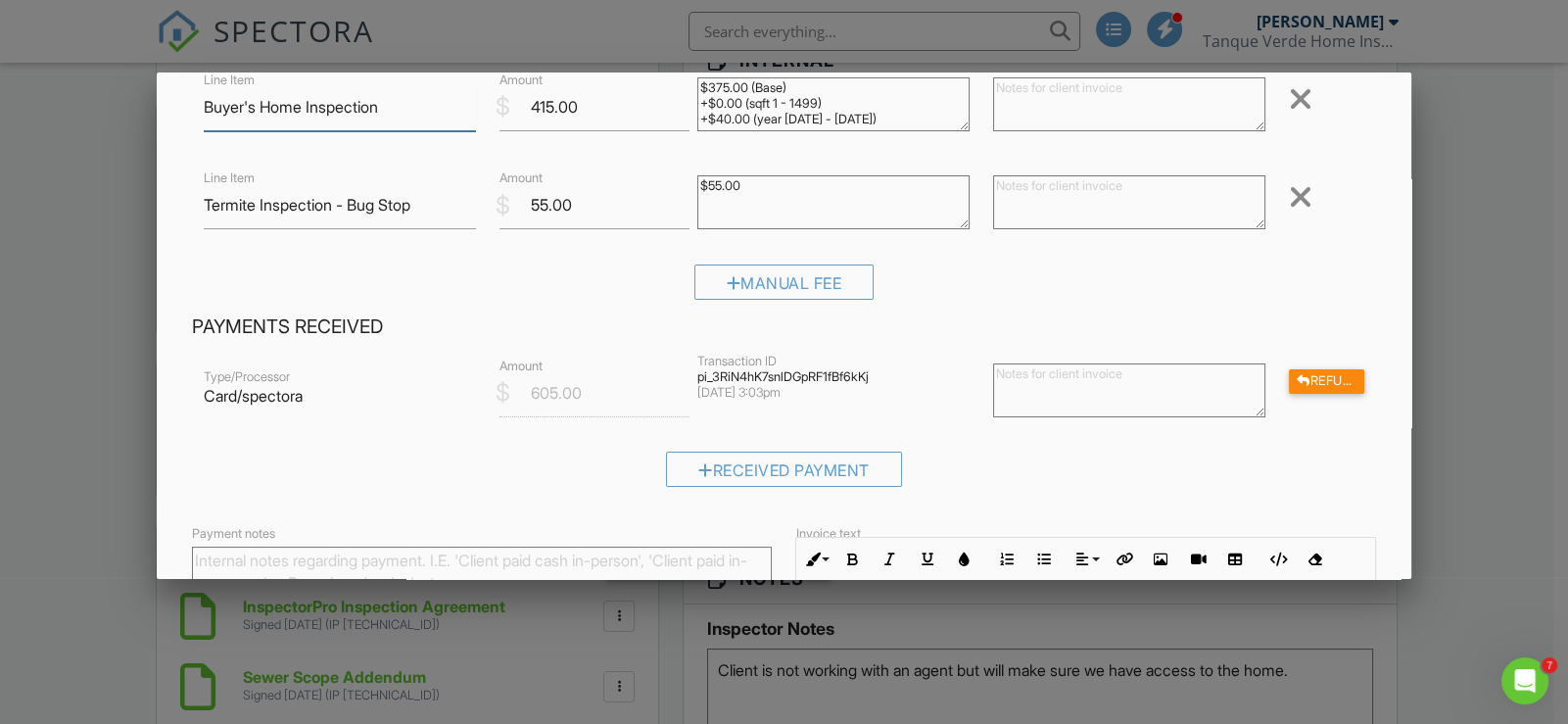 scroll, scrollTop: 195, scrollLeft: 0, axis: vertical 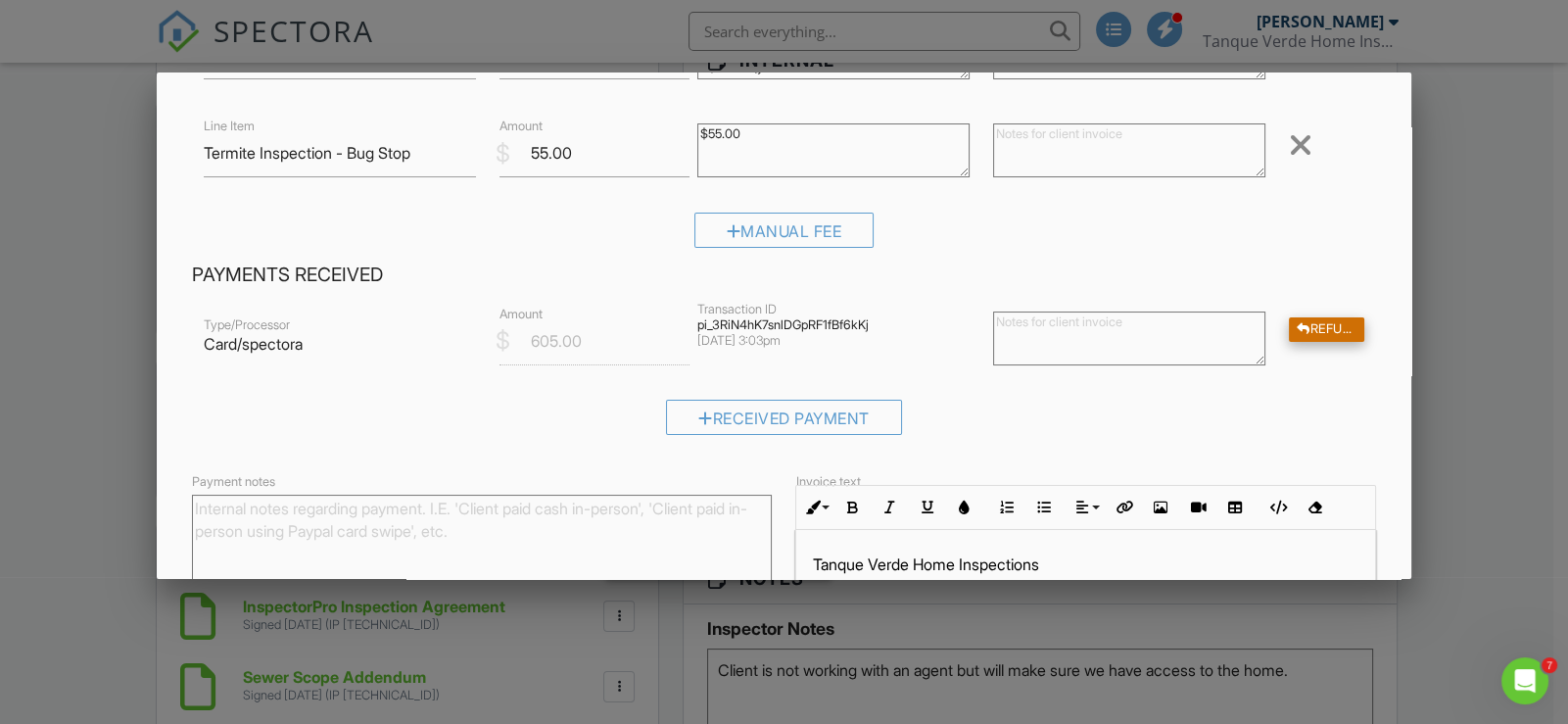 click on "Refund" at bounding box center [1326, 329] 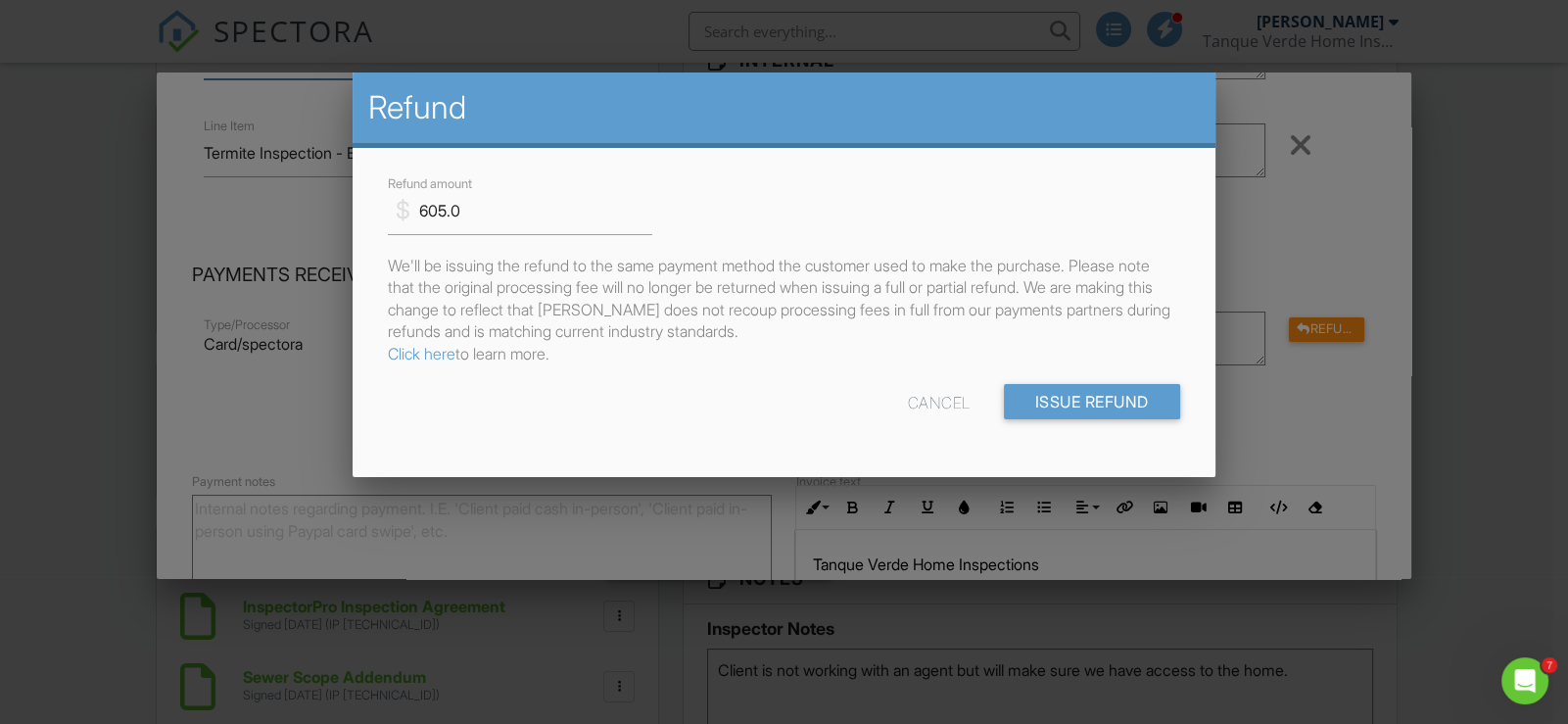 scroll, scrollTop: 154, scrollLeft: 0, axis: vertical 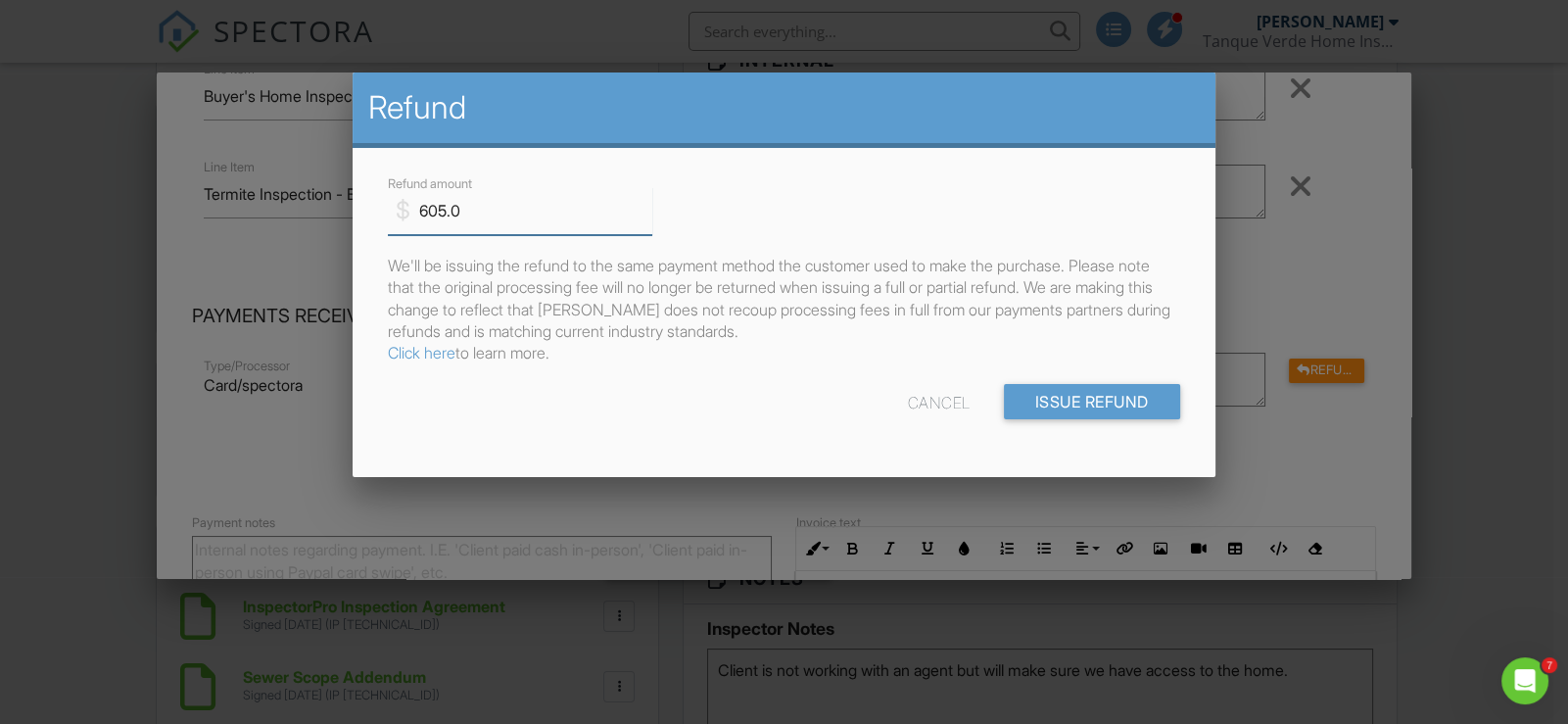 drag, startPoint x: 436, startPoint y: 210, endPoint x: 398, endPoint y: 213, distance: 38.118237 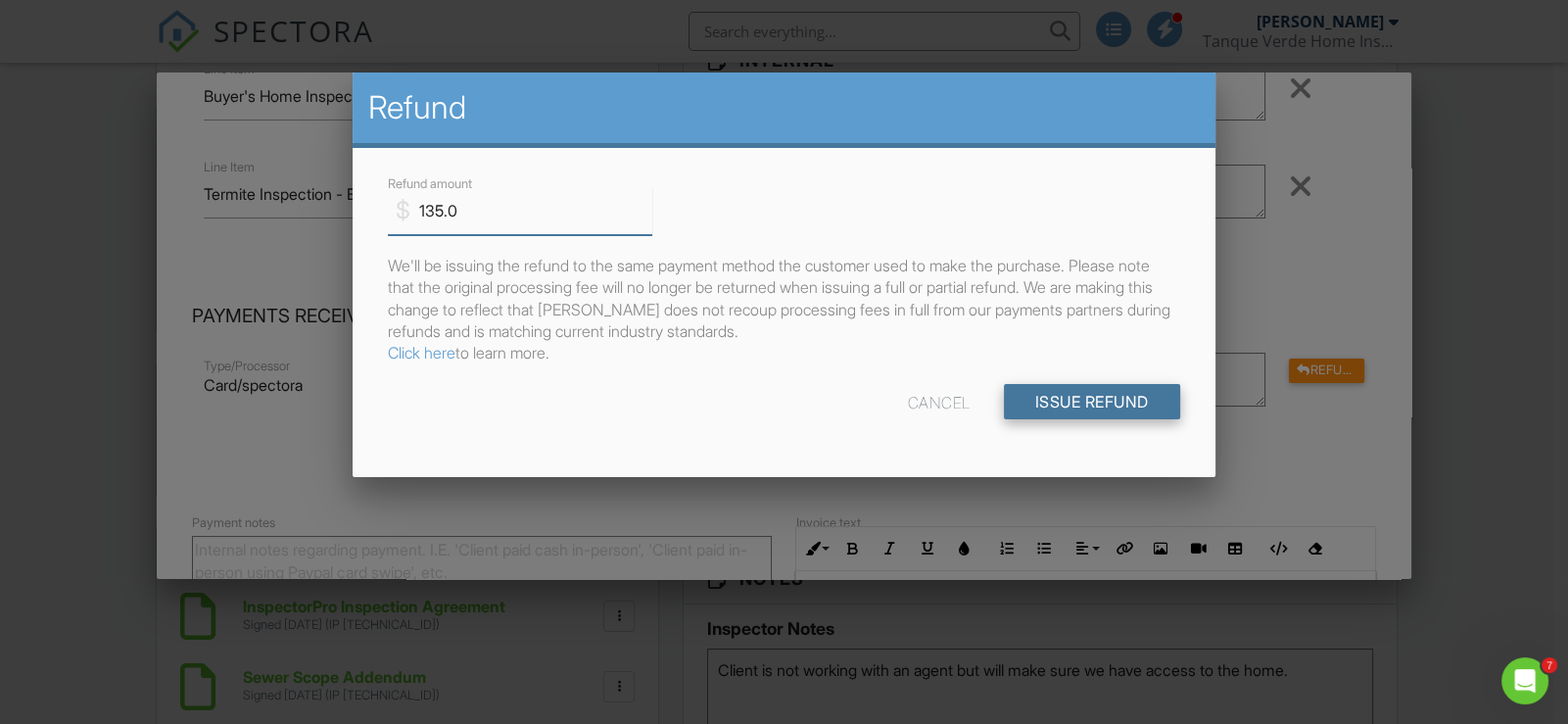 type on "135.0" 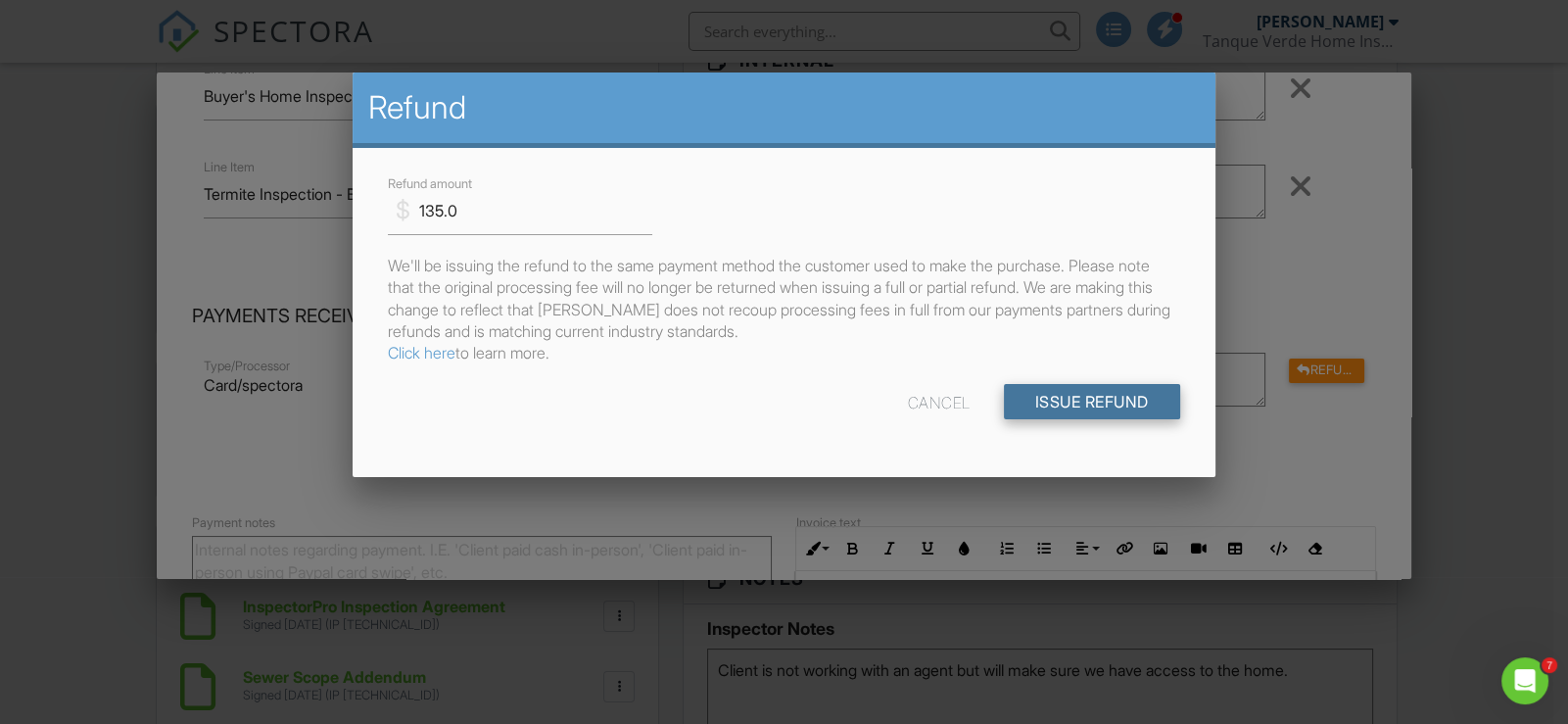 click on "Issue Refund" at bounding box center [1092, 402] 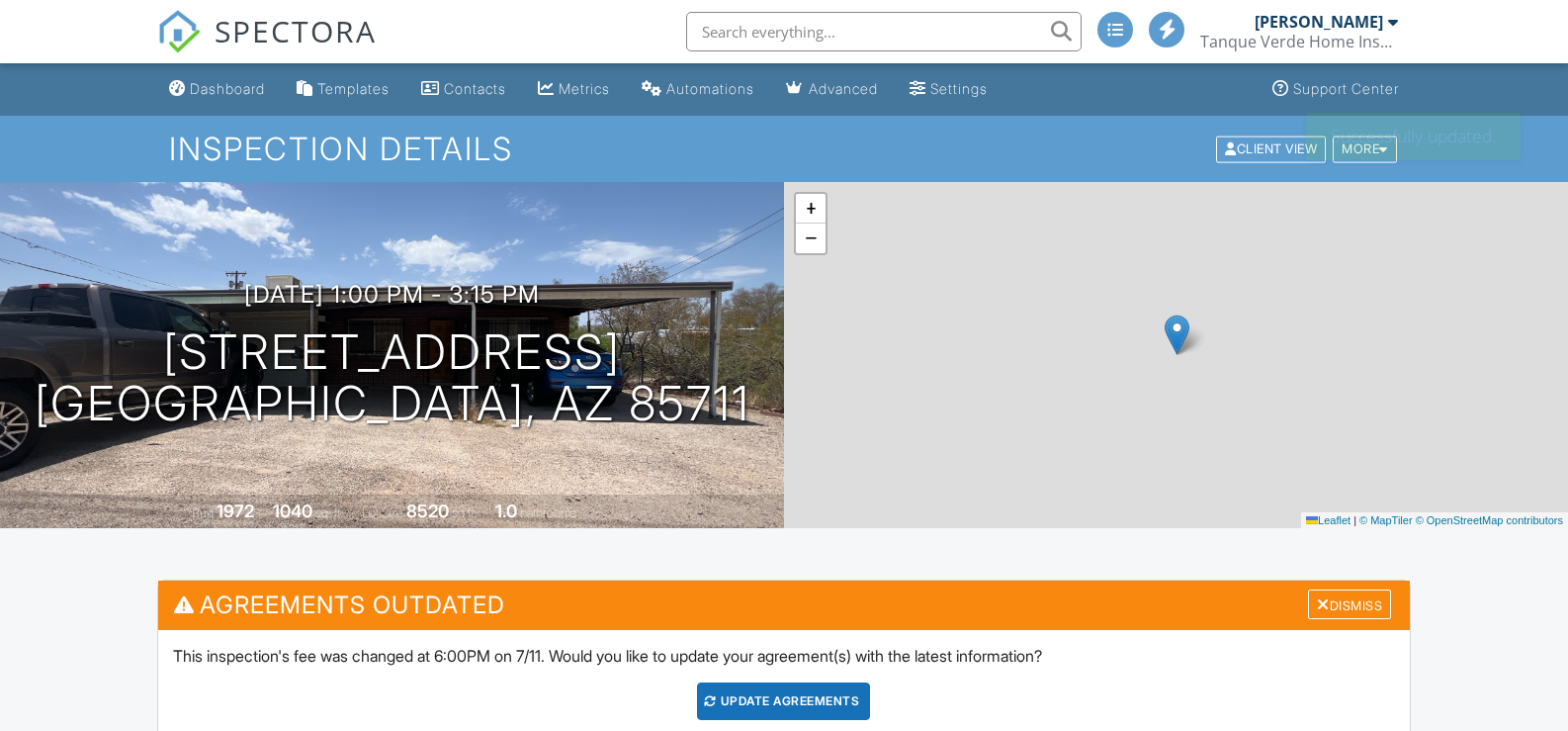 scroll, scrollTop: 0, scrollLeft: 0, axis: both 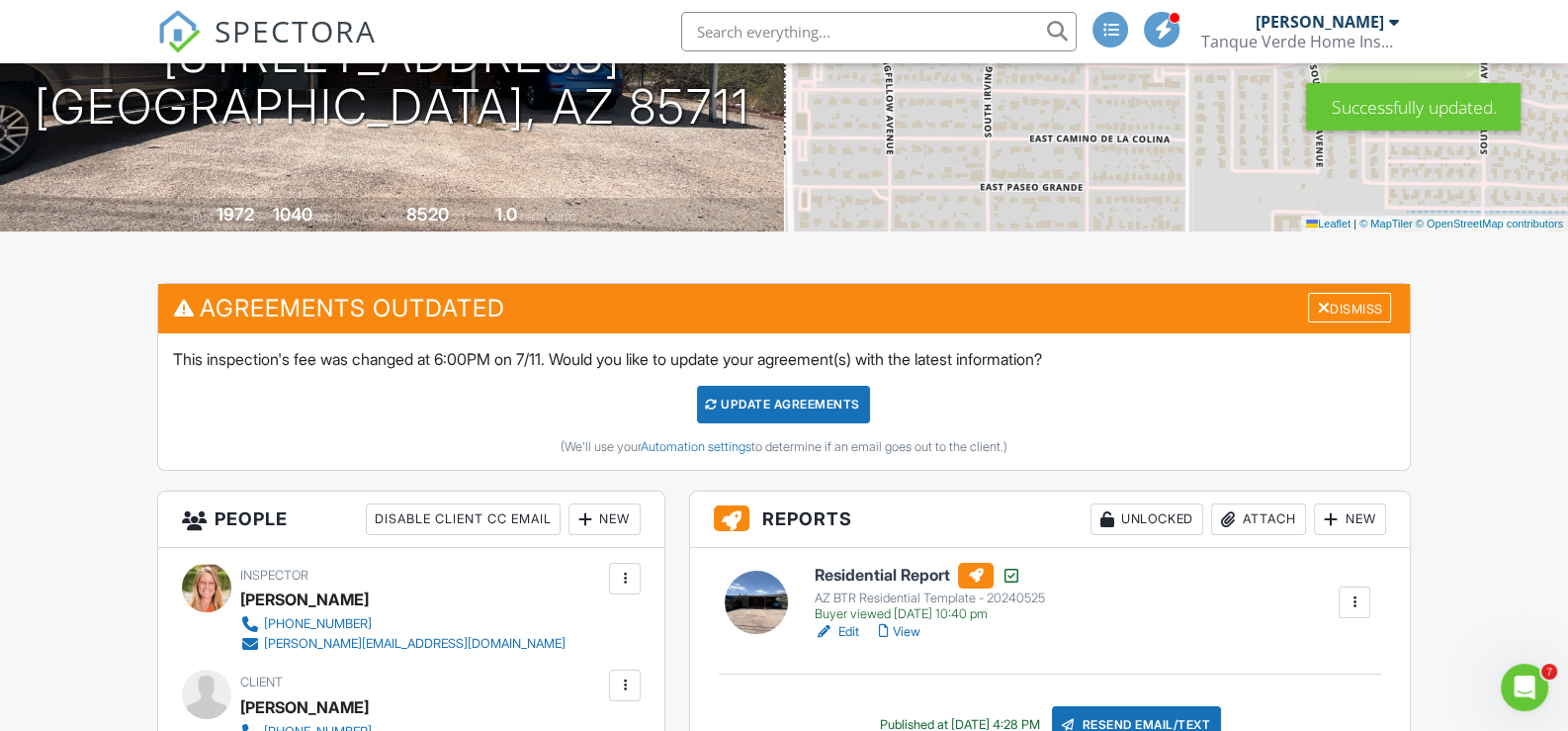 click on "Update Agreements" at bounding box center (783, 405) 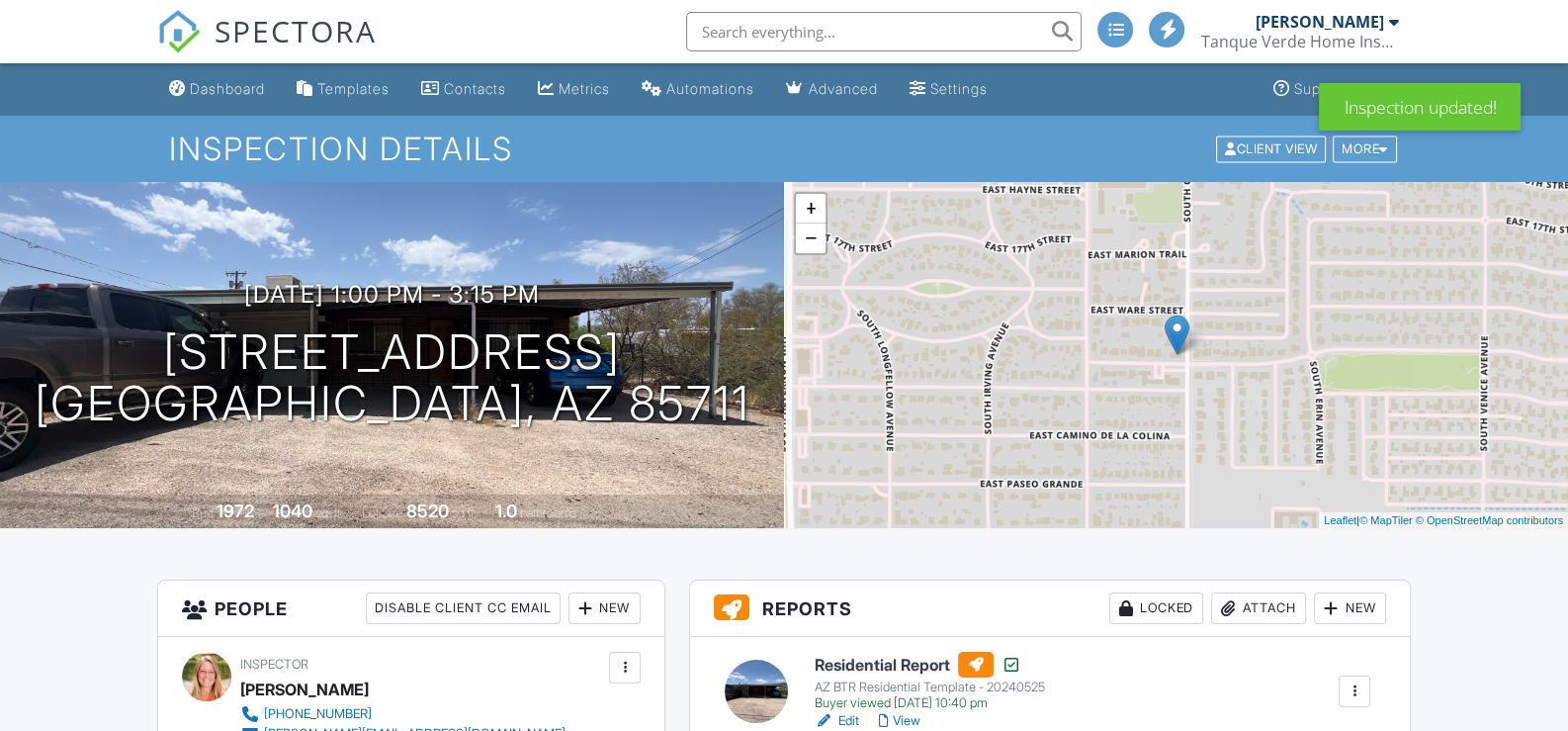 scroll, scrollTop: 1385, scrollLeft: 0, axis: vertical 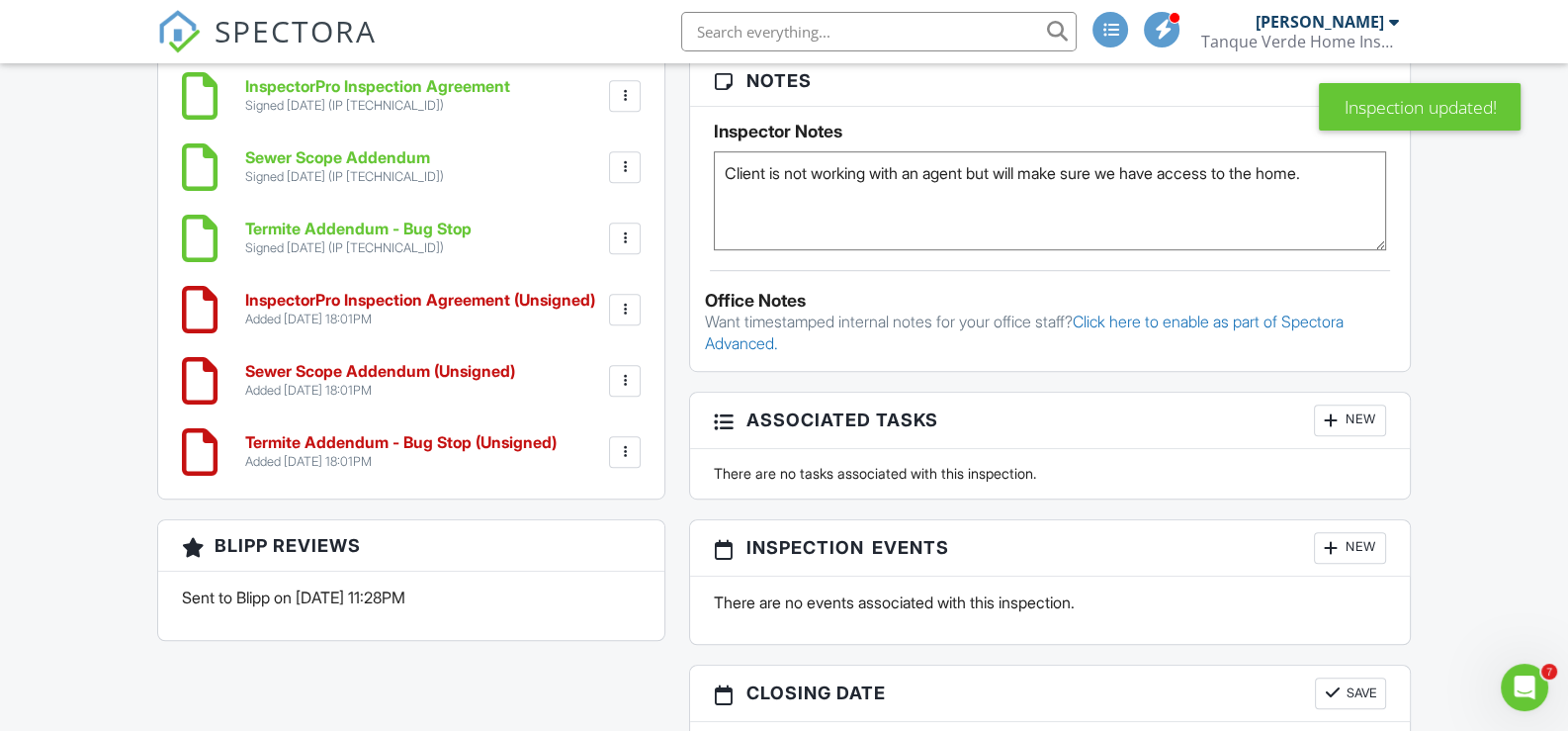 click at bounding box center [625, 381] 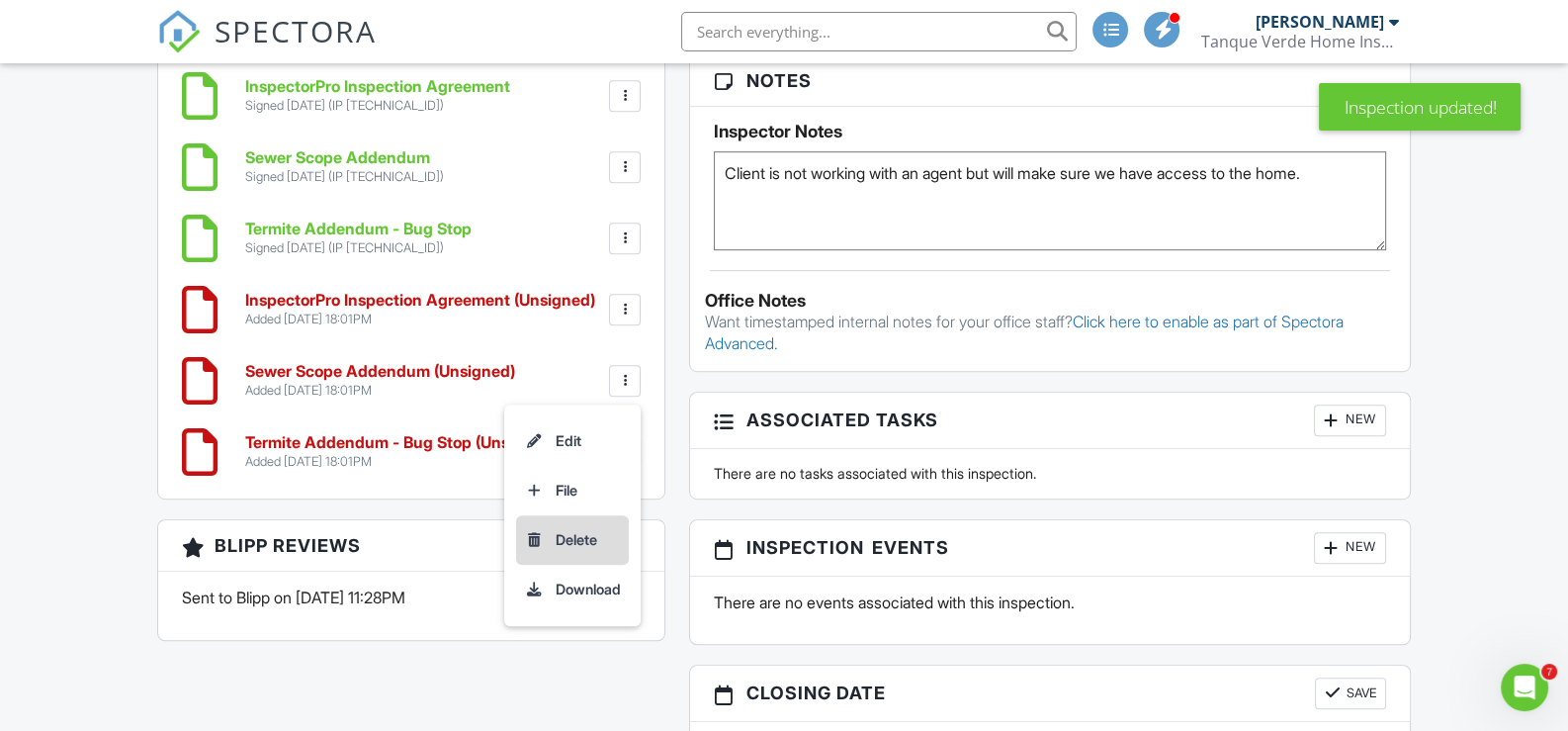 click on "Delete" at bounding box center (572, 540) 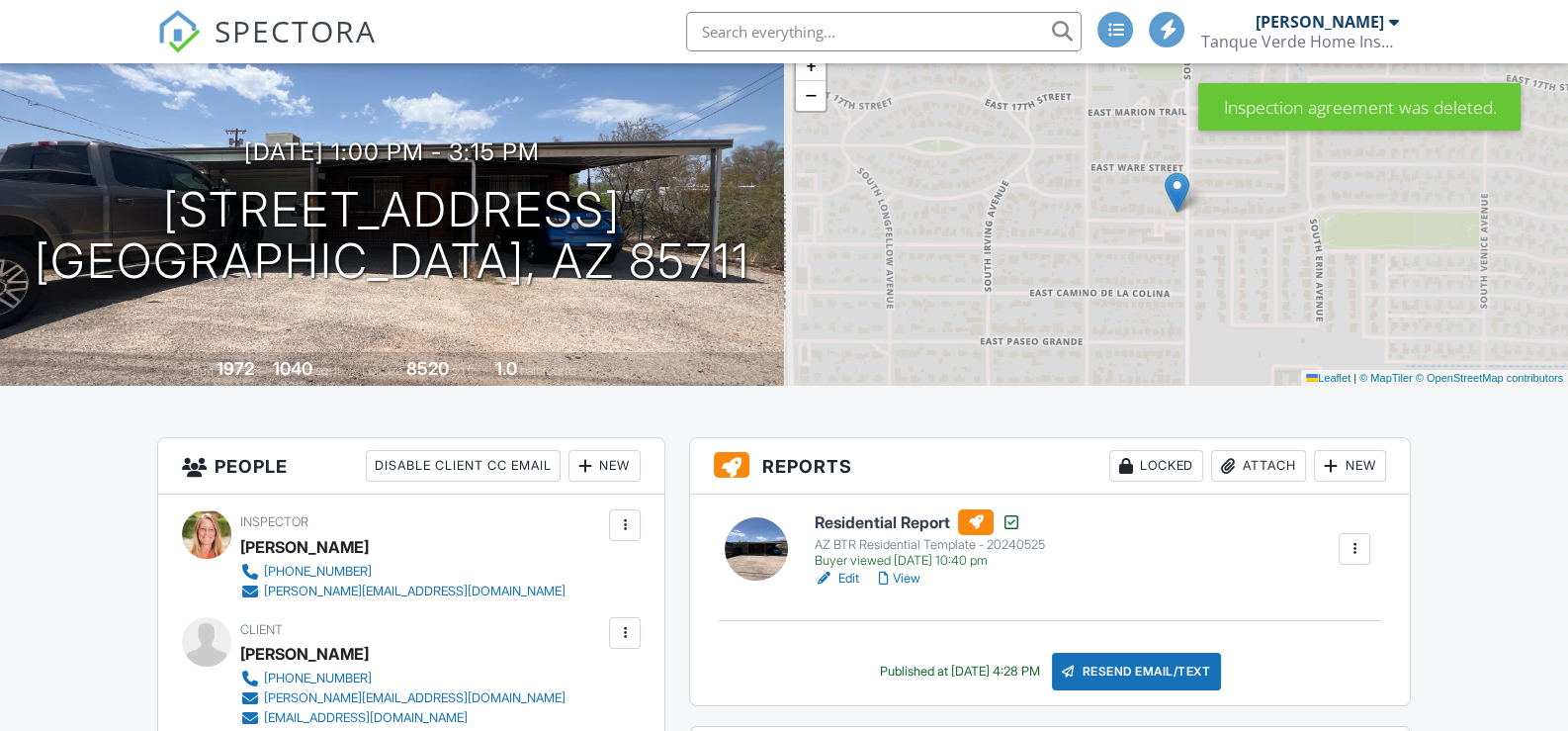 scroll, scrollTop: 610, scrollLeft: 0, axis: vertical 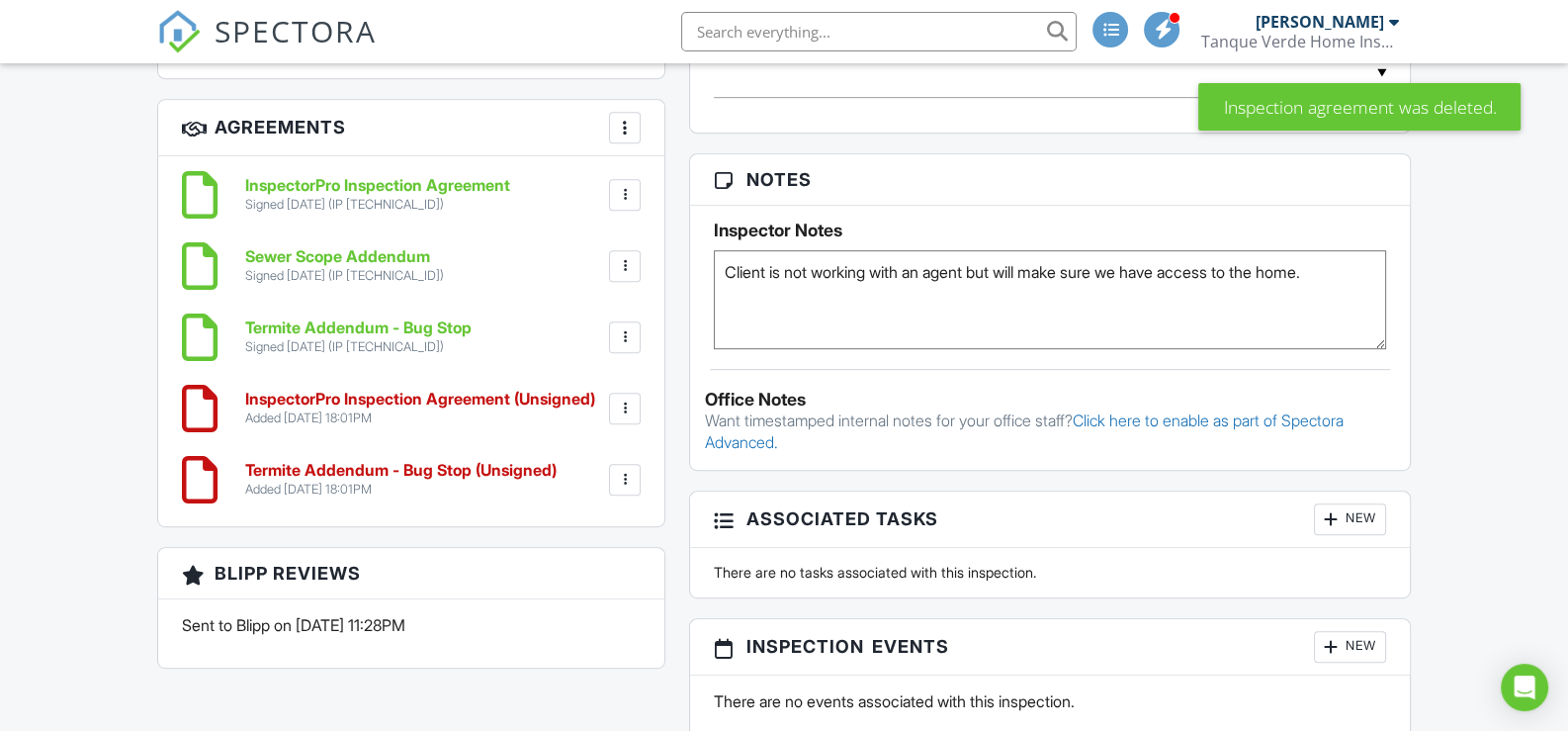 click at bounding box center [625, 480] 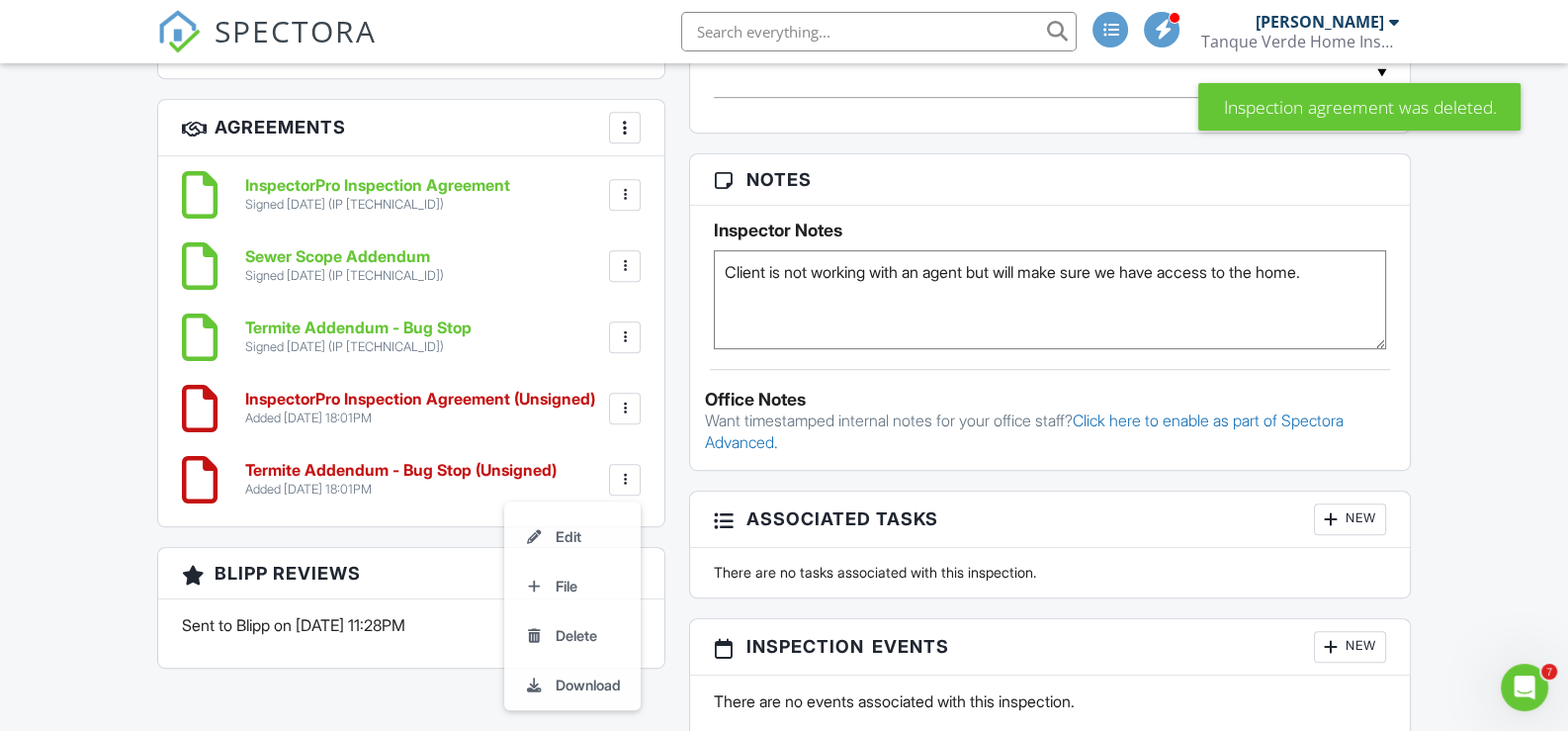 scroll, scrollTop: 0, scrollLeft: 0, axis: both 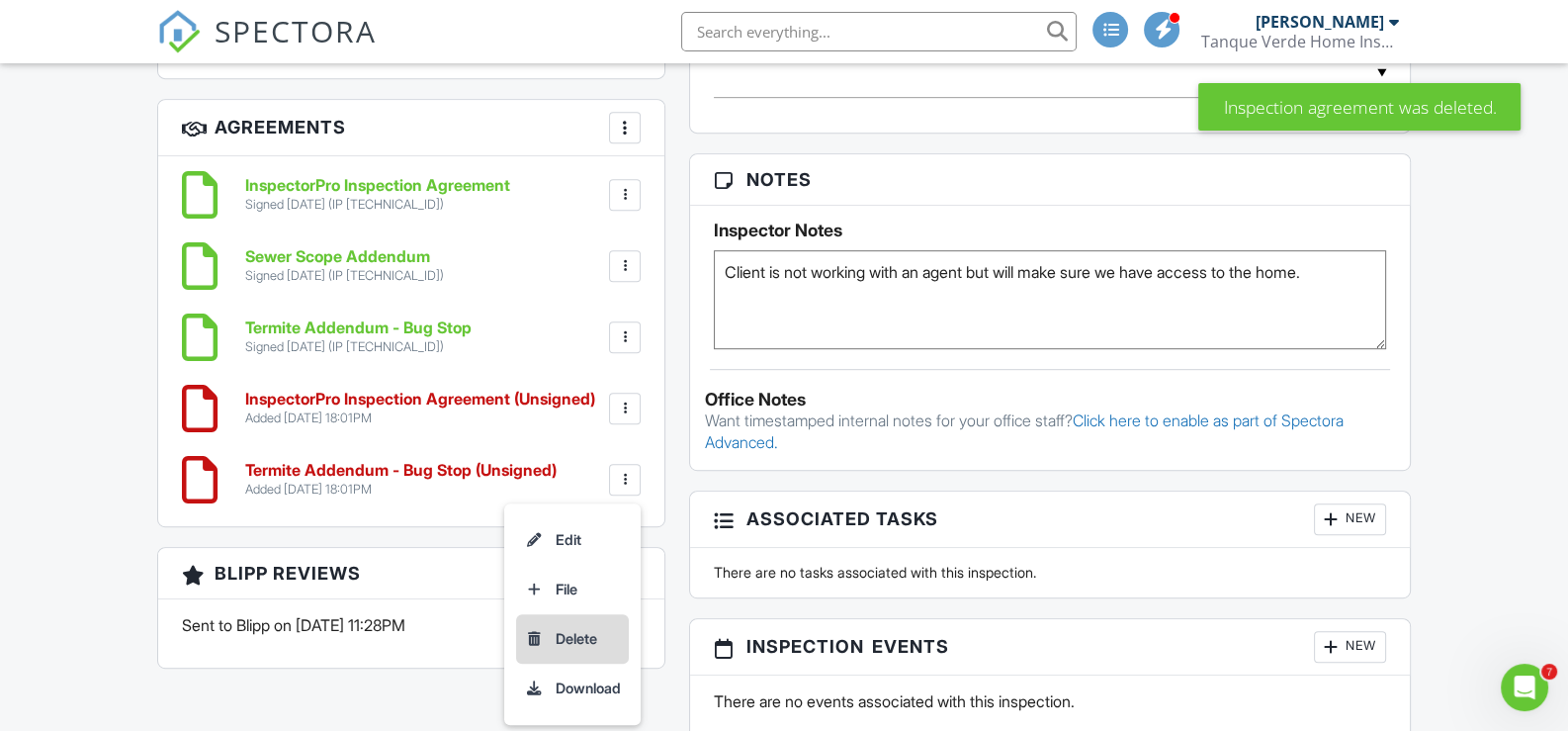 click on "Delete" at bounding box center [572, 639] 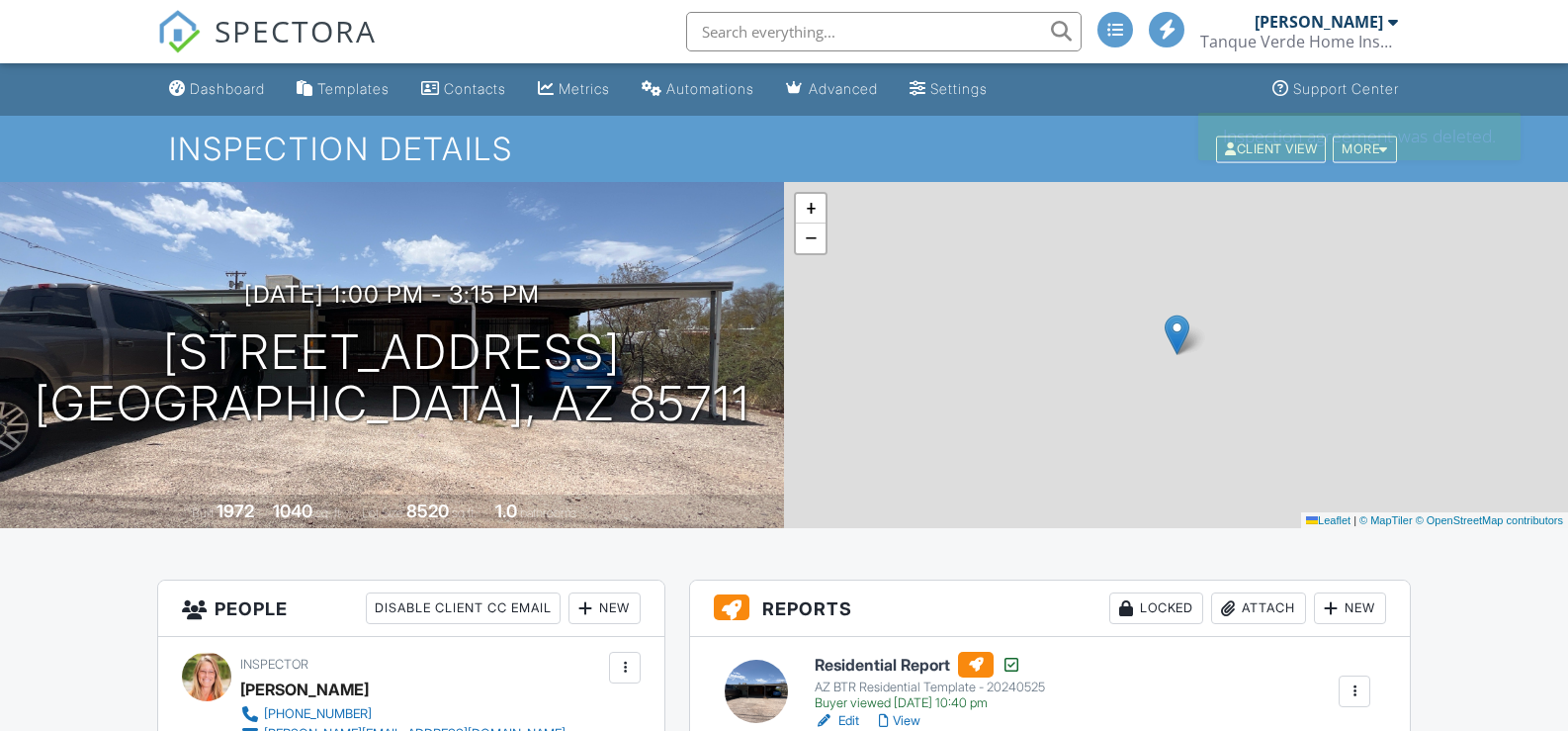 scroll, scrollTop: 0, scrollLeft: 0, axis: both 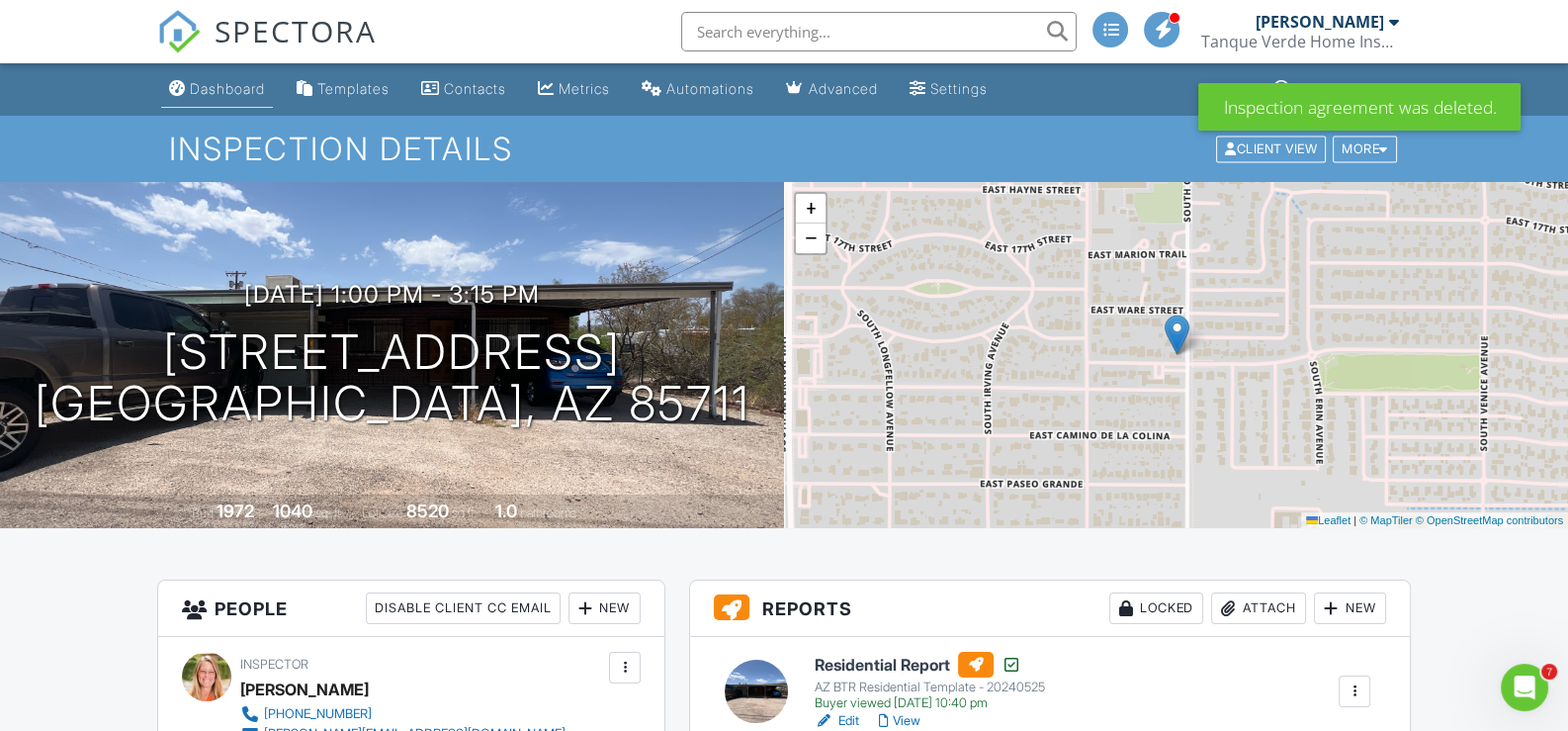 click on "Dashboard" at bounding box center (227, 88) 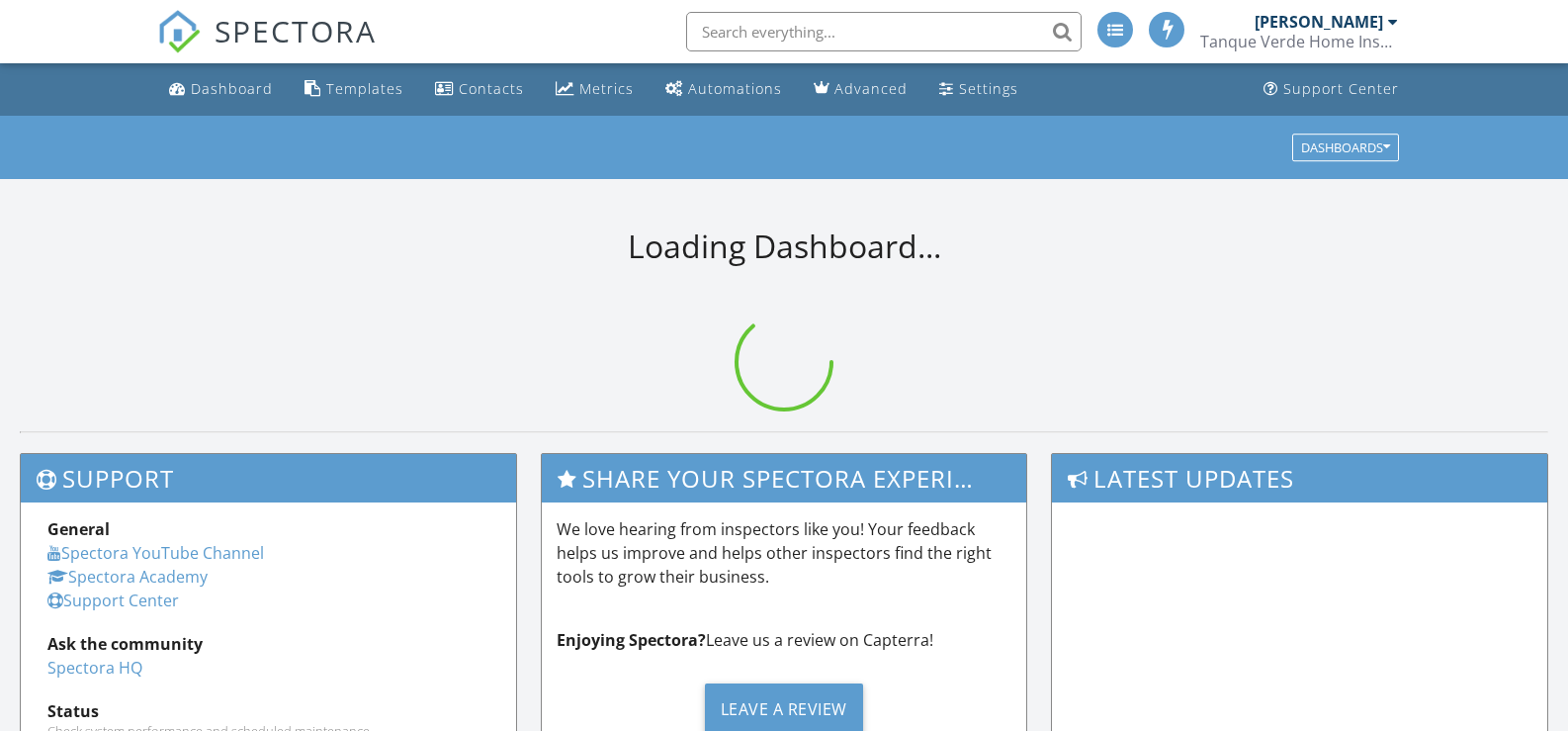 scroll, scrollTop: 0, scrollLeft: 0, axis: both 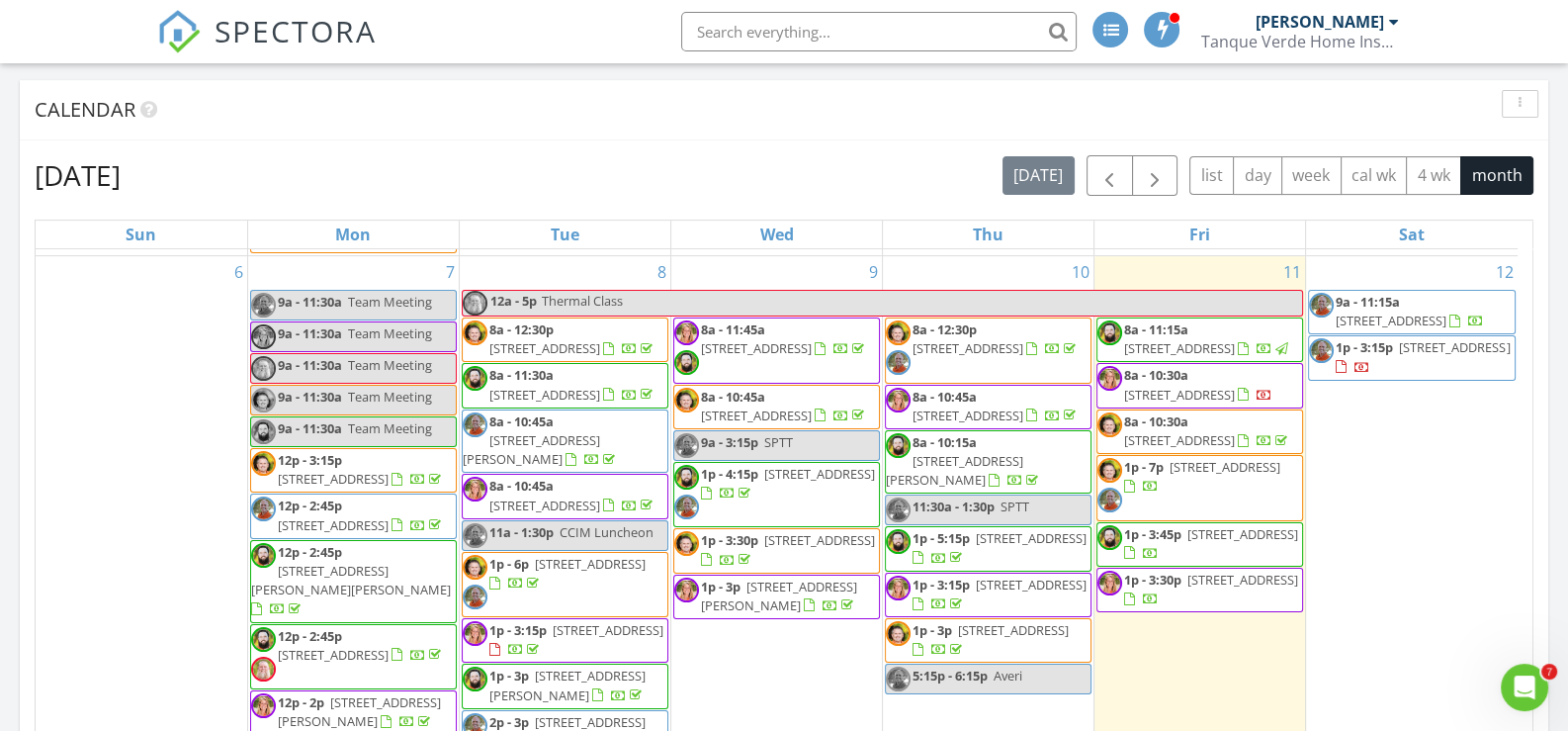 click on "Today
All Inspectors
8:00 am
3564 W Sky Ridge Loop, Tucson, AZ 85742
Mechelle Cross
34 minutes drive time   21.1 miles       8:00 am
38893 S Tranquil Dr, Tucson, AZ 85739
Tom Dolan
1 hours and 3 minutes drive time   34.3 miles       8:00 am
4781 E Joslyn Heights Pl, Tucson, AZ 85712
Aaron Daniels
15 minutes drive time   6.8 miles       1:00 pm
917 E Spring Water Canyon Dr, Sahuarita, AZ 85629
Tom Dolan
1 hours and 20 minutes drive time   52.6 miles       1:00 pm
8807 S Desert Rainbow Dr, Tucson, AZ 85747
Mechelle Cross
52 minutes drive time   34.5 miles       1:00 pm" at bounding box center (784, 466) 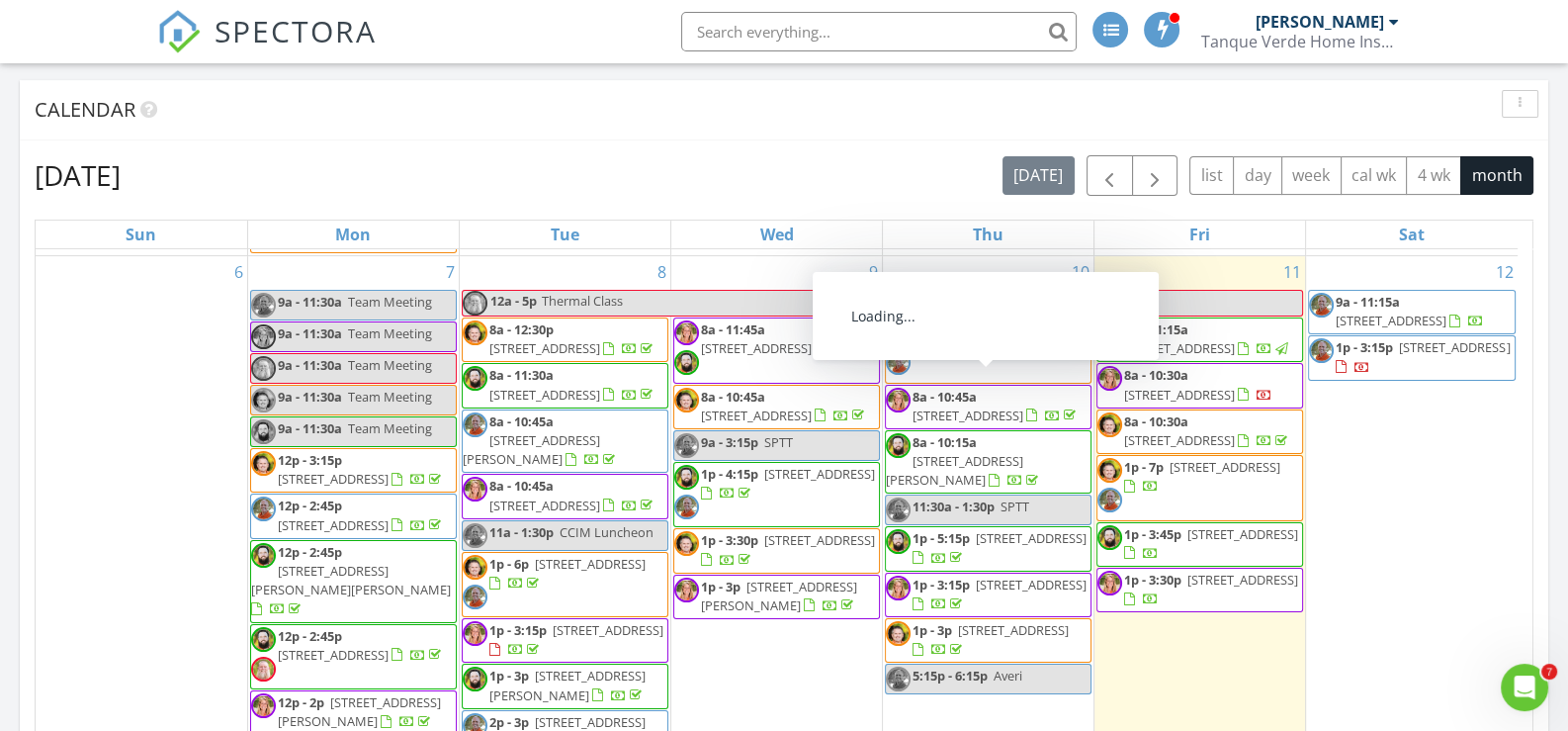 click on "8a - 12:30p" at bounding box center [944, 329] 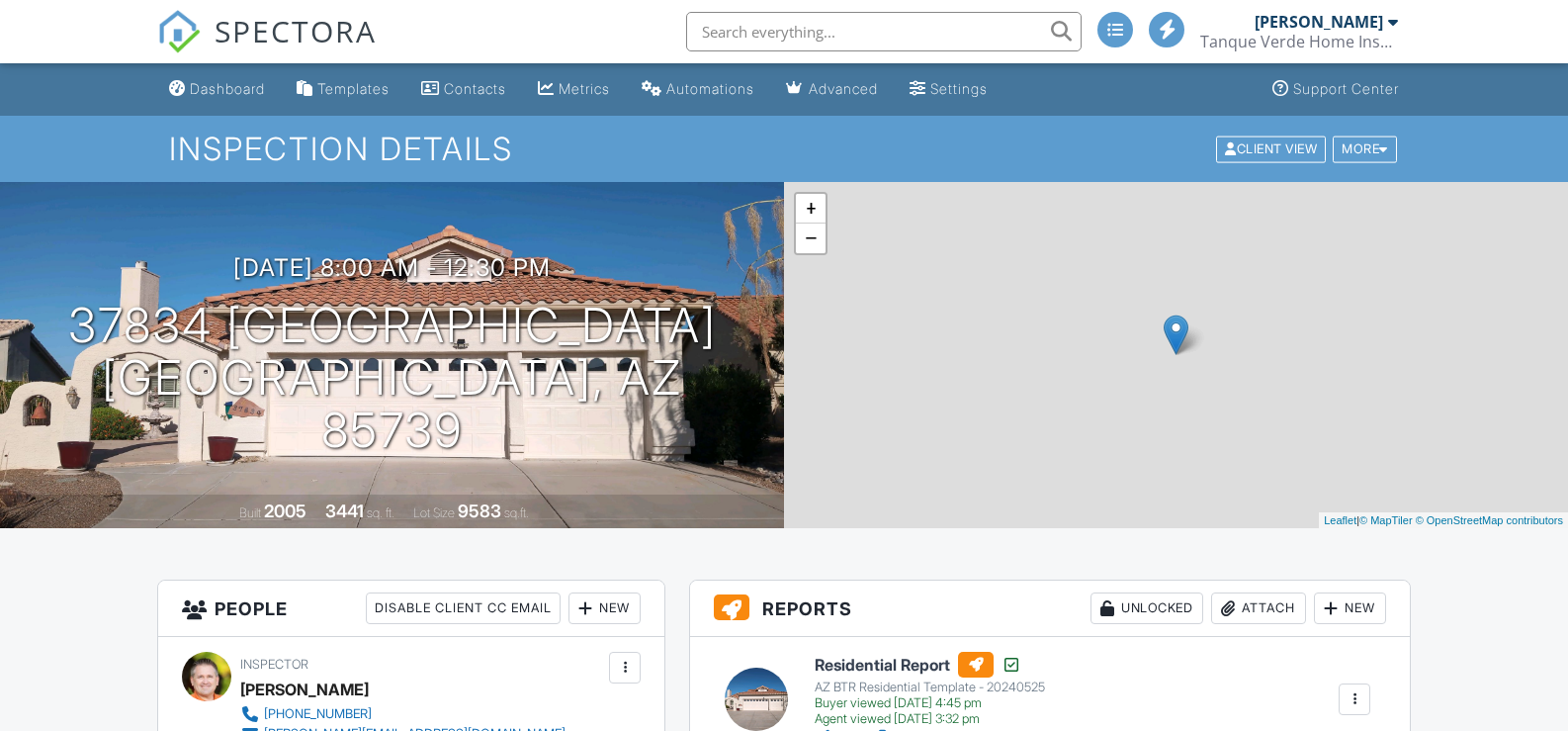 scroll, scrollTop: 0, scrollLeft: 0, axis: both 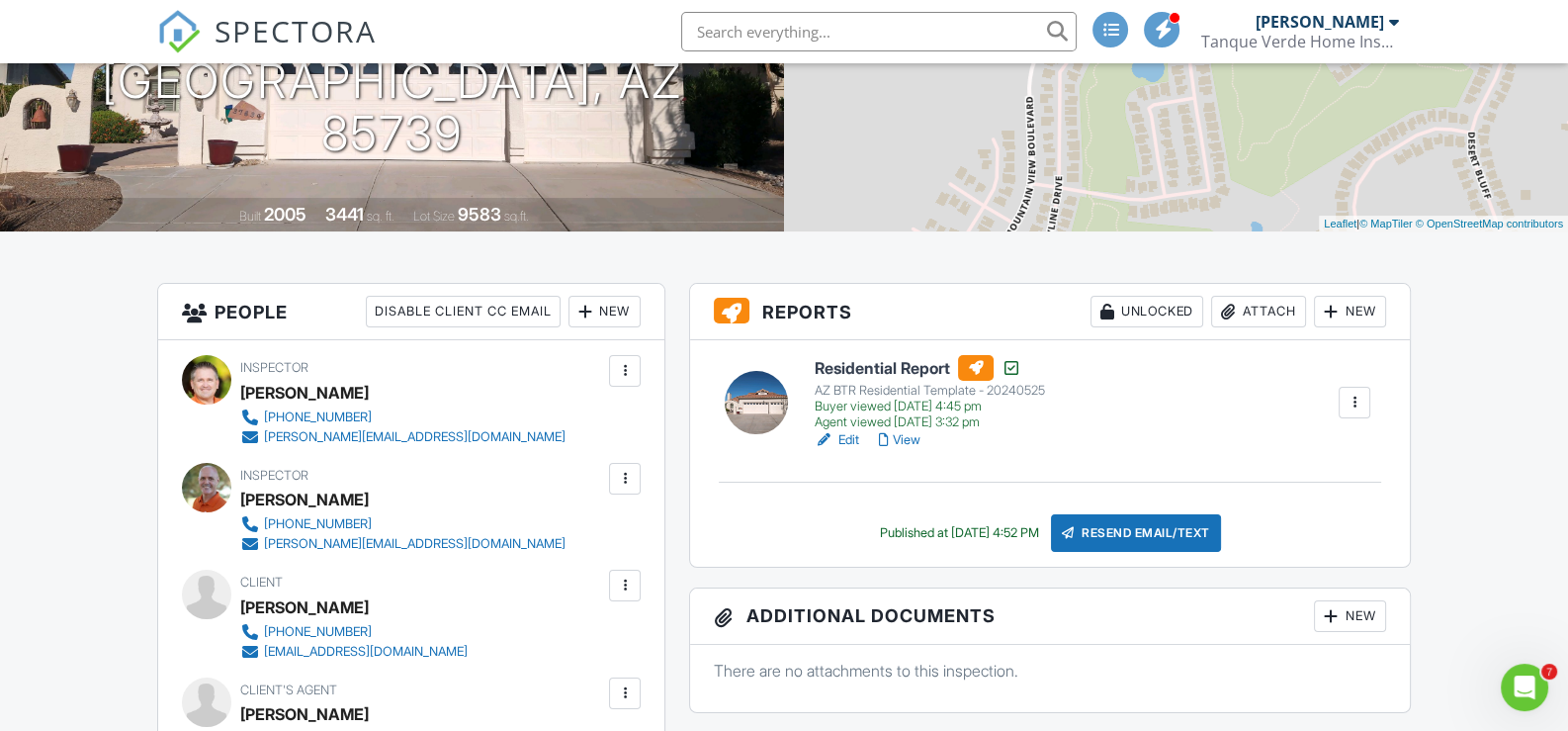 click on "Attach" at bounding box center [1259, 312] 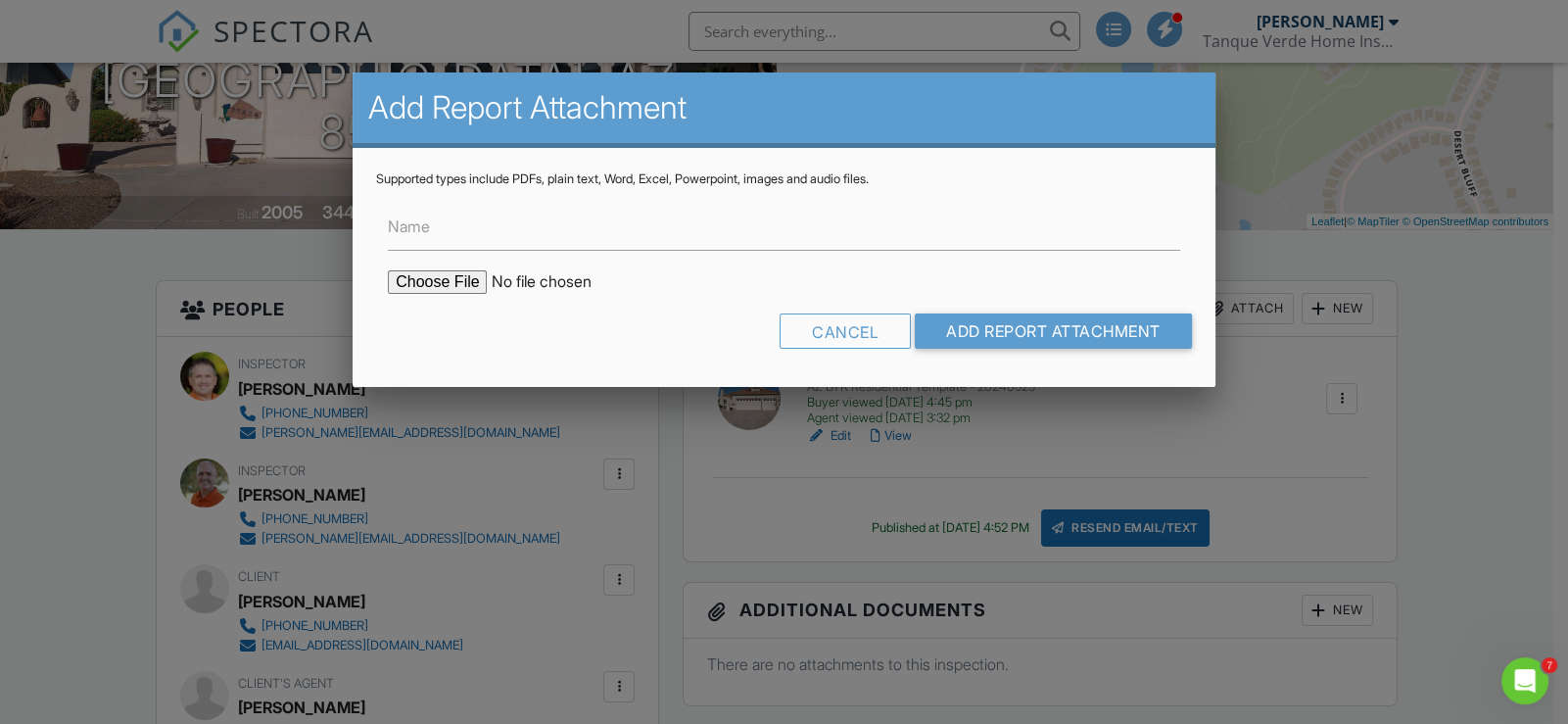click at bounding box center [554, 282] 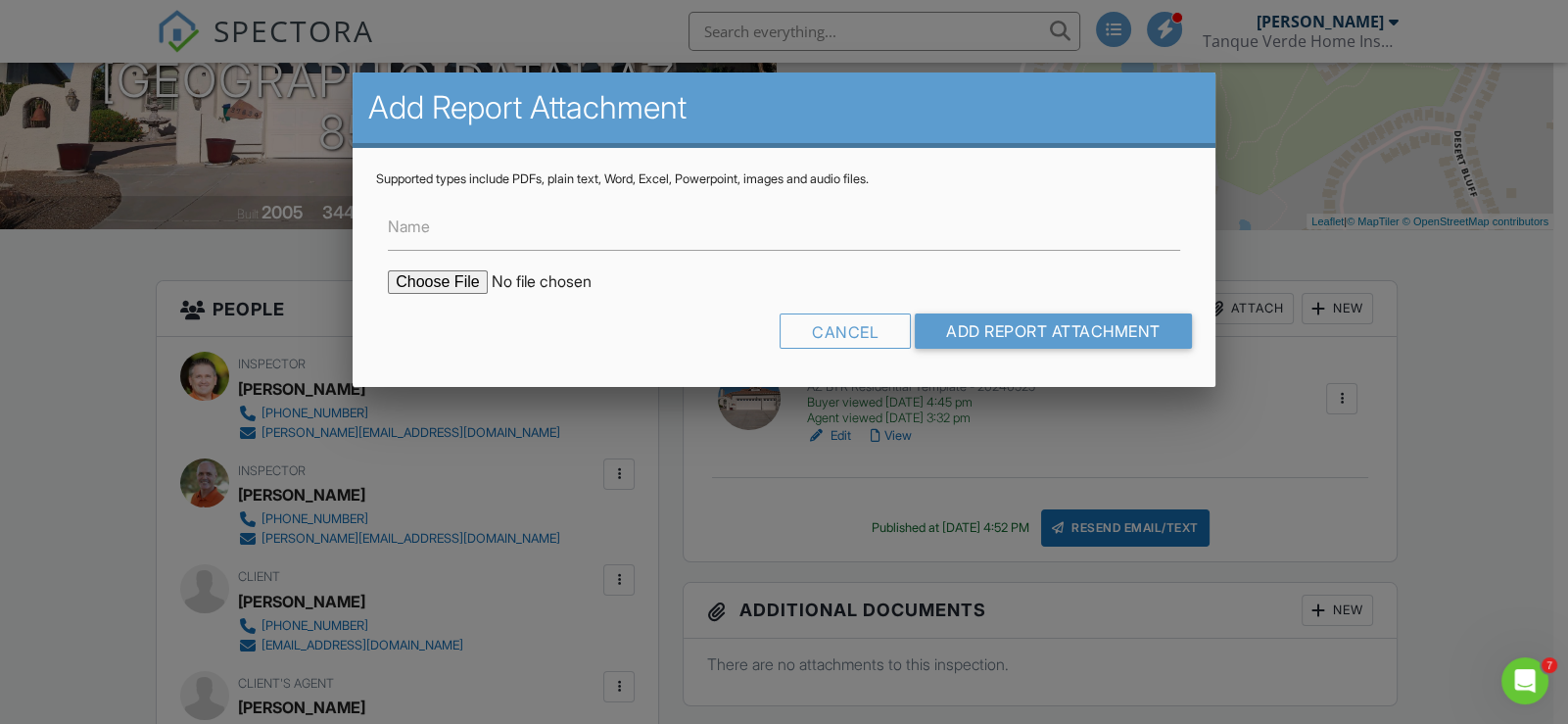 type on "C:\fakepath\MoldReport_53003614_ForPrint.pdf" 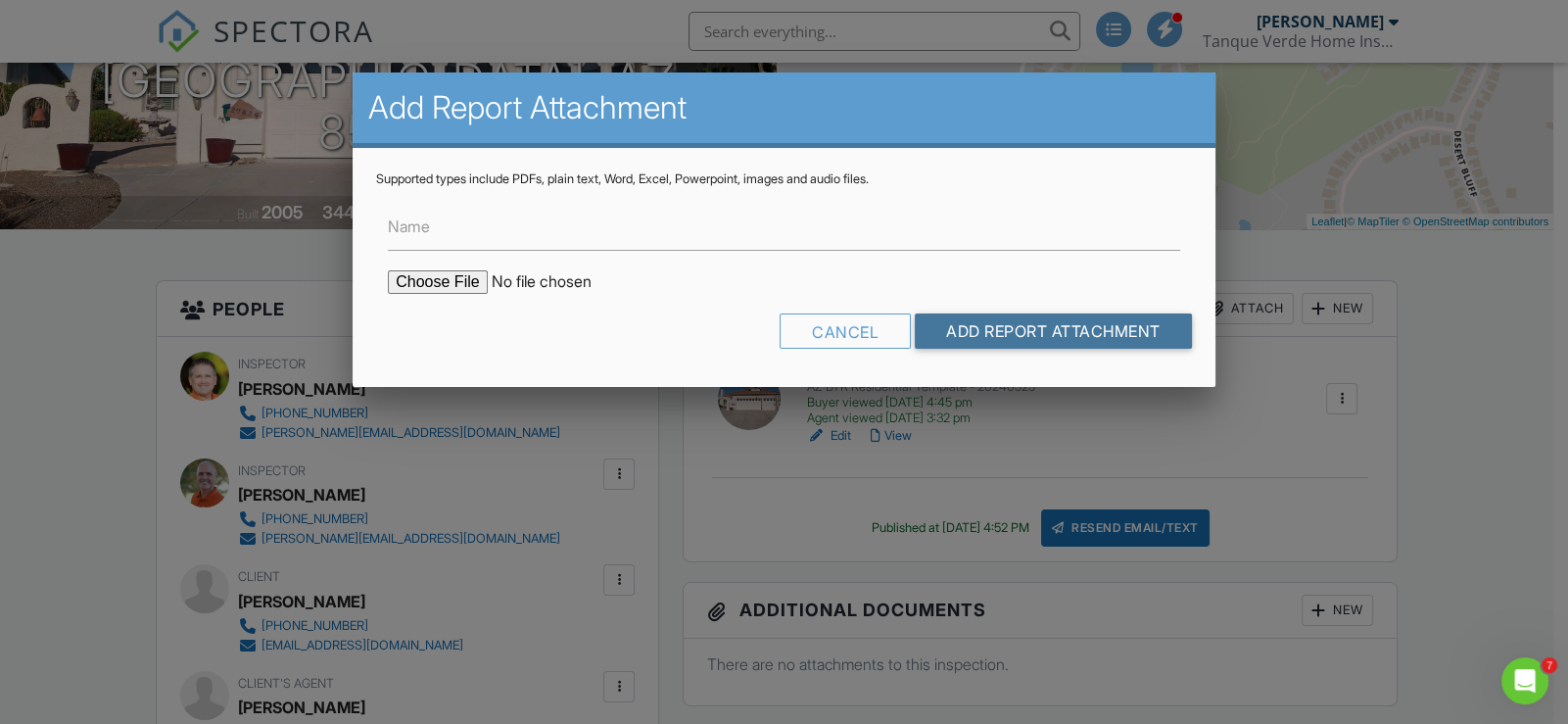 click on "Add Report Attachment" at bounding box center (1053, 331) 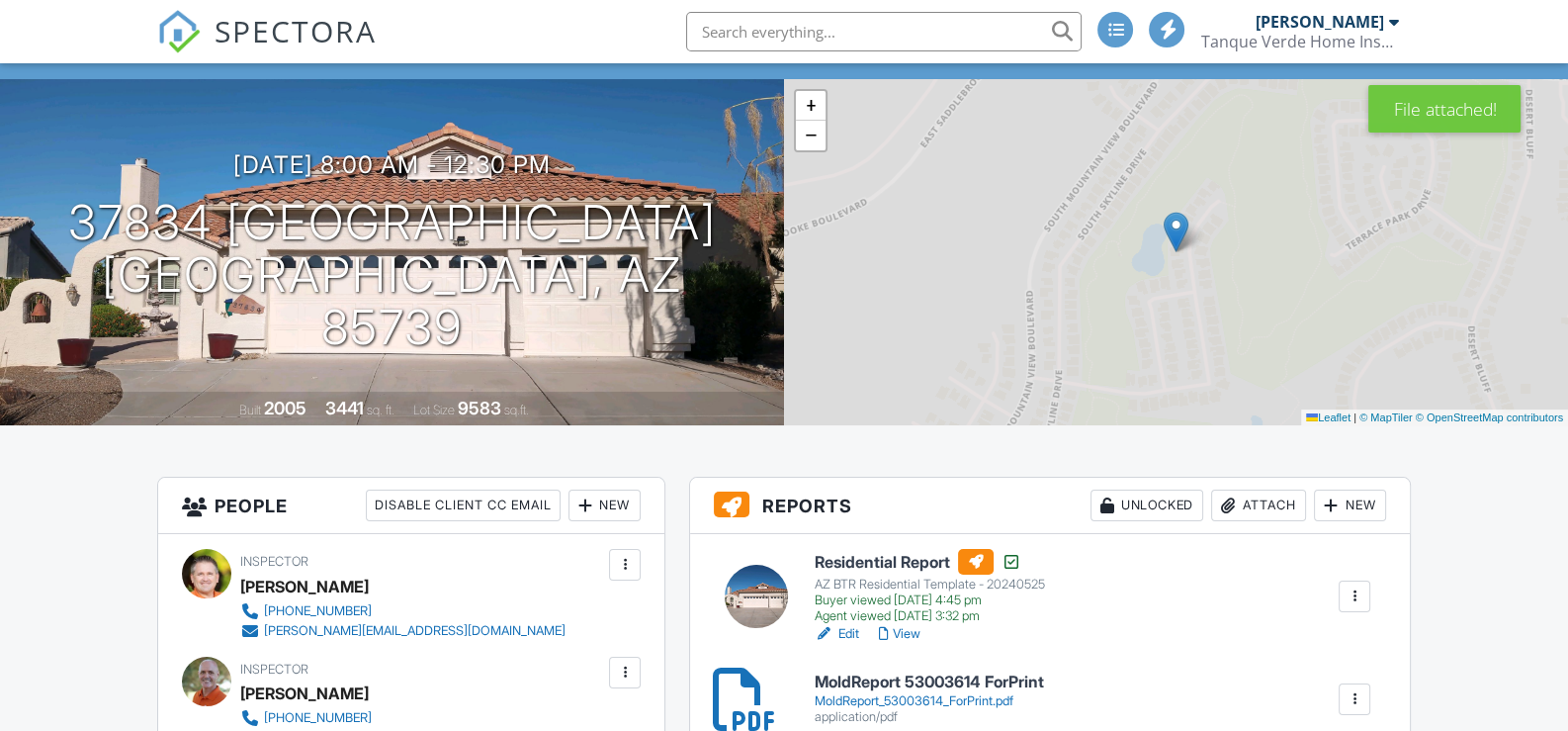 scroll, scrollTop: 277, scrollLeft: 0, axis: vertical 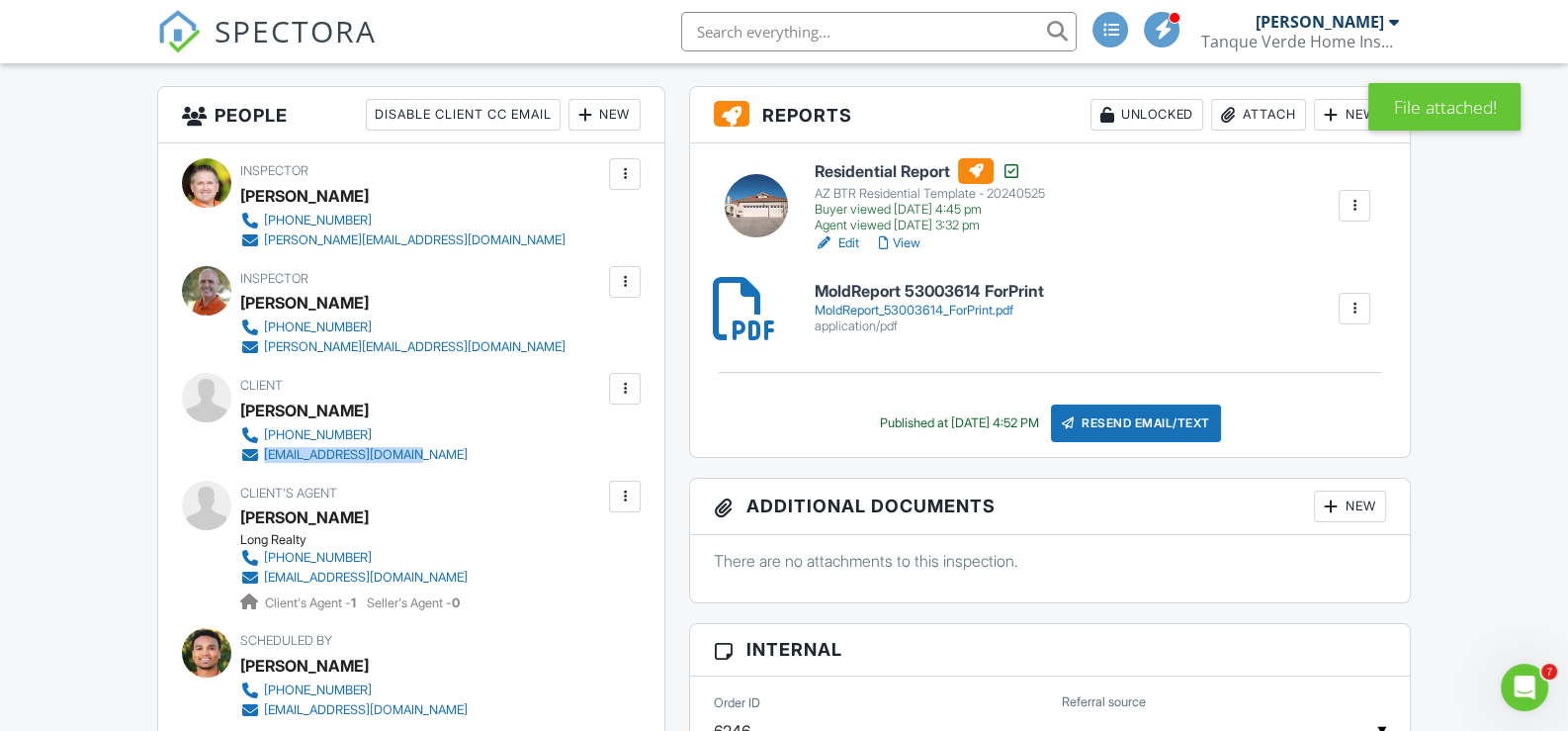 drag, startPoint x: 504, startPoint y: 457, endPoint x: 263, endPoint y: 451, distance: 241.07468 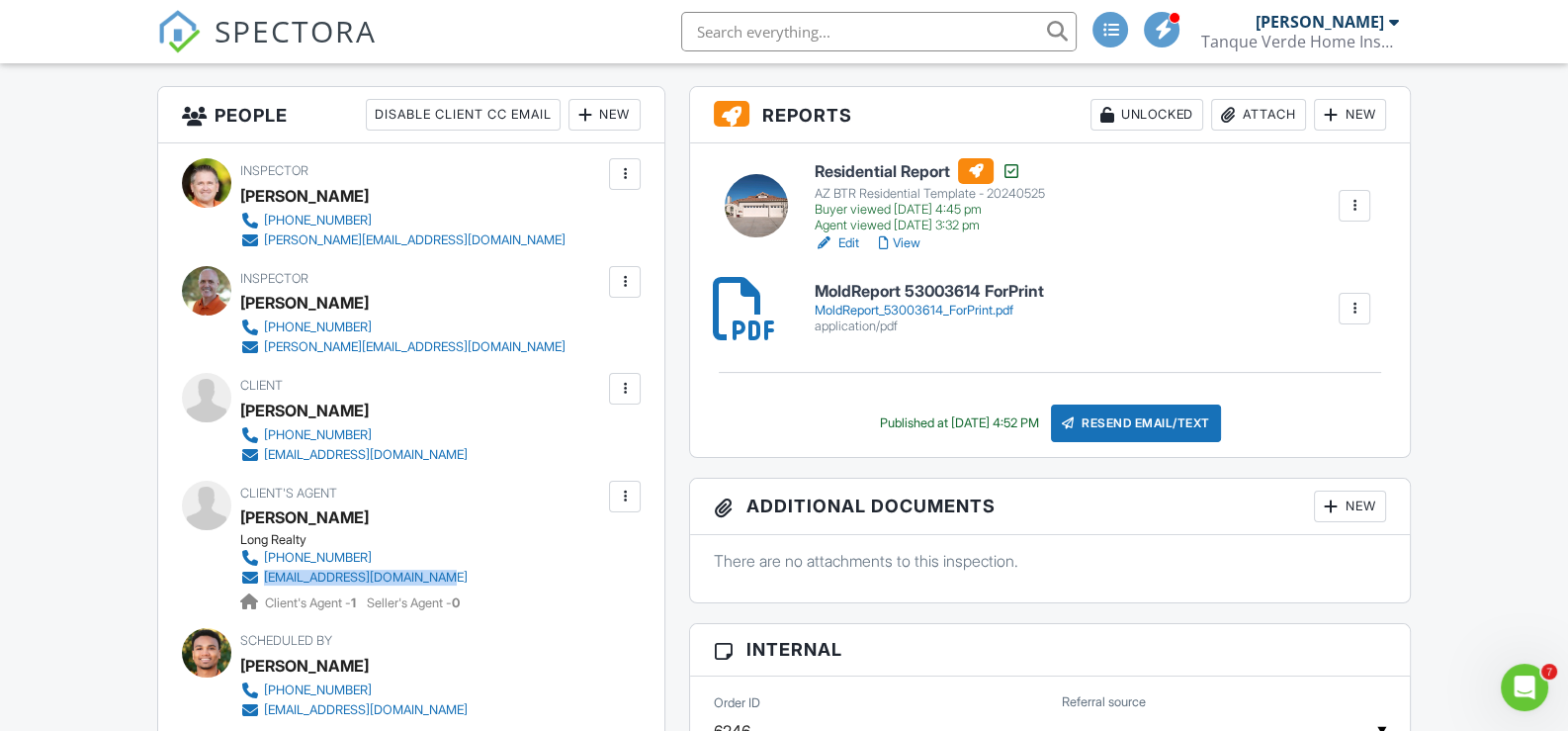 drag, startPoint x: 492, startPoint y: 576, endPoint x: 262, endPoint y: 578, distance: 230.0087 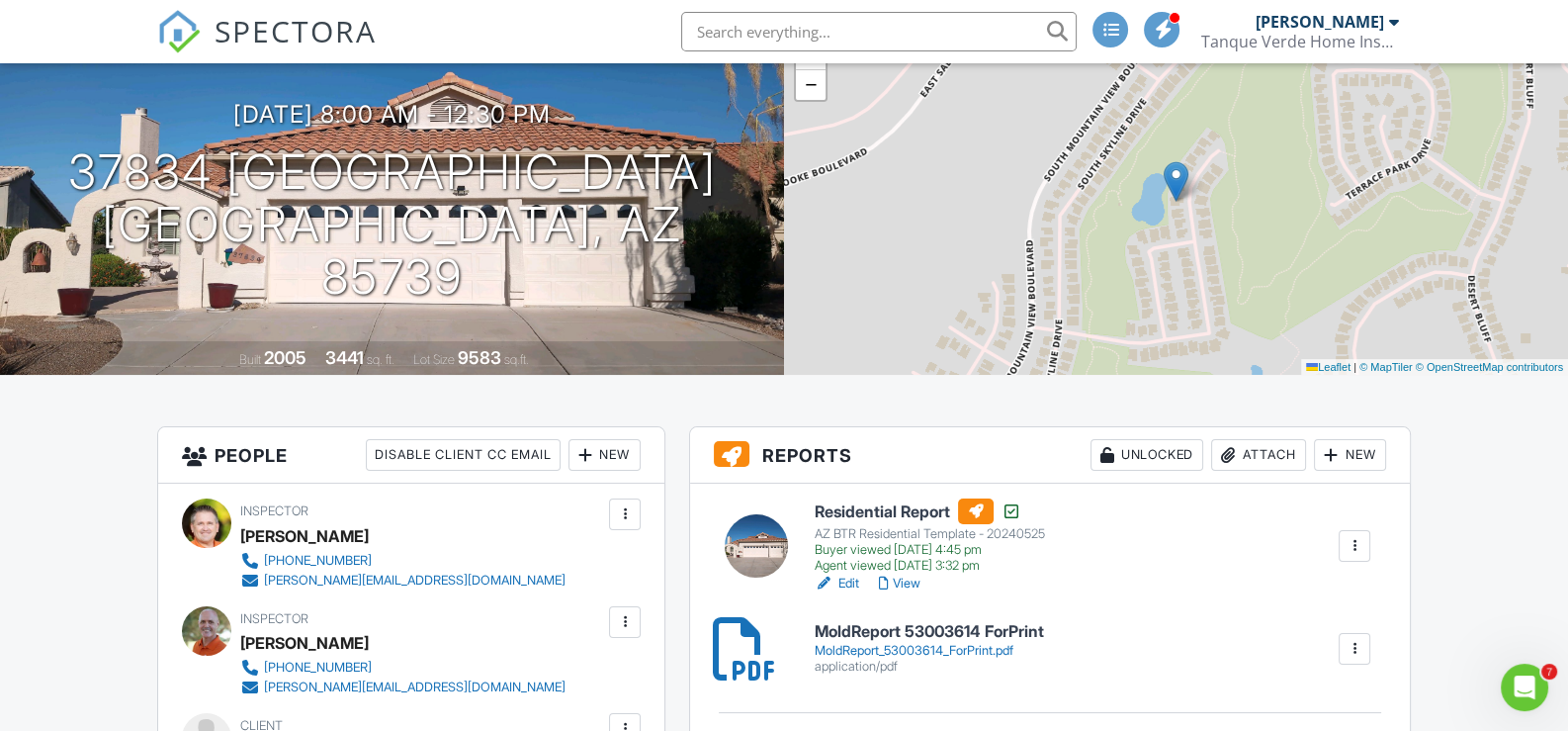 scroll, scrollTop: 0, scrollLeft: 0, axis: both 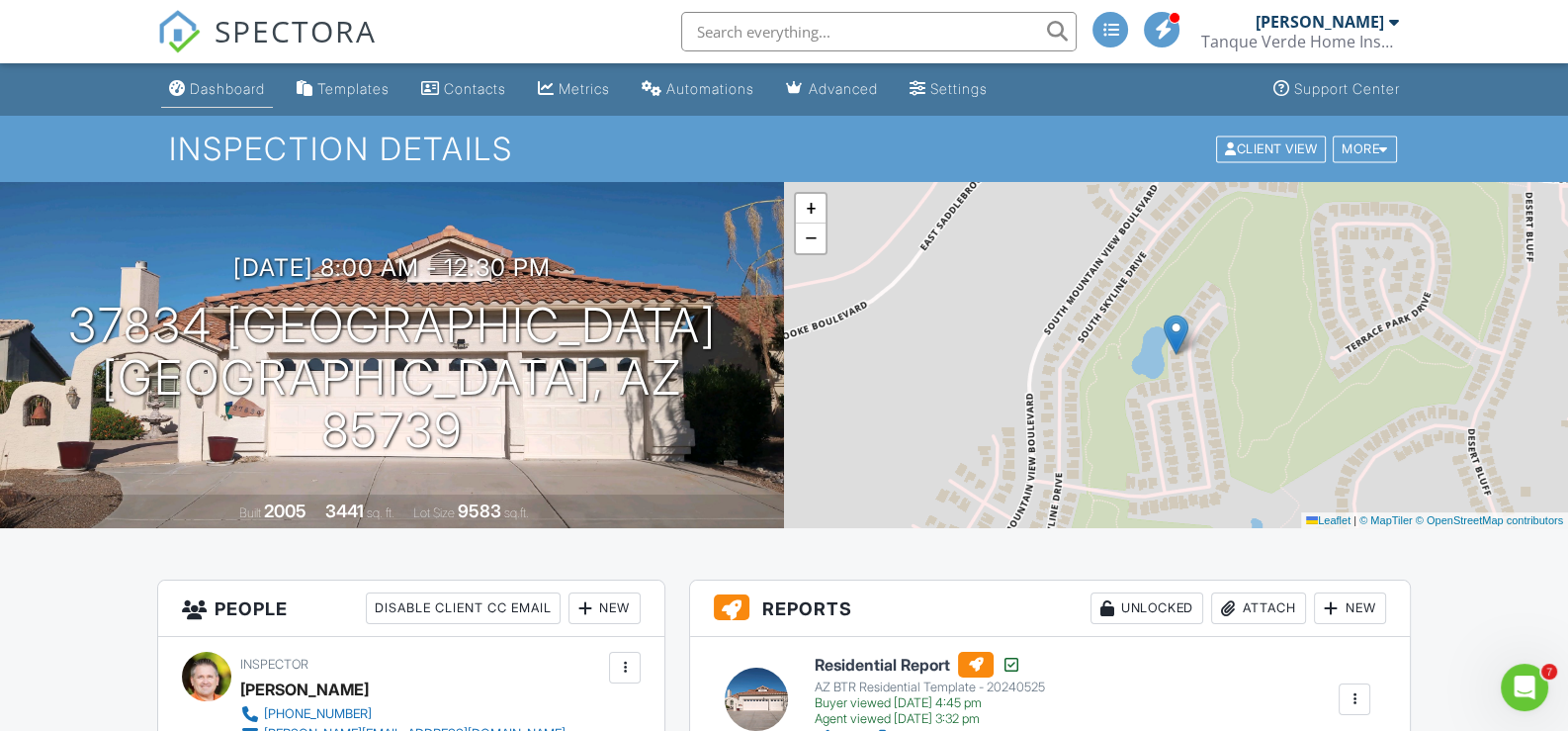 click on "Dashboard" at bounding box center (227, 88) 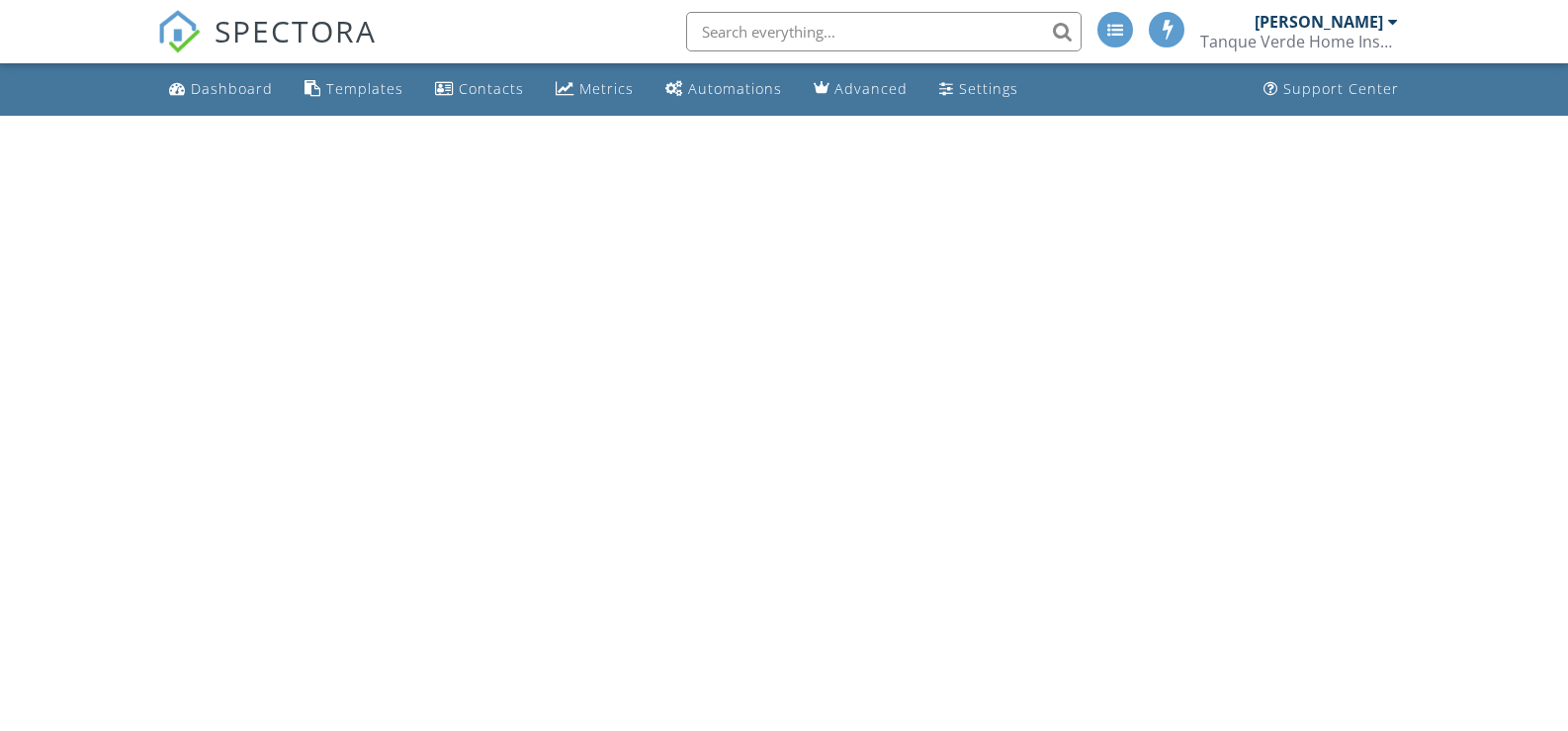 scroll, scrollTop: 0, scrollLeft: 0, axis: both 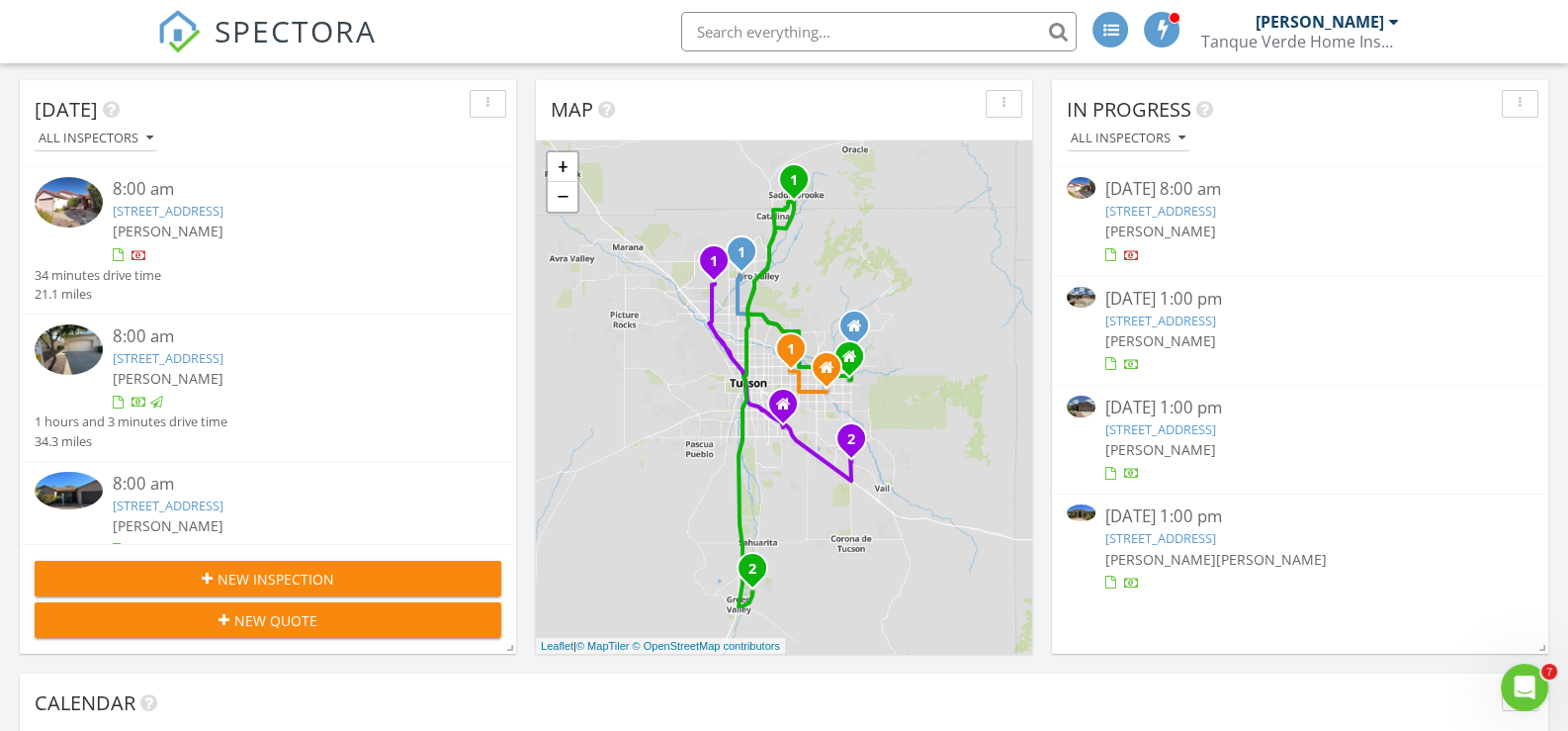 click on "[STREET_ADDRESS]" at bounding box center [1161, 211] 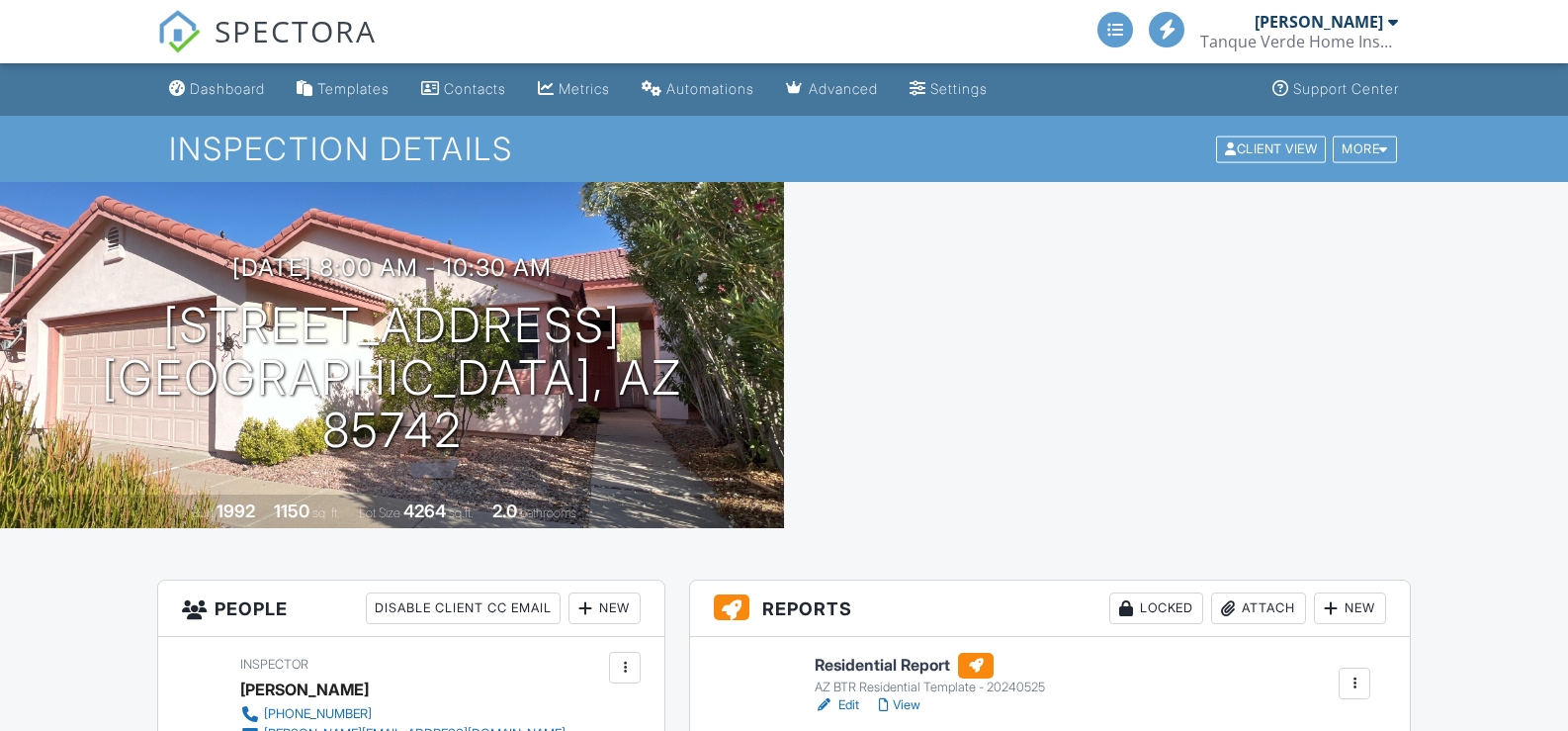 scroll, scrollTop: 0, scrollLeft: 0, axis: both 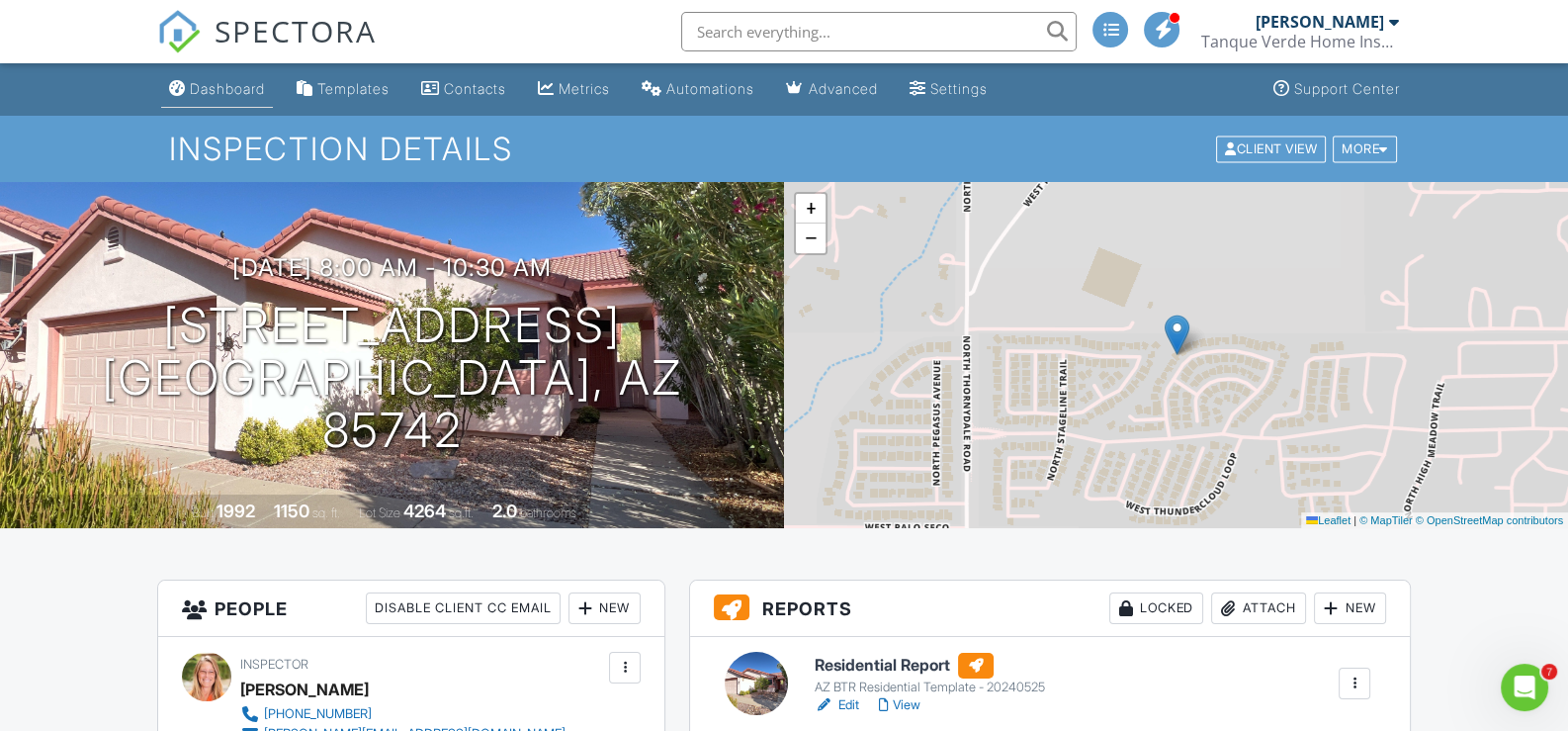 click on "Dashboard" at bounding box center [227, 88] 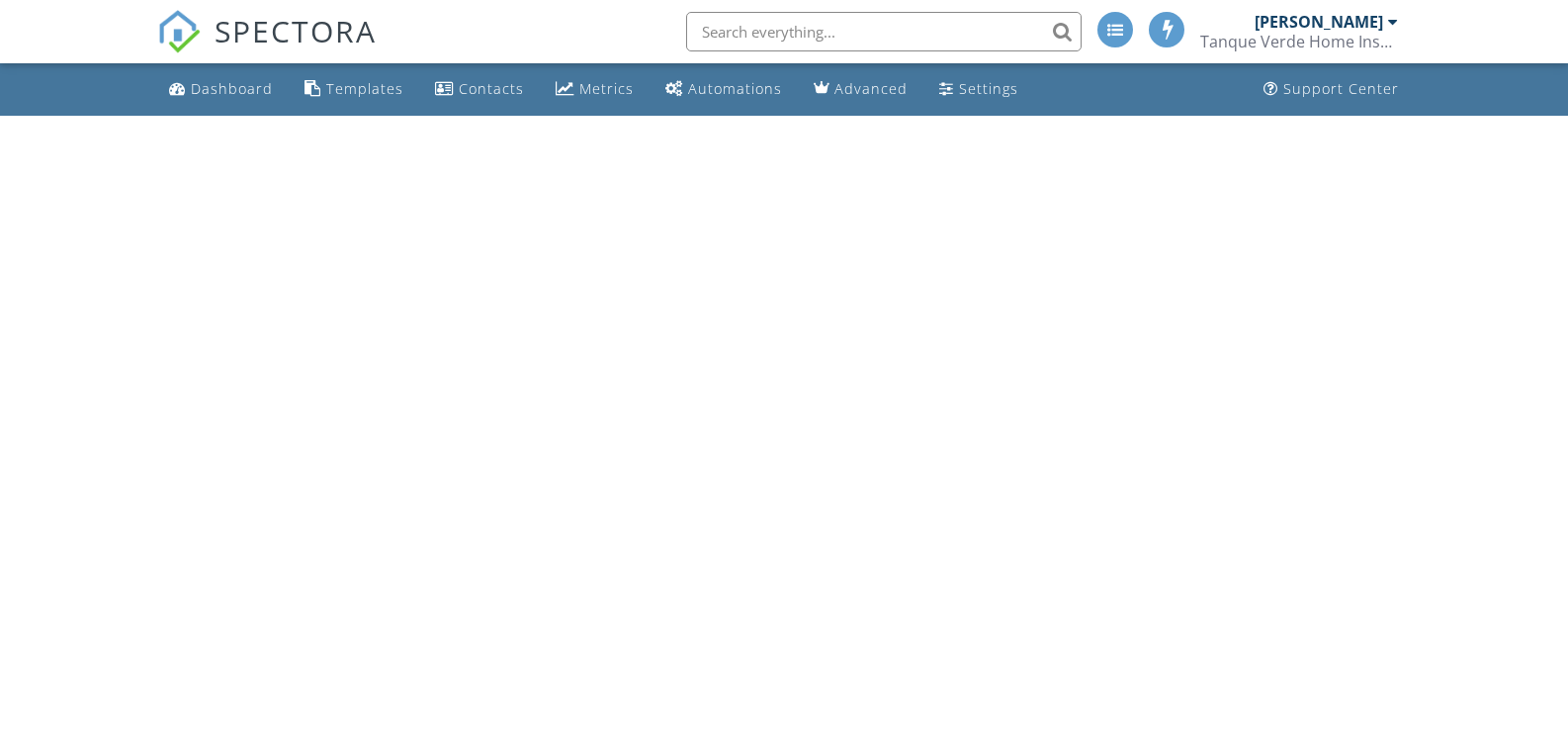 scroll, scrollTop: 0, scrollLeft: 0, axis: both 